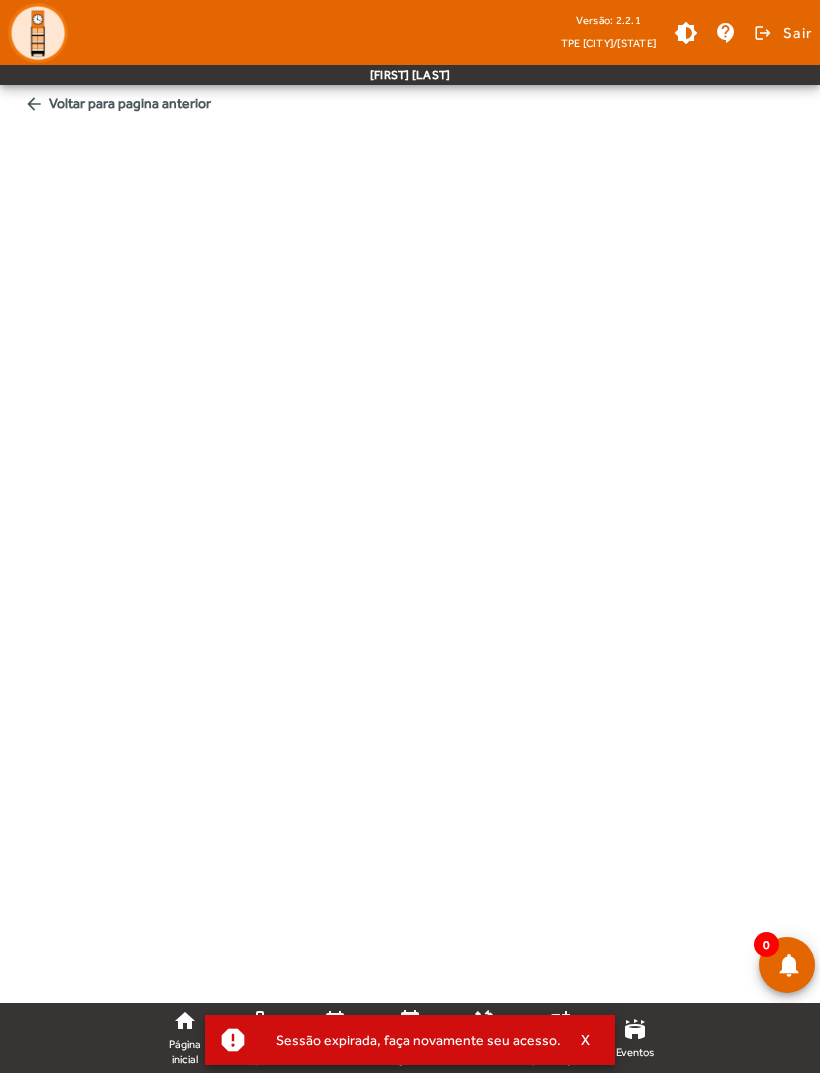 scroll, scrollTop: 0, scrollLeft: 0, axis: both 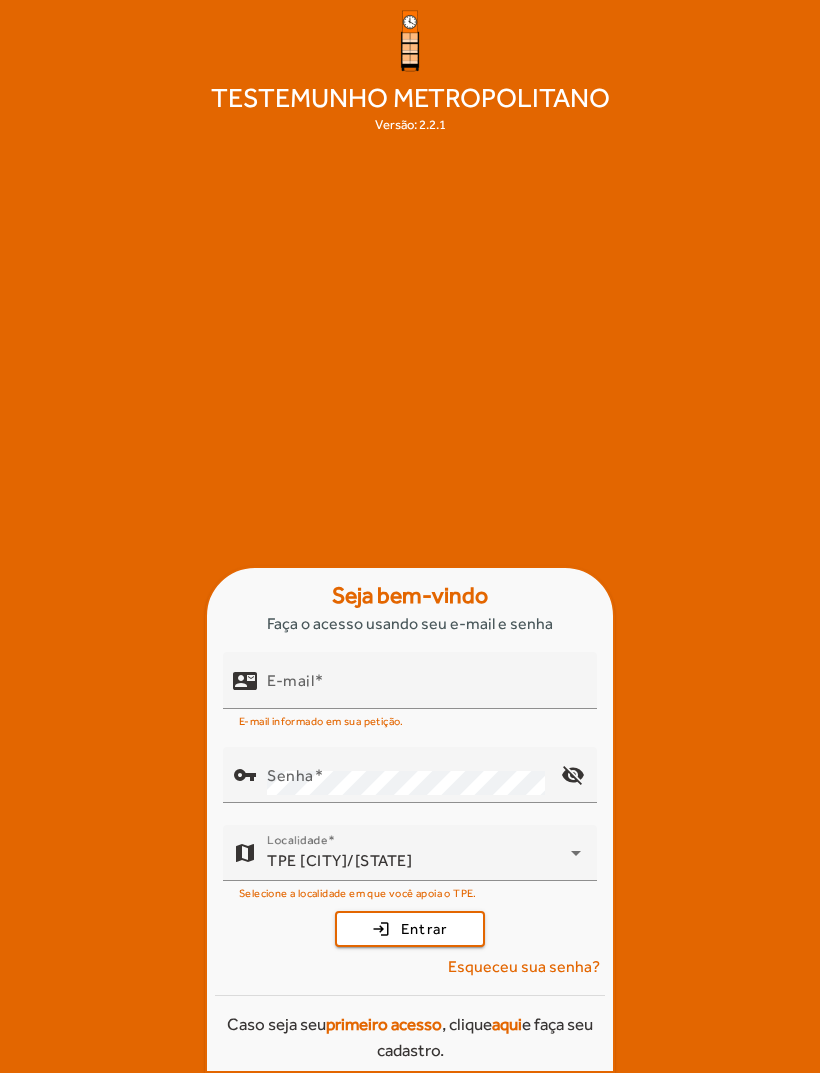 click on "E-mail" at bounding box center (424, 689) 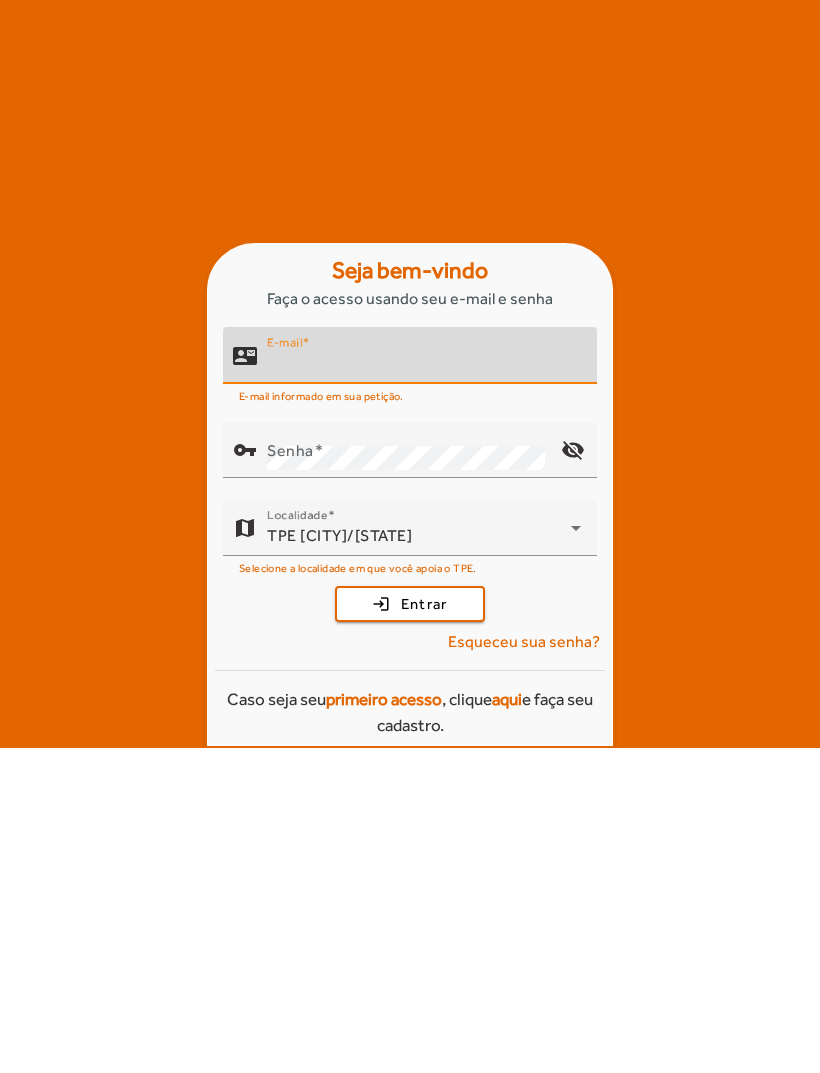 scroll, scrollTop: 0, scrollLeft: 0, axis: both 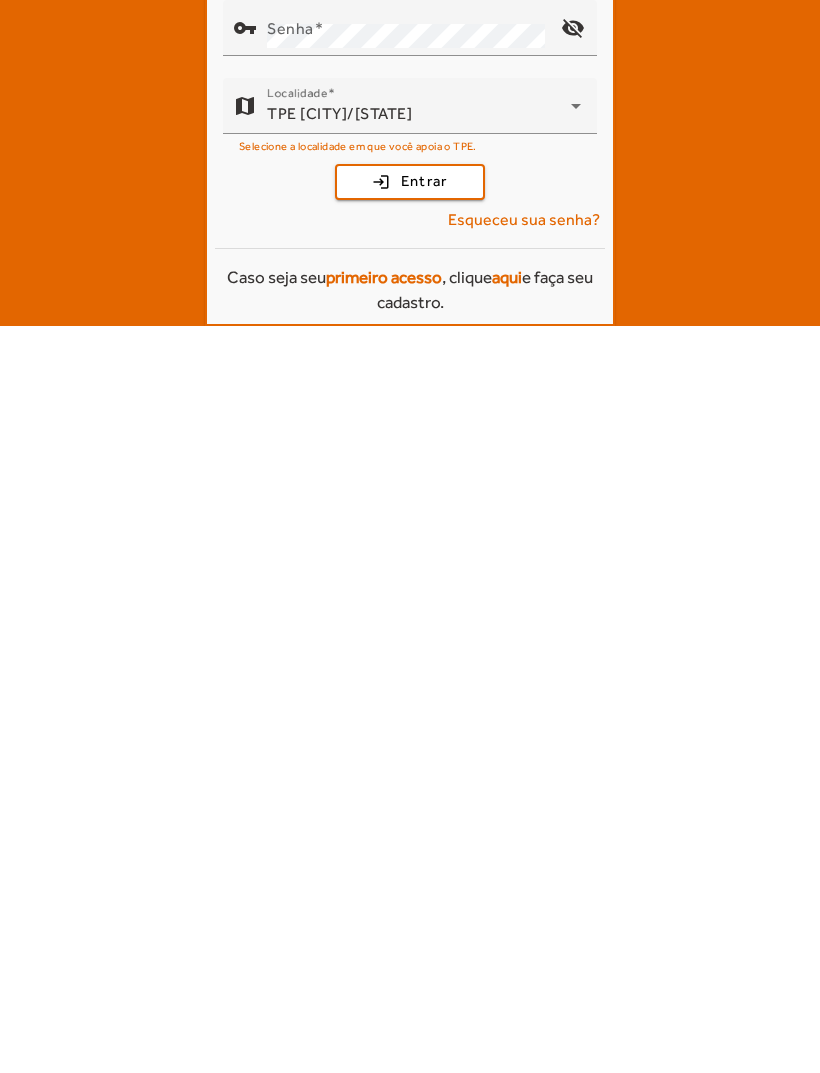 type on "**********" 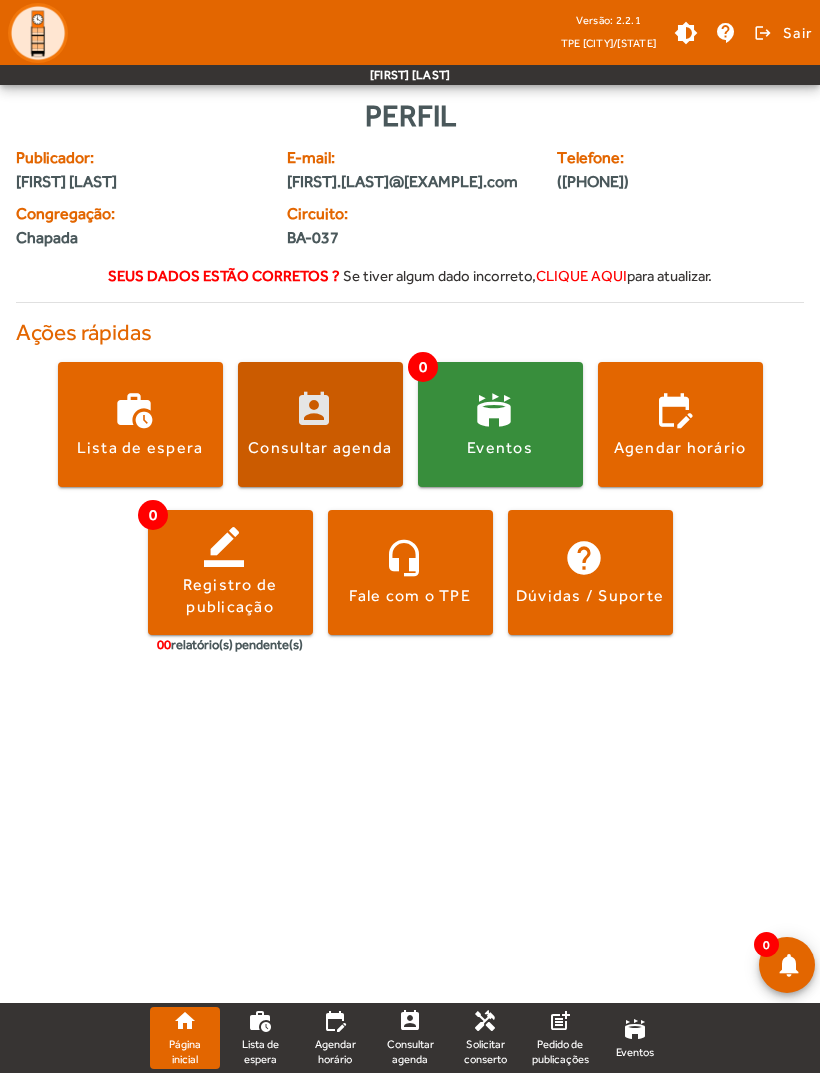 click 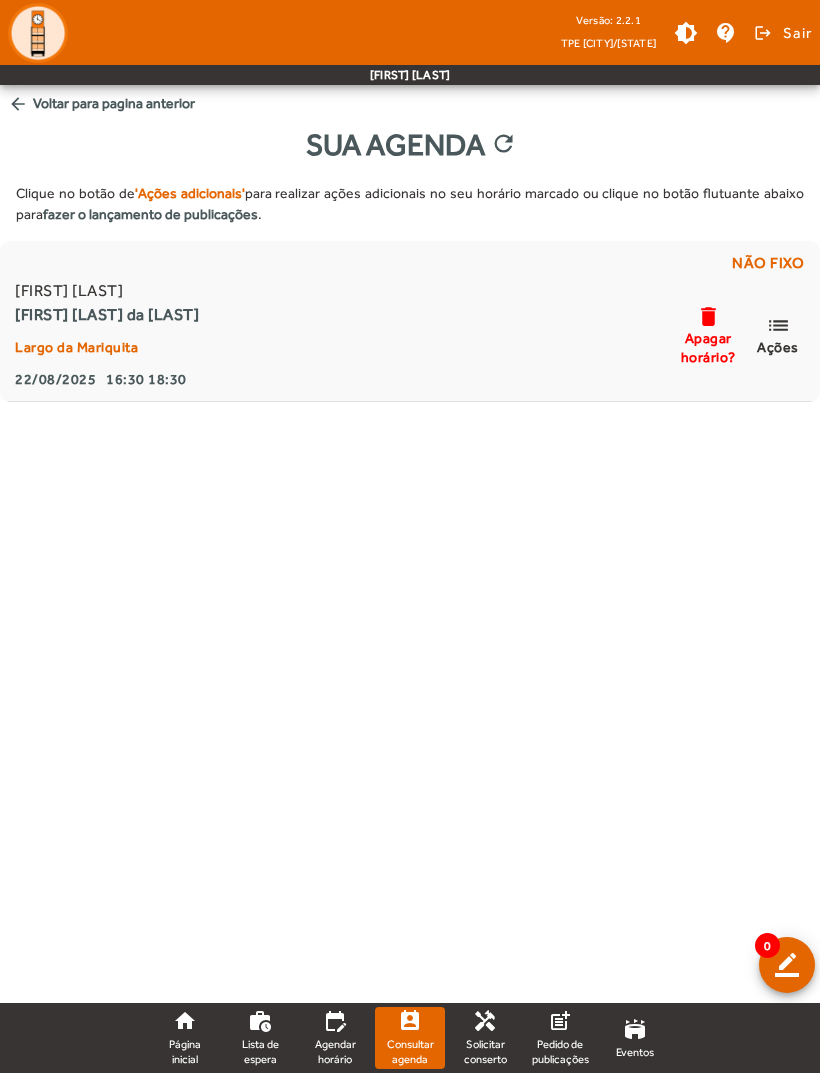 click on "edit_calendar Agendar horário" 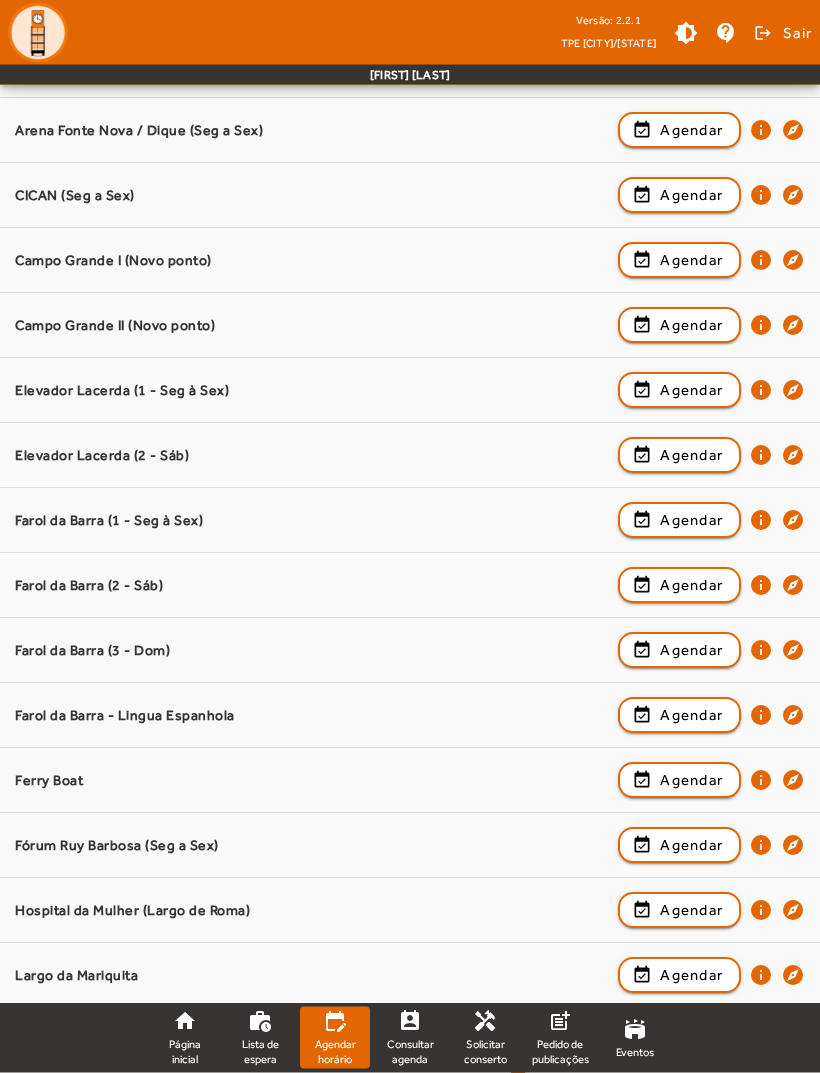 scroll, scrollTop: 330, scrollLeft: 0, axis: vertical 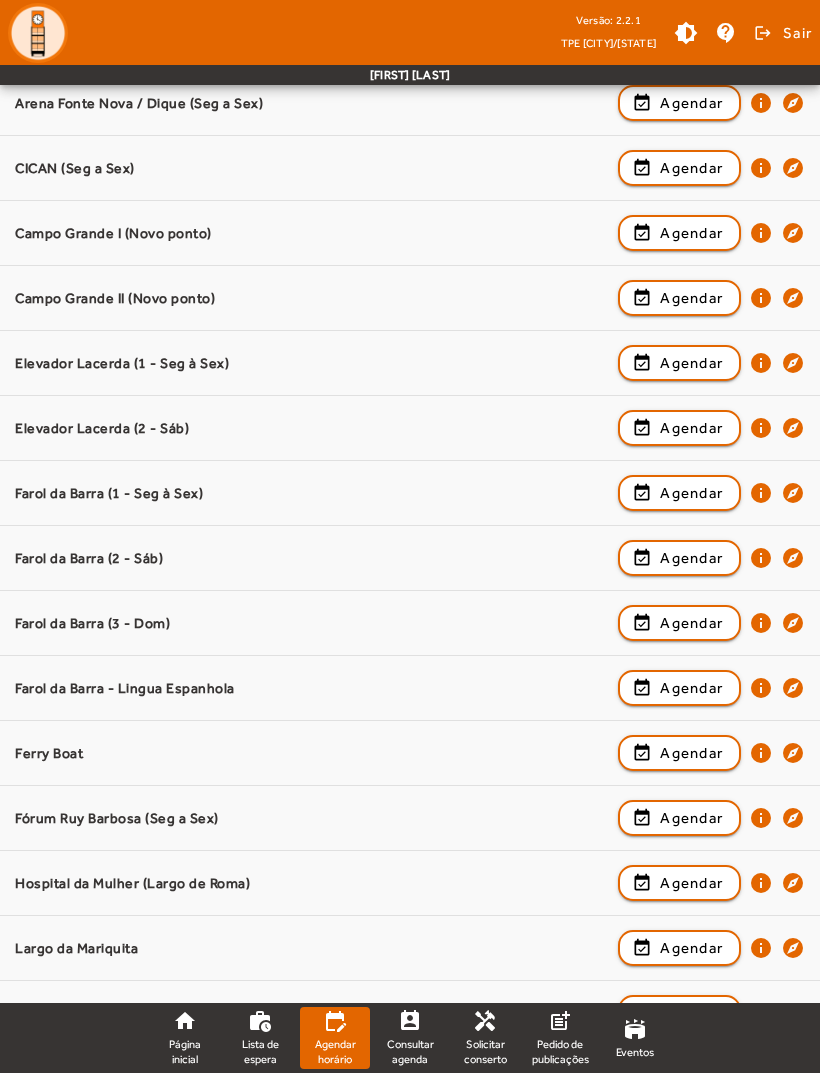 click on "Agendar" at bounding box center [691, 558] 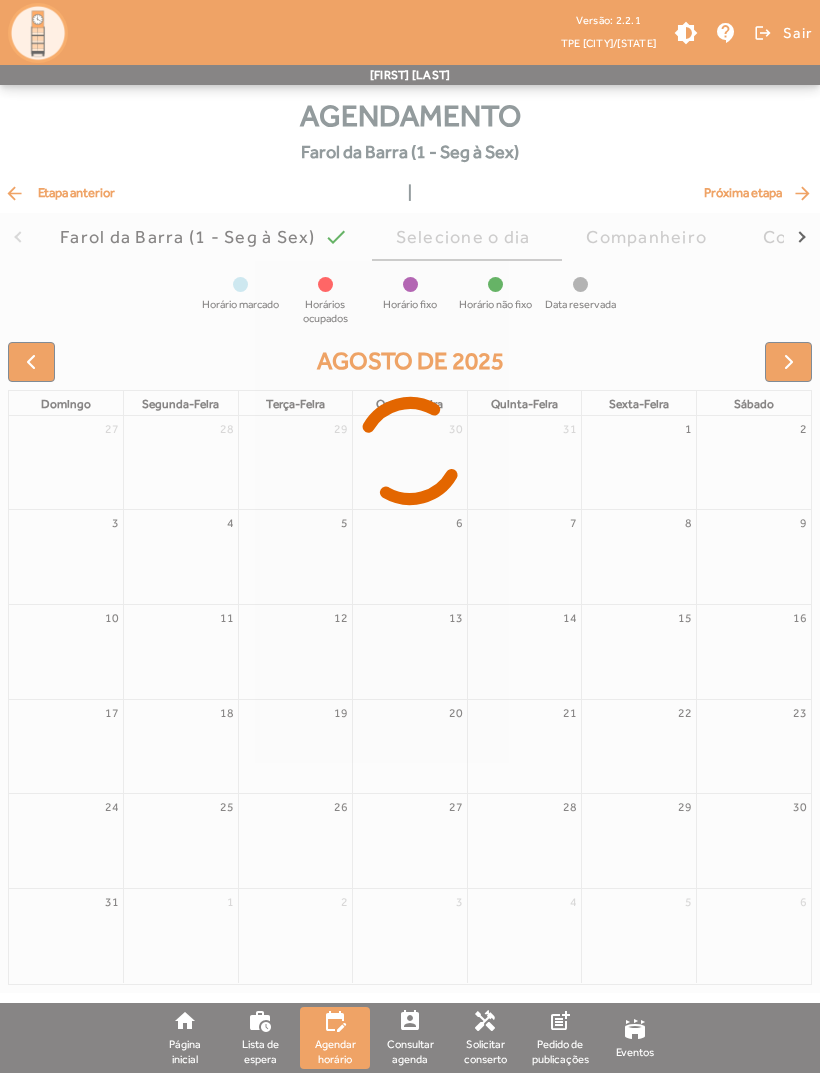 scroll, scrollTop: 0, scrollLeft: 0, axis: both 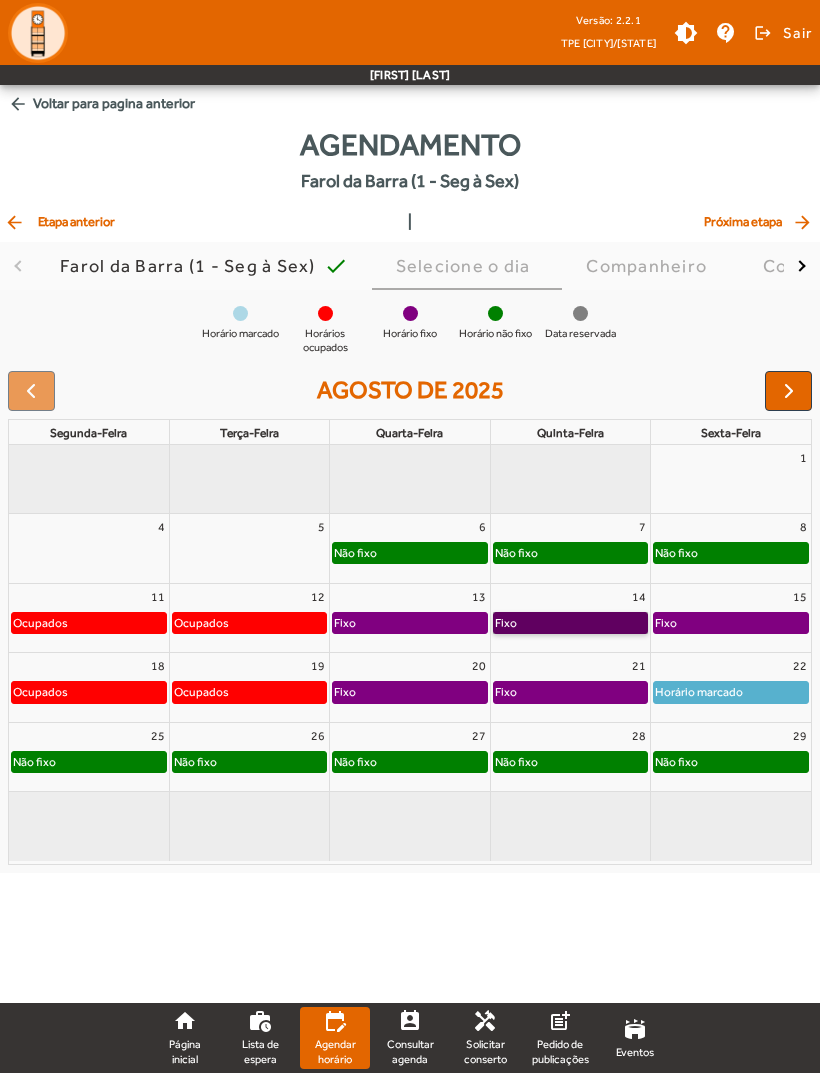 click on "Fixo" at bounding box center [570, 623] 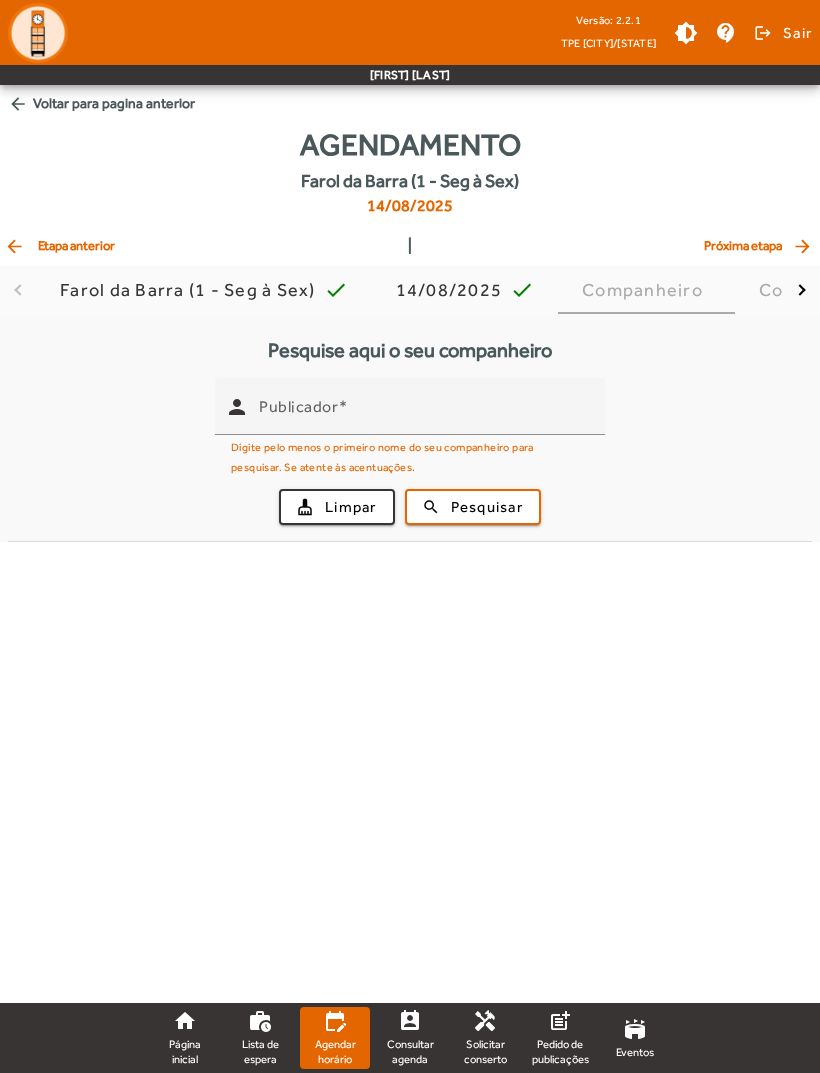 click on "Publicador" at bounding box center (424, 415) 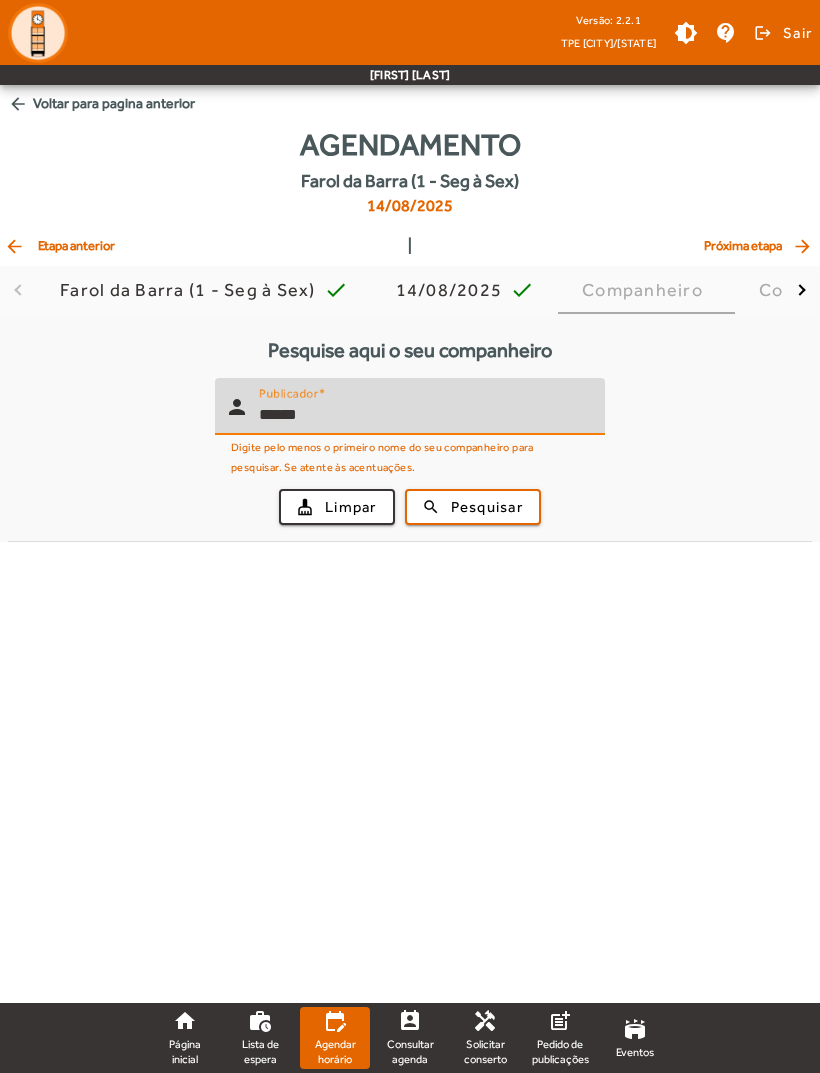 type on "*****" 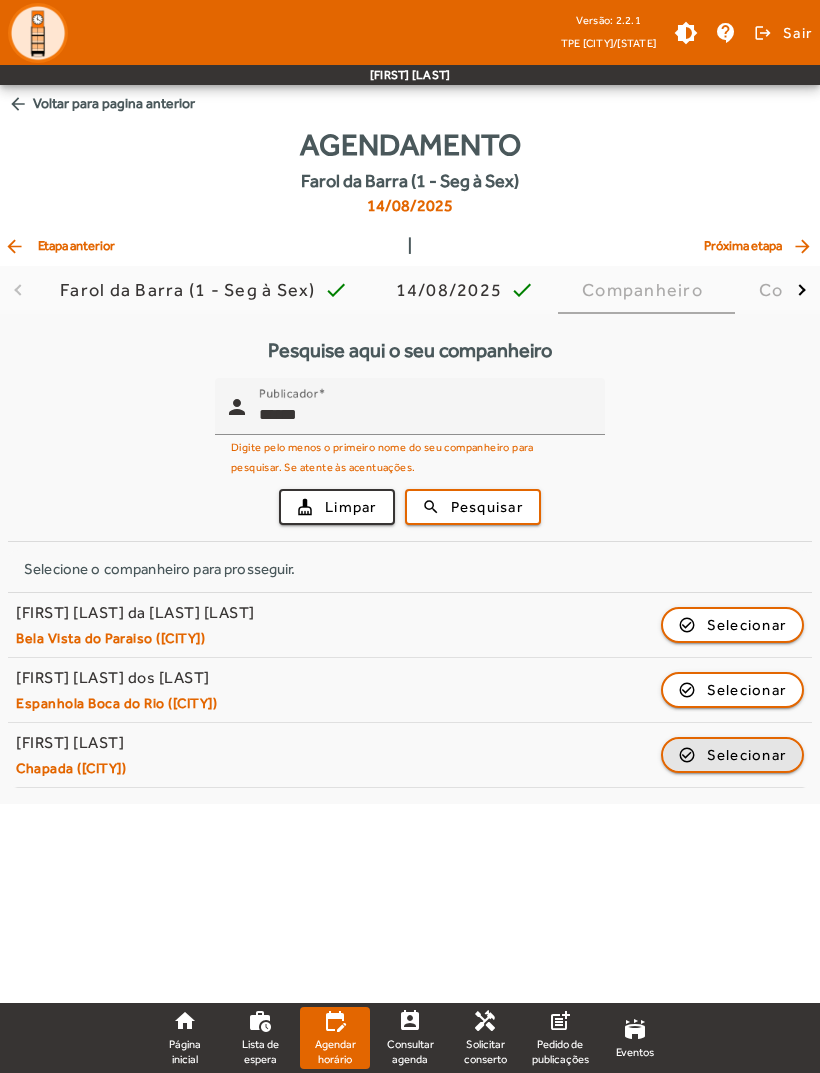 click on "Selecionar" 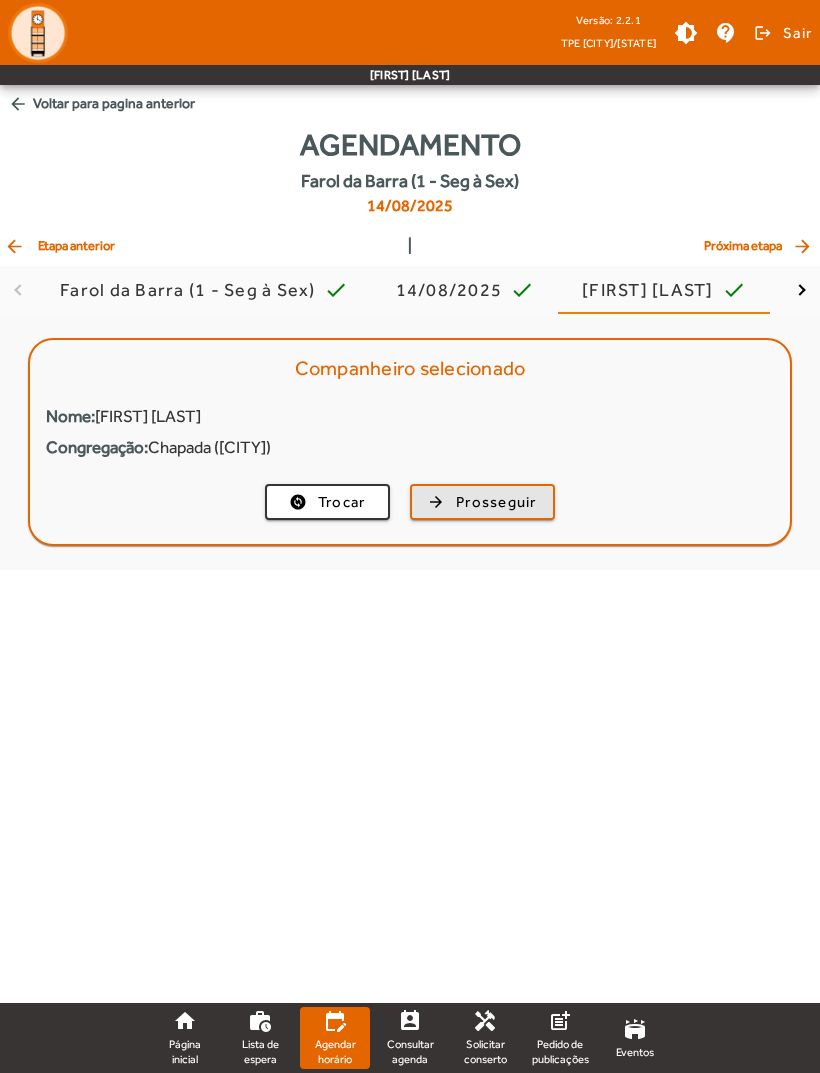 click on "Prosseguir" 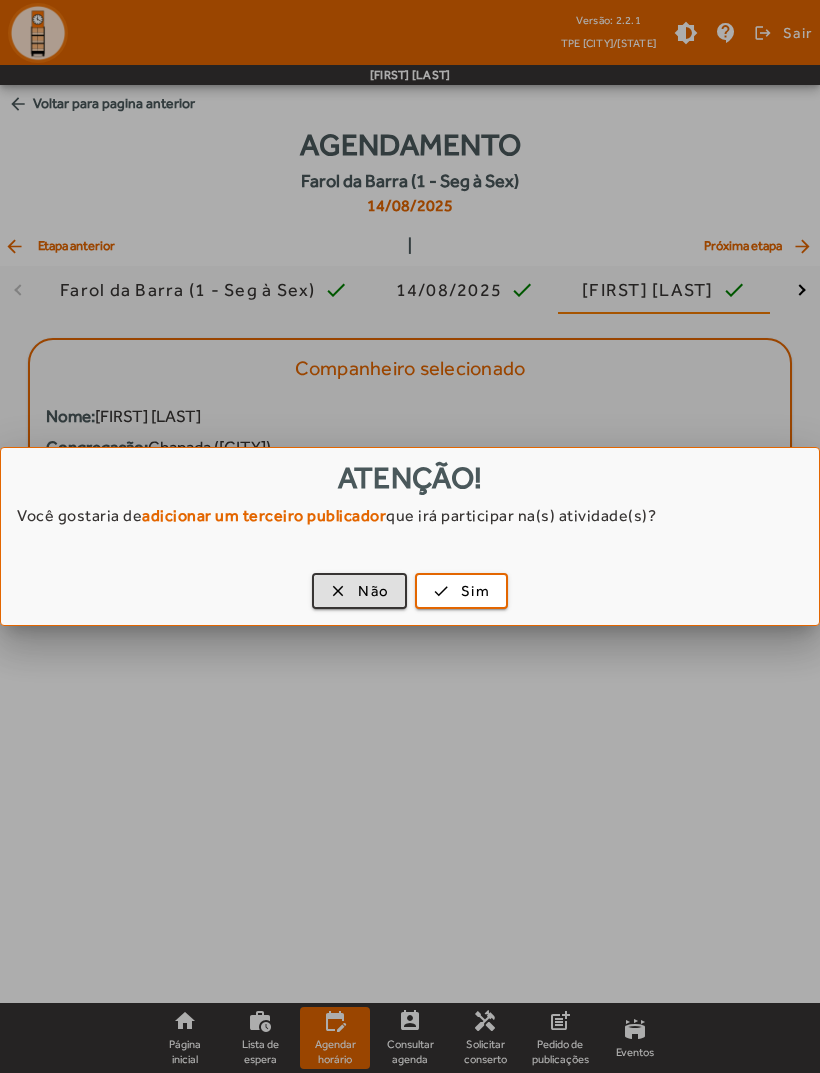 click on "Não" at bounding box center [373, 591] 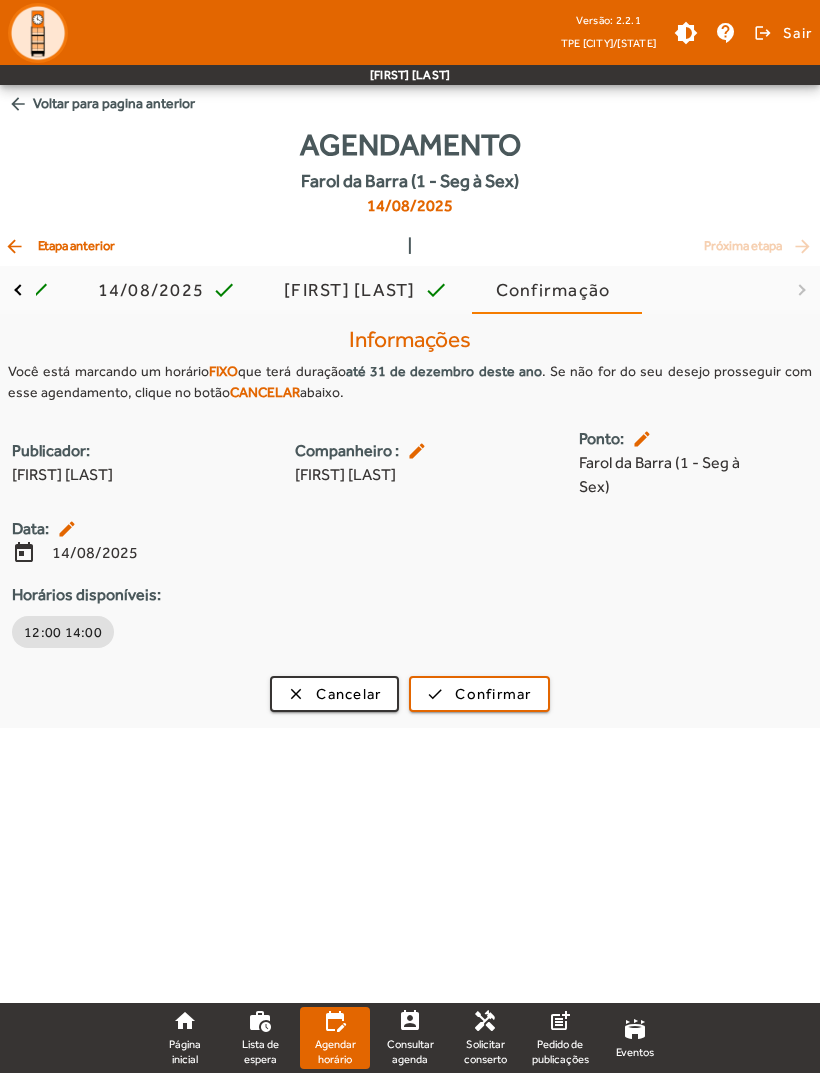 click on "Cancelar" at bounding box center (348, 694) 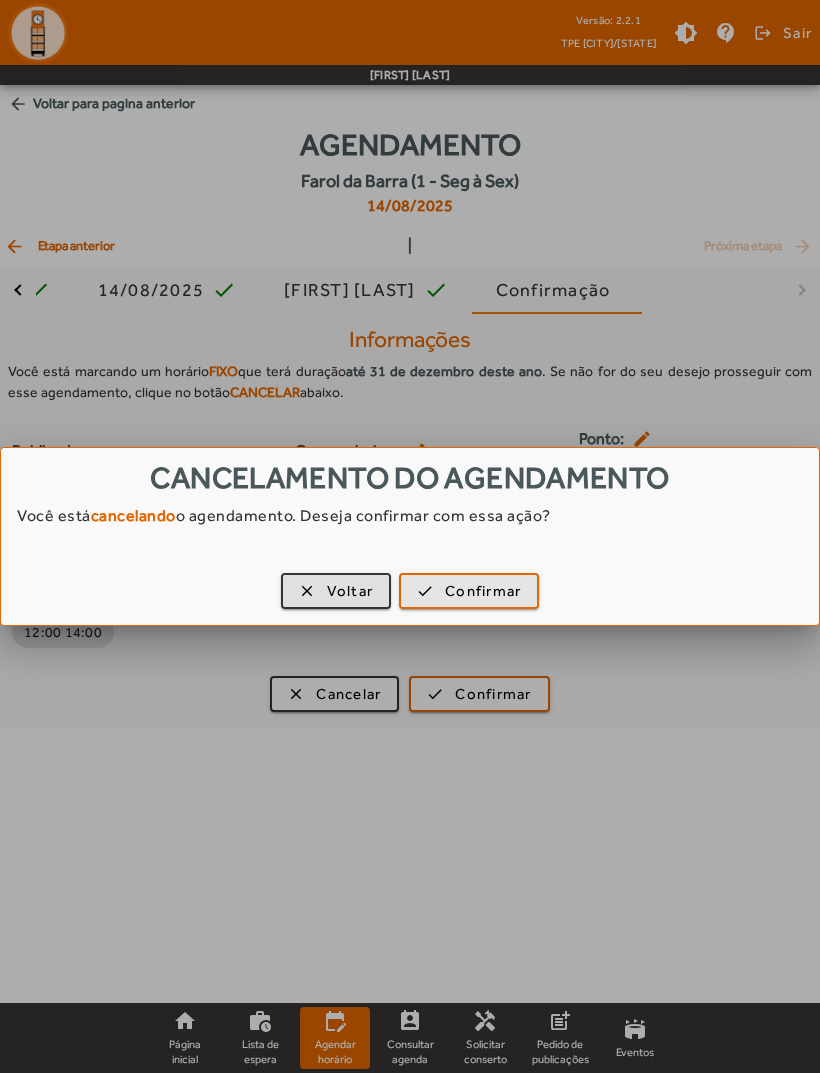click on "Confirmar" at bounding box center [483, 591] 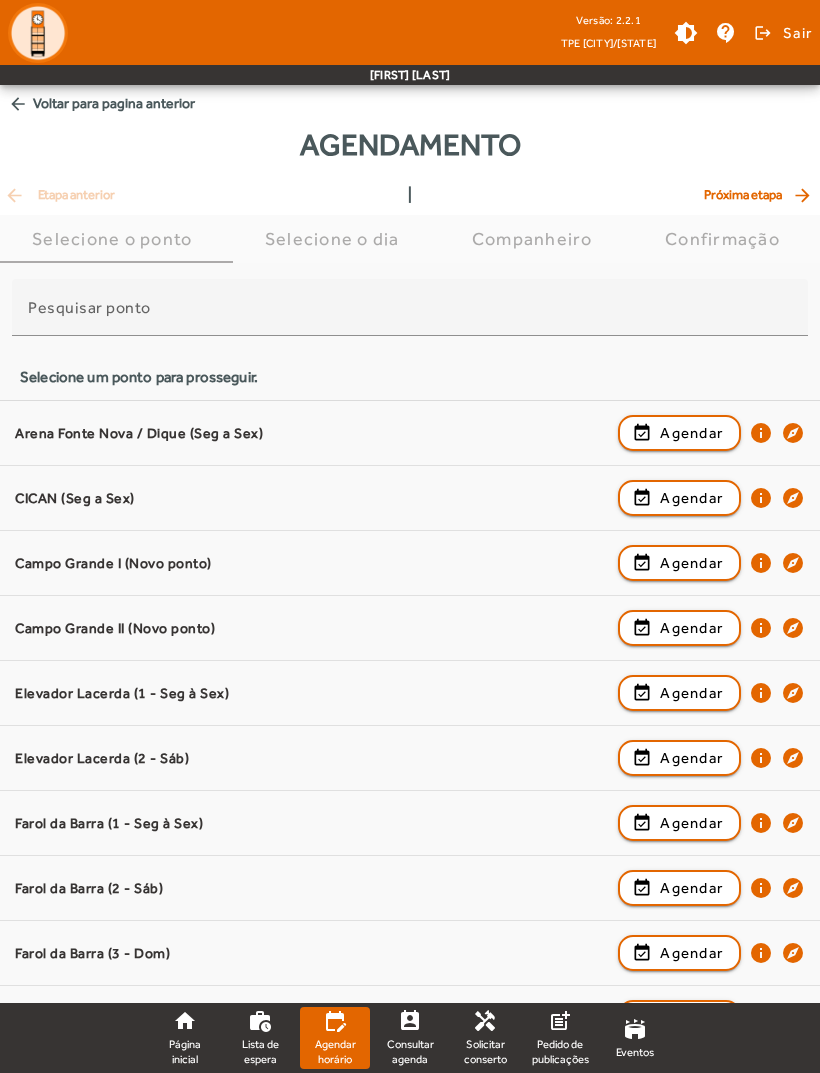 click on "Agendar" at bounding box center [691, 498] 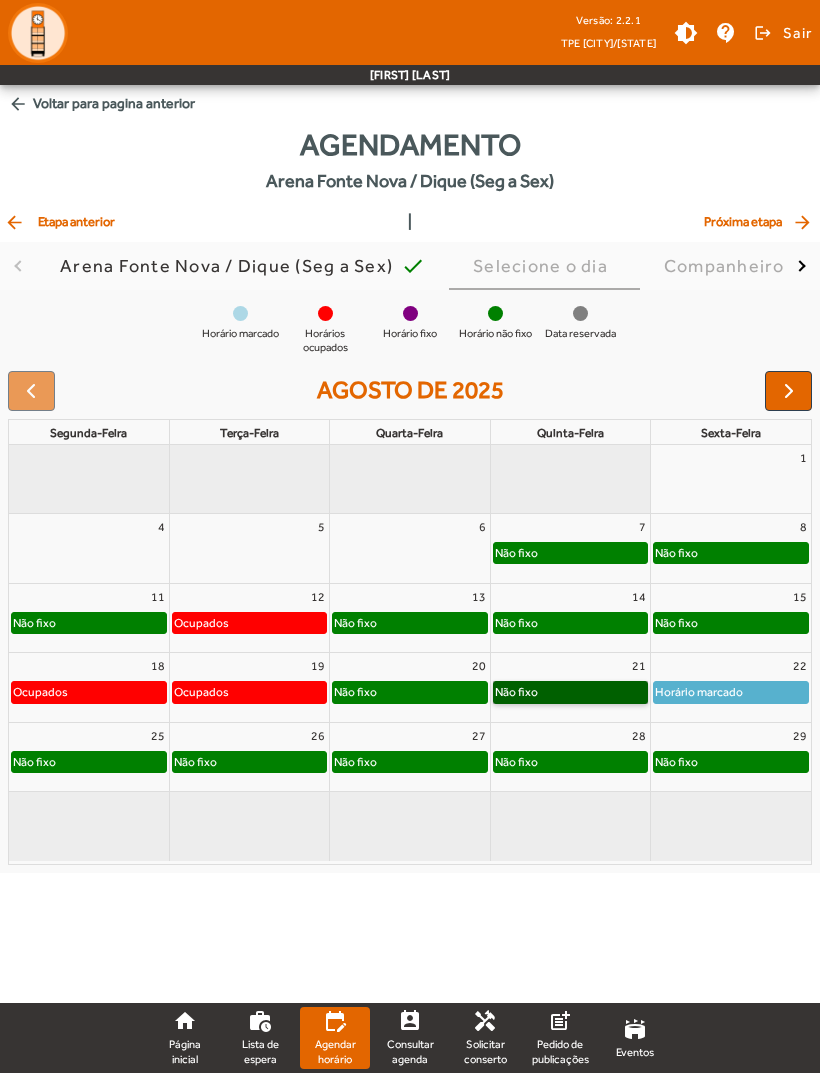 click on "Não fixo" at bounding box center (570, 692) 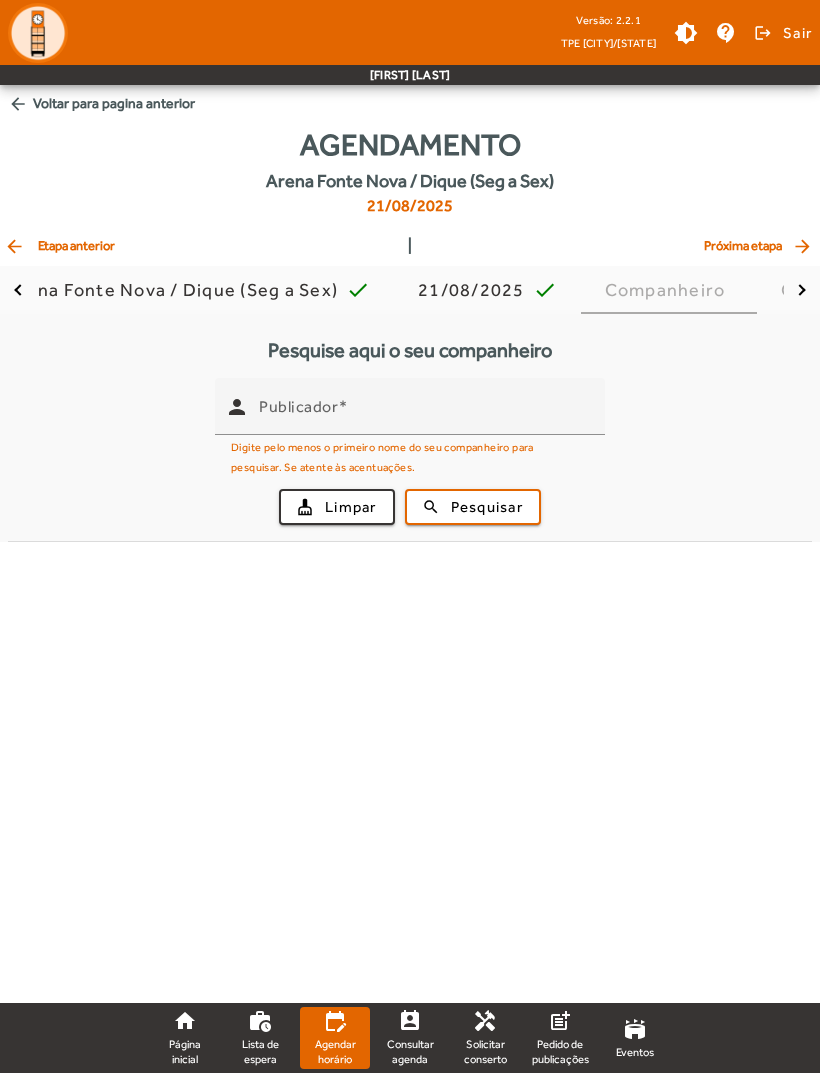 click on "arrow_back  Etapa anterior" 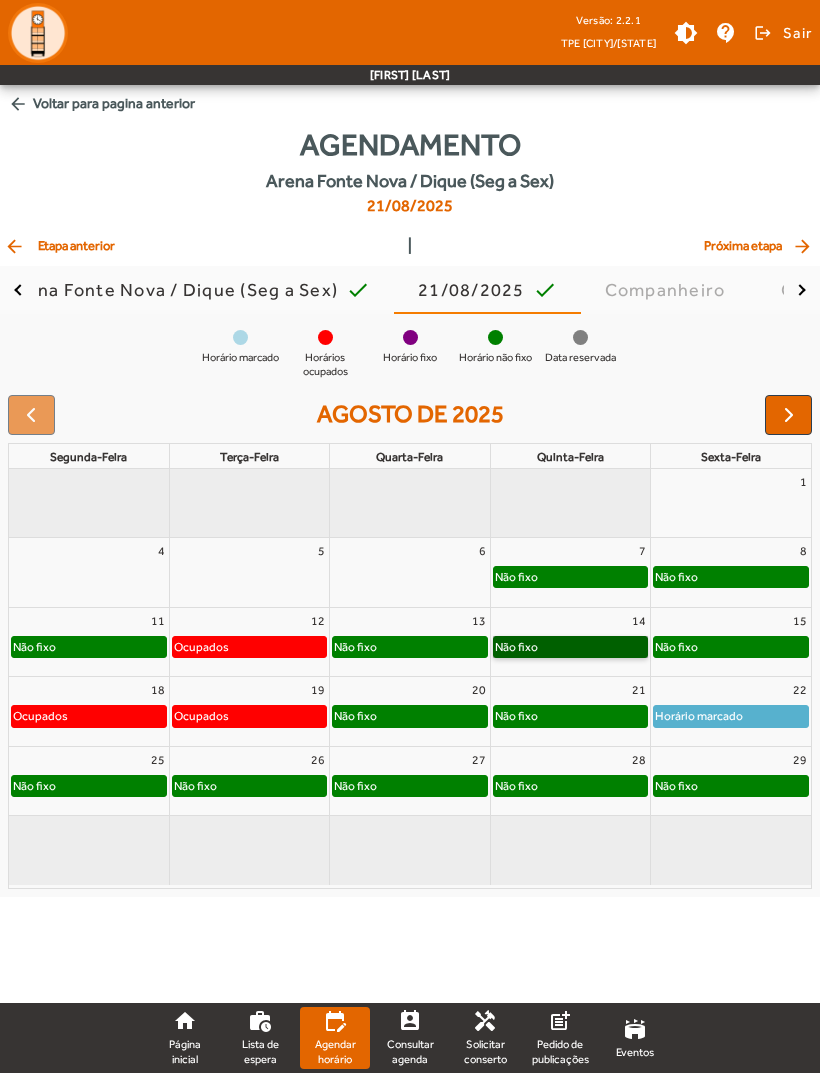 click on "Não fixo" at bounding box center (570, 647) 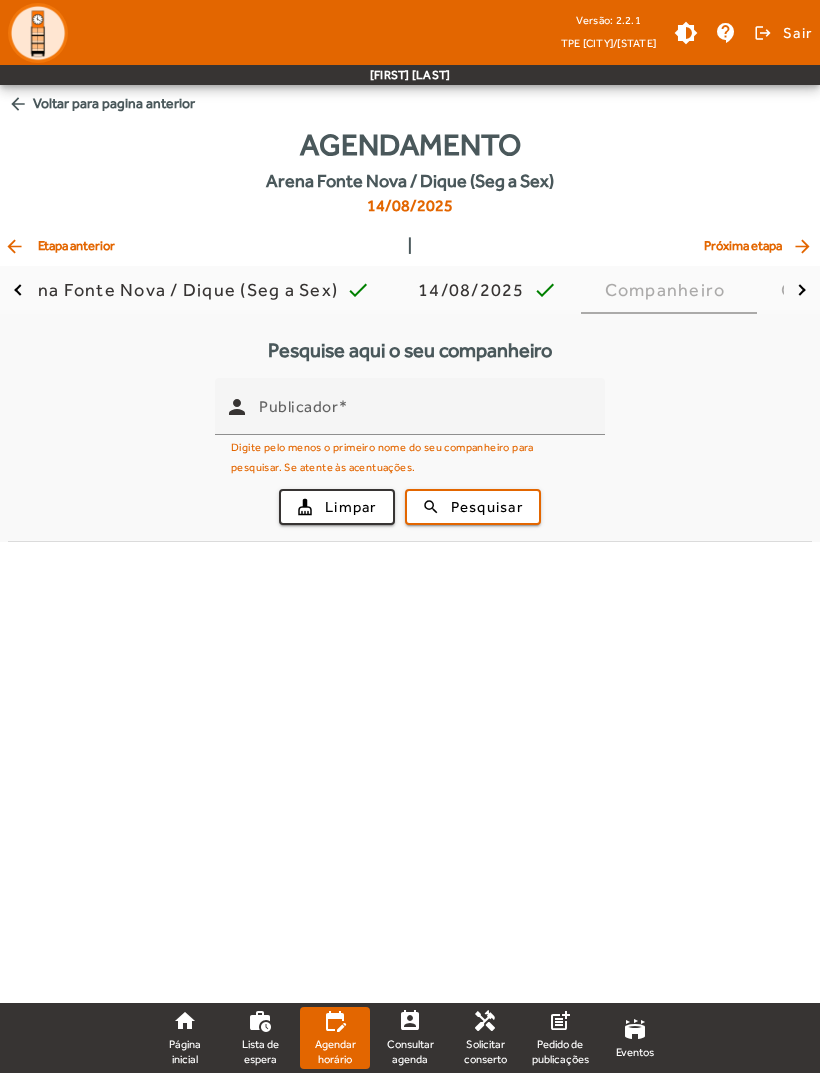 click on "Publicador" at bounding box center (424, 415) 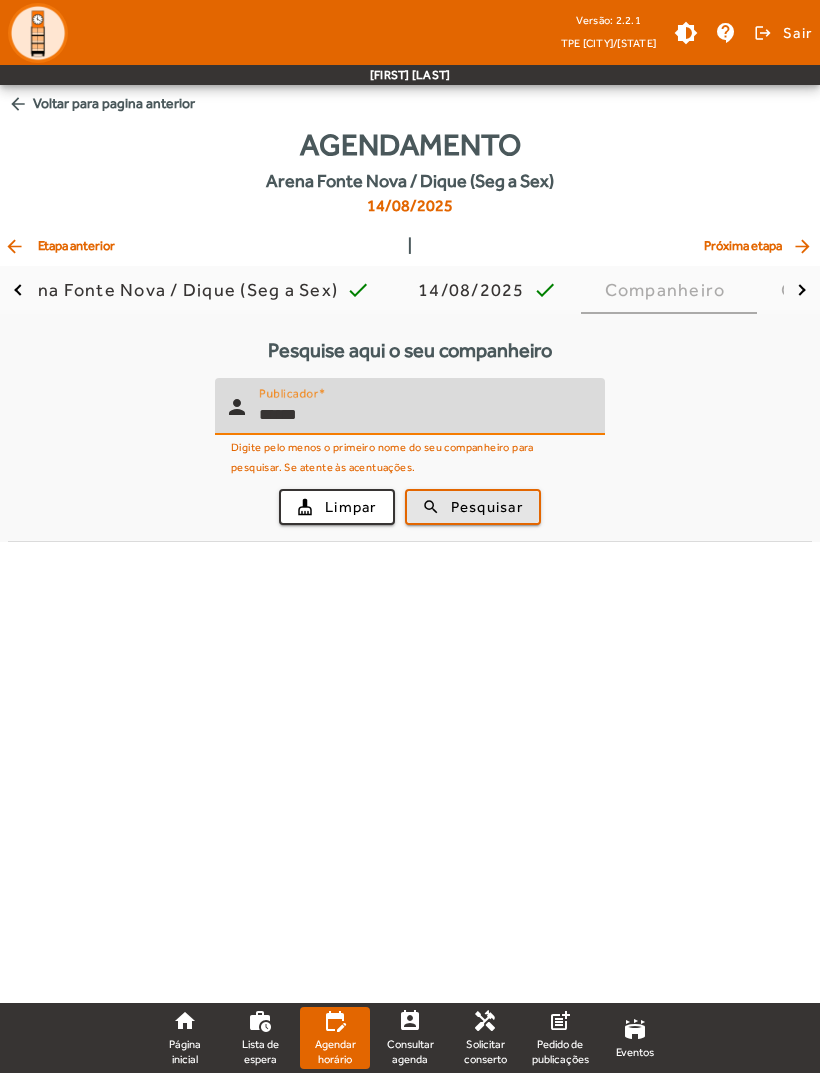 type on "*****" 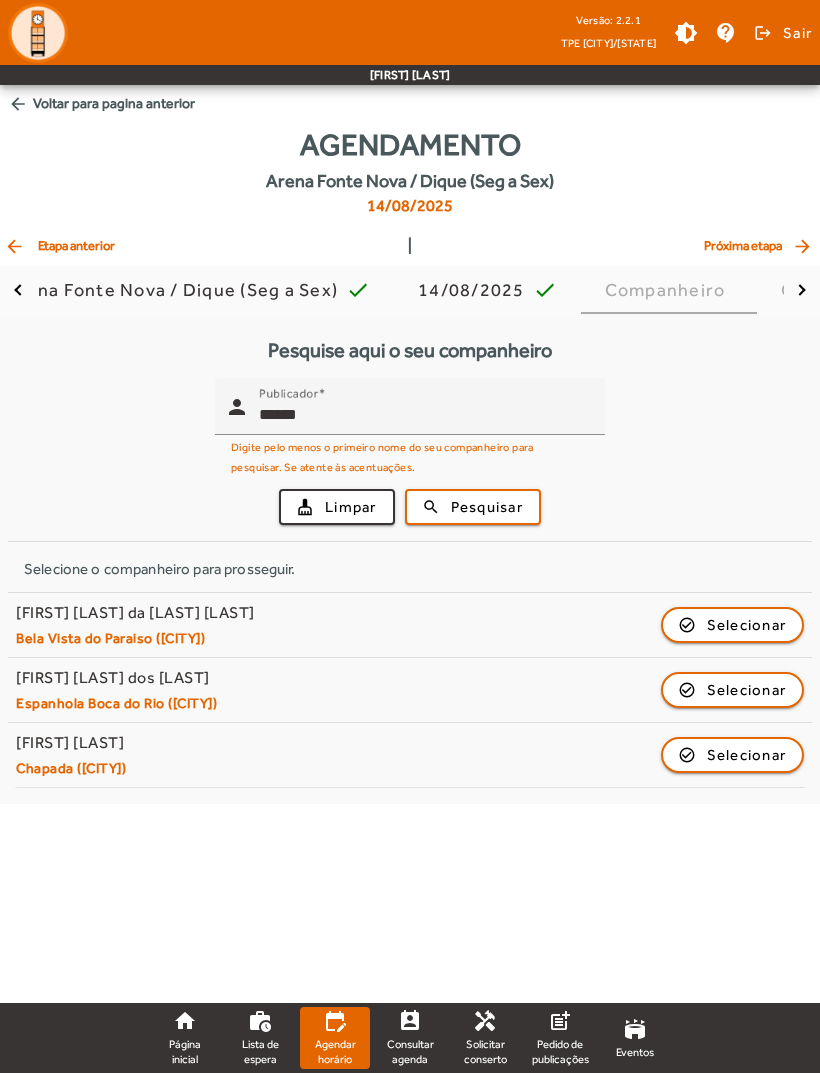 click on "Selecionar" 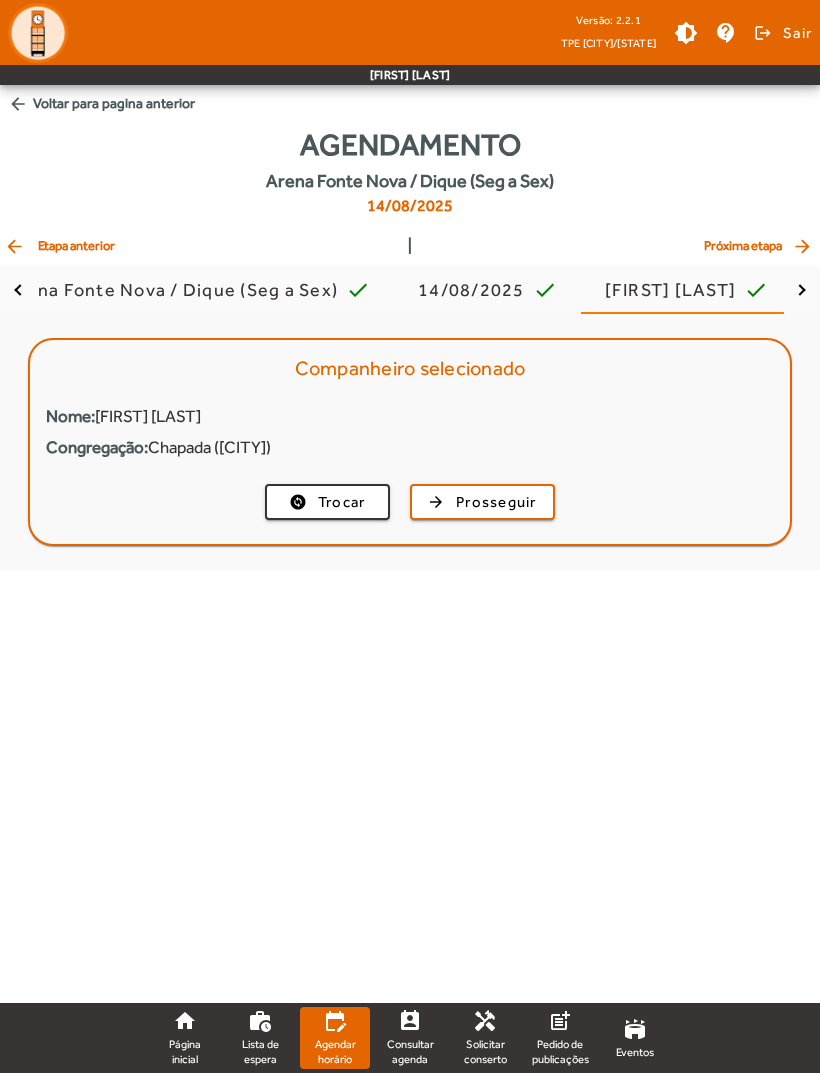 click on "Prosseguir" 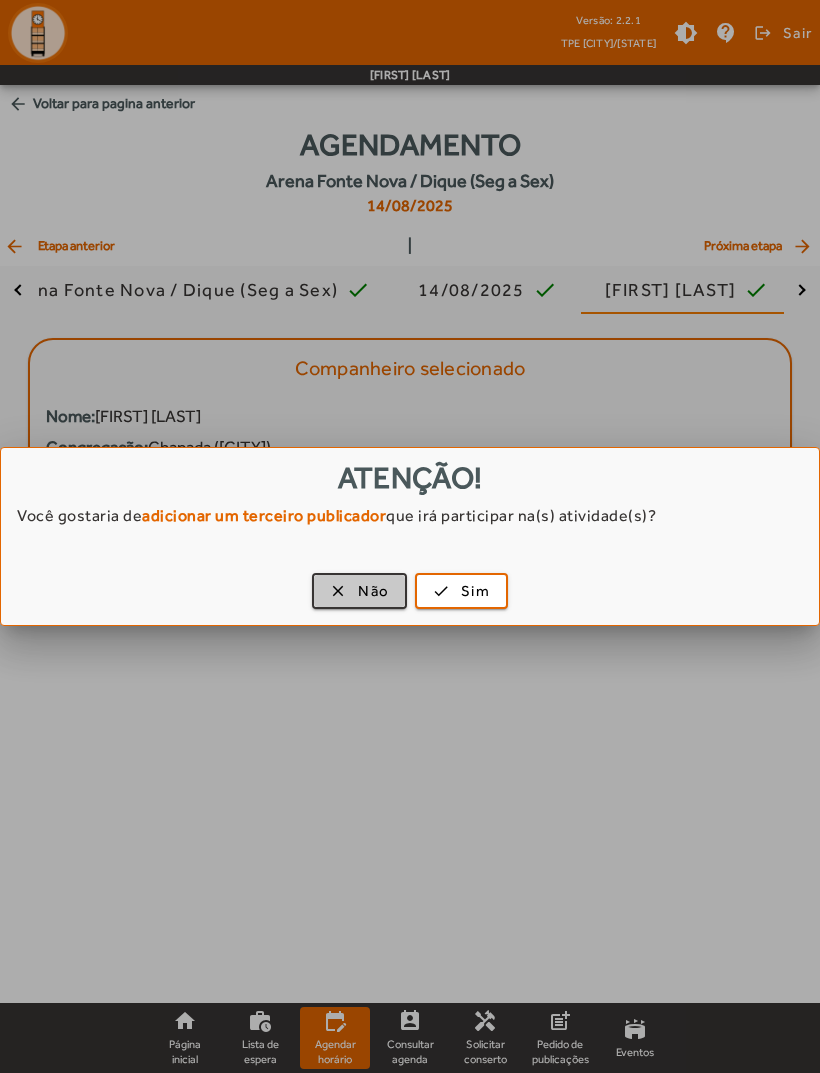 click on "clear  Não" at bounding box center (359, 591) 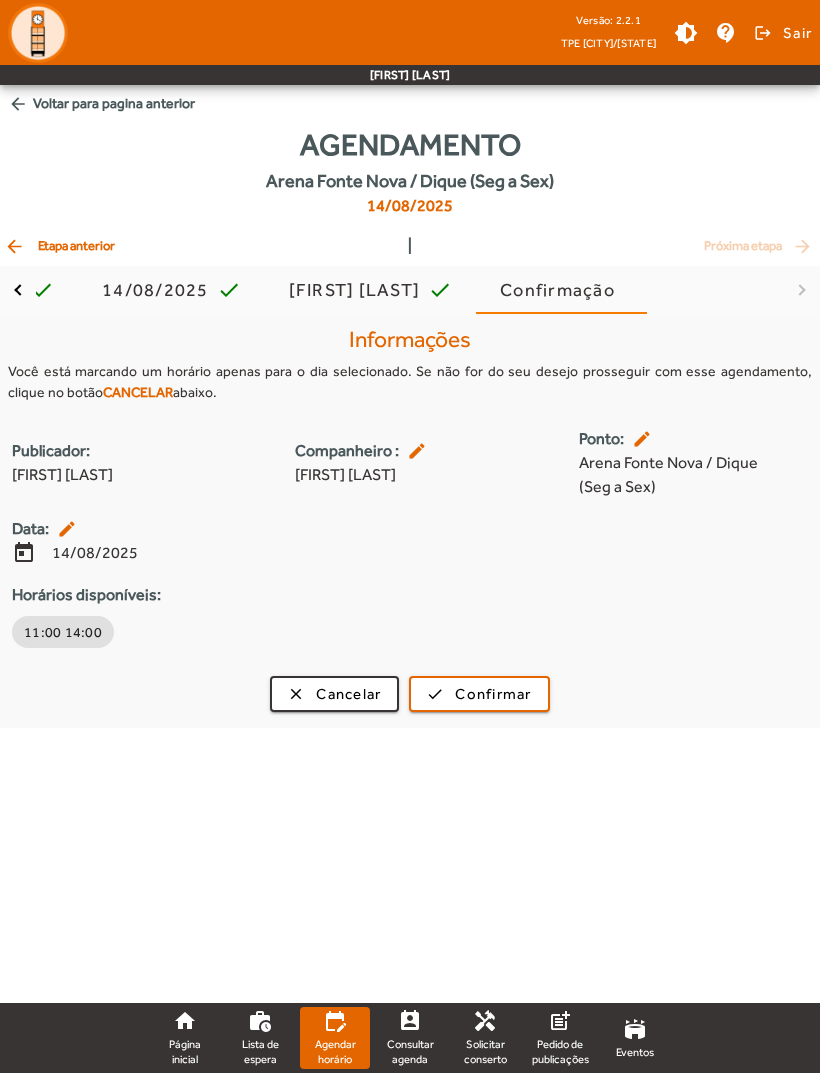 click on "Cancelar" at bounding box center (348, 694) 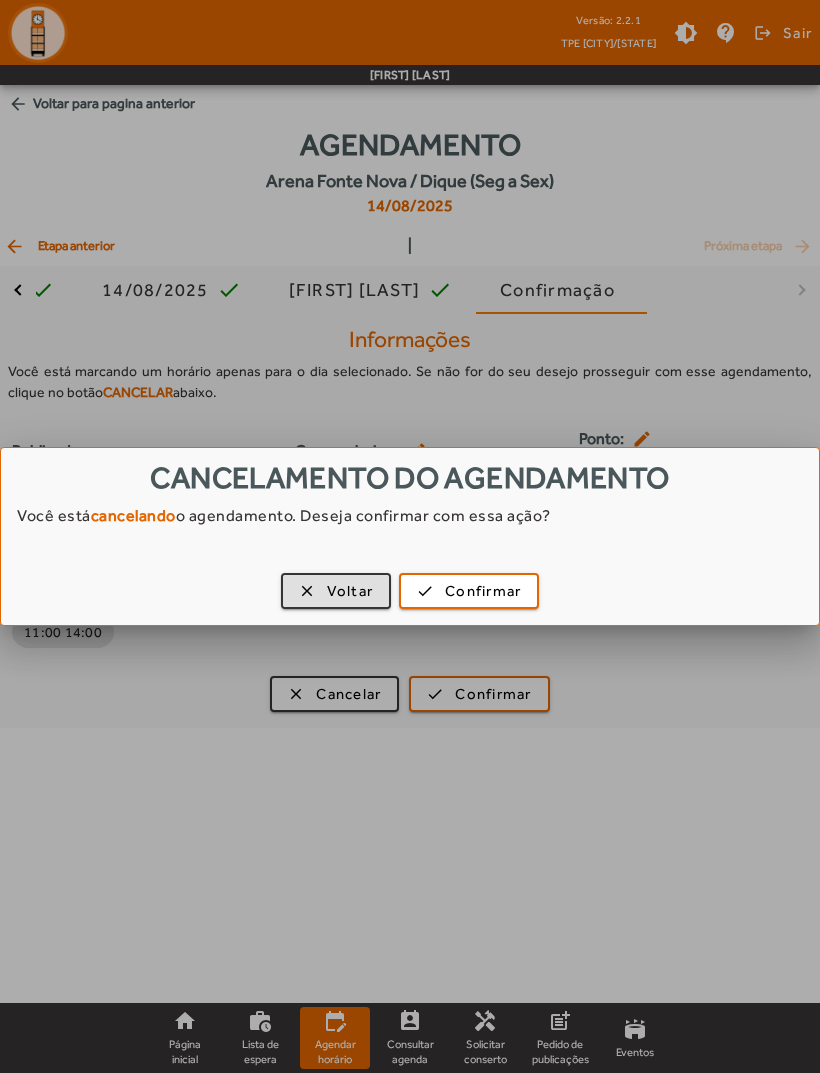 click on "Confirmar" at bounding box center [483, 591] 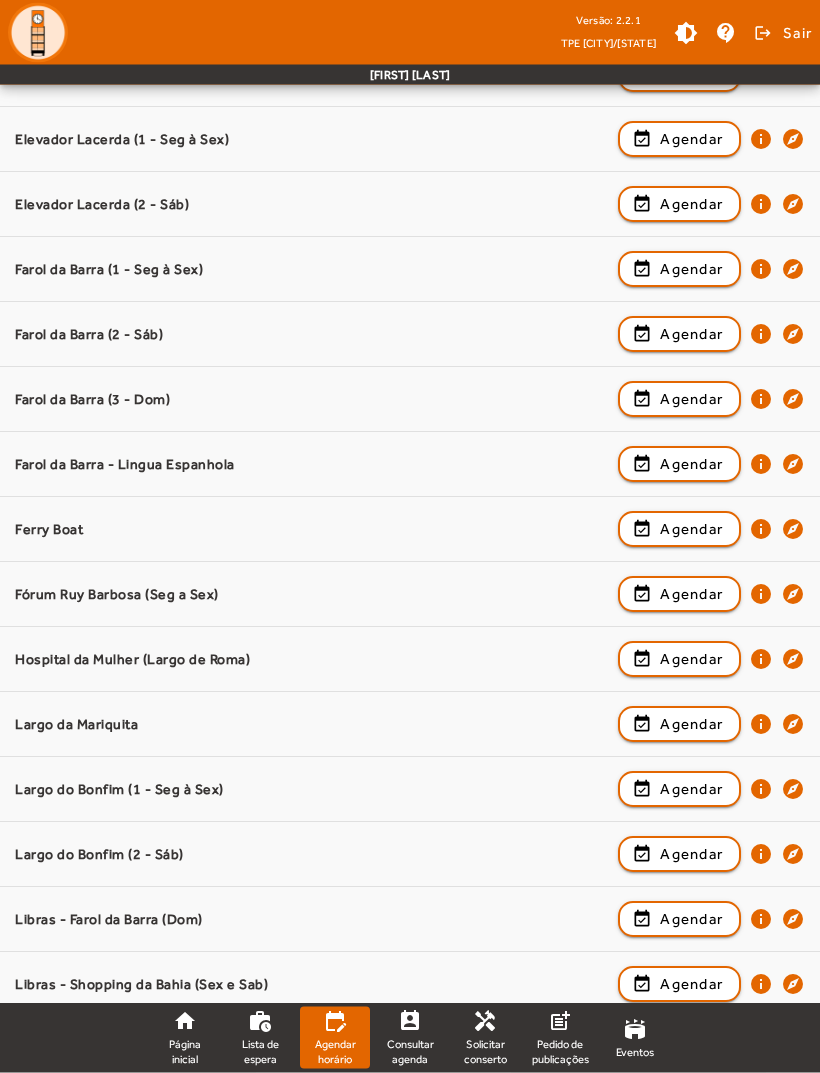 scroll, scrollTop: 555, scrollLeft: 0, axis: vertical 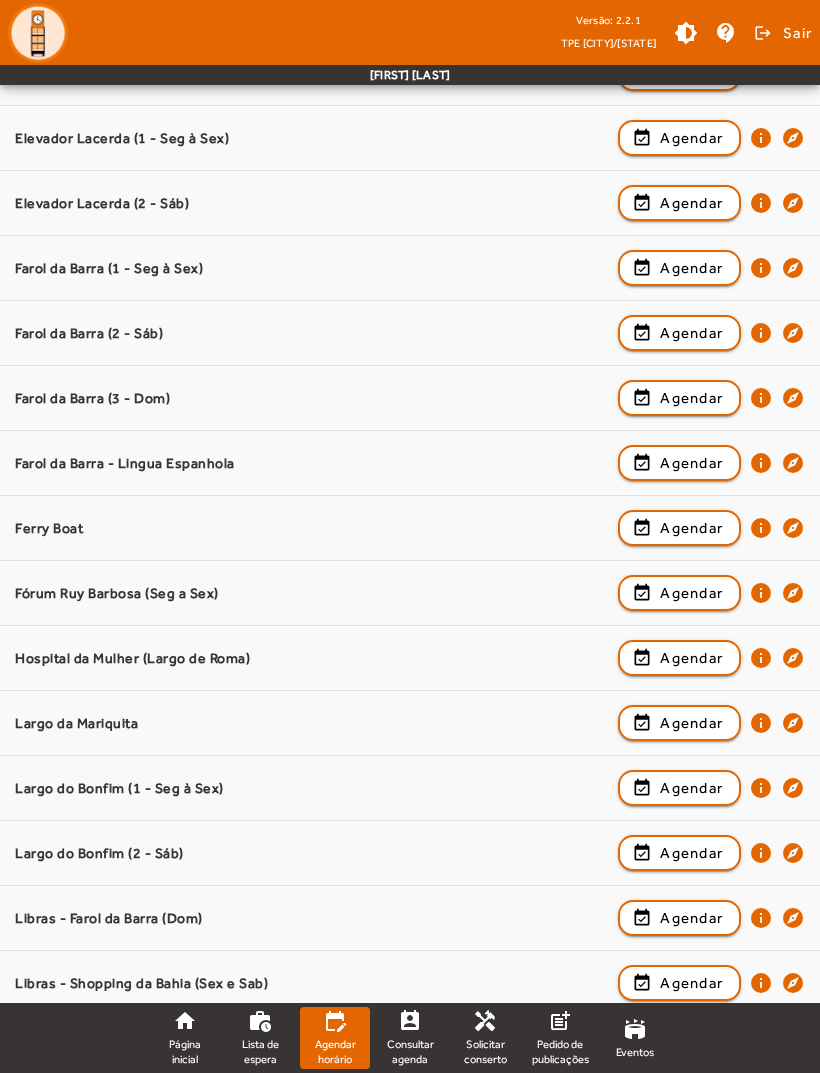 click on "Agendar" at bounding box center (691, 788) 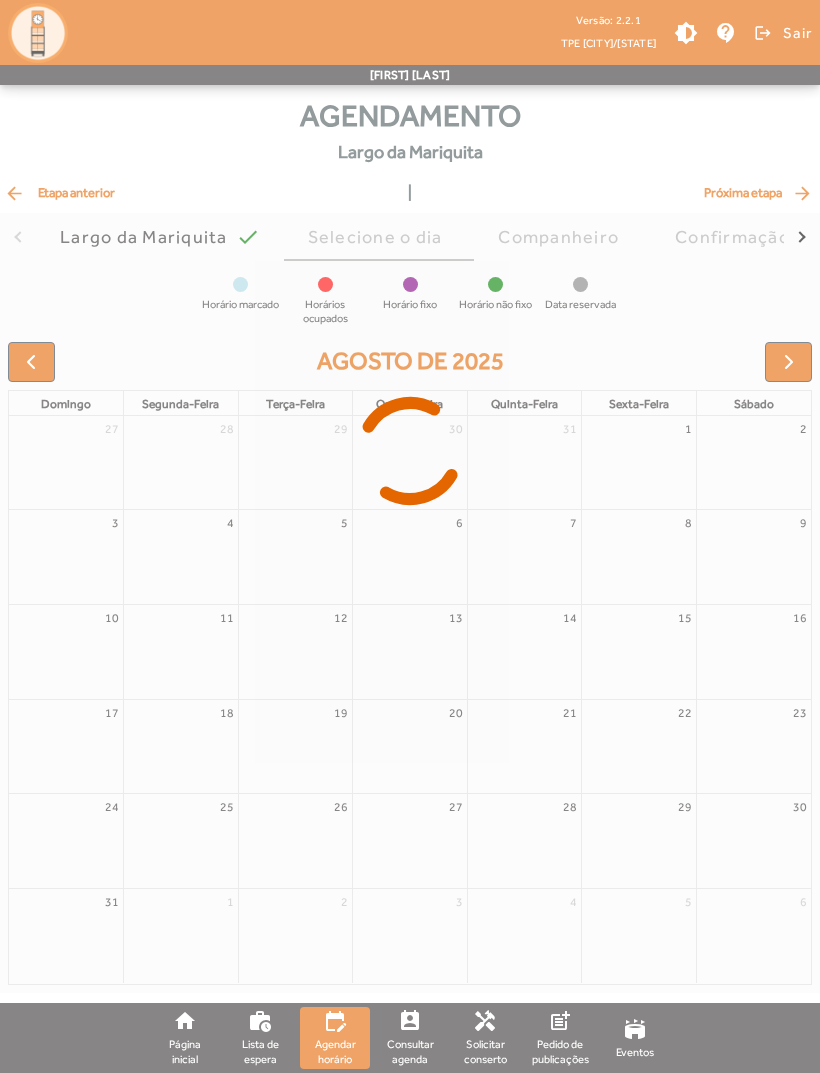 scroll, scrollTop: 0, scrollLeft: 0, axis: both 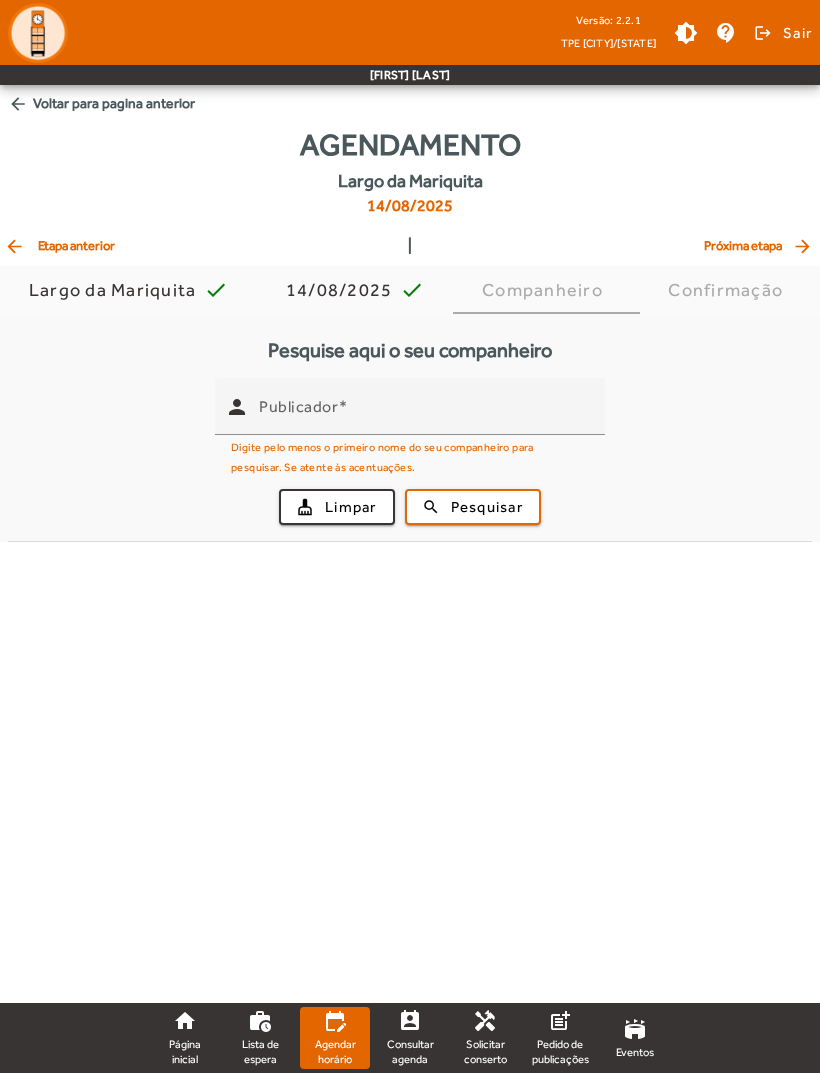click on "Publicador" at bounding box center [424, 406] 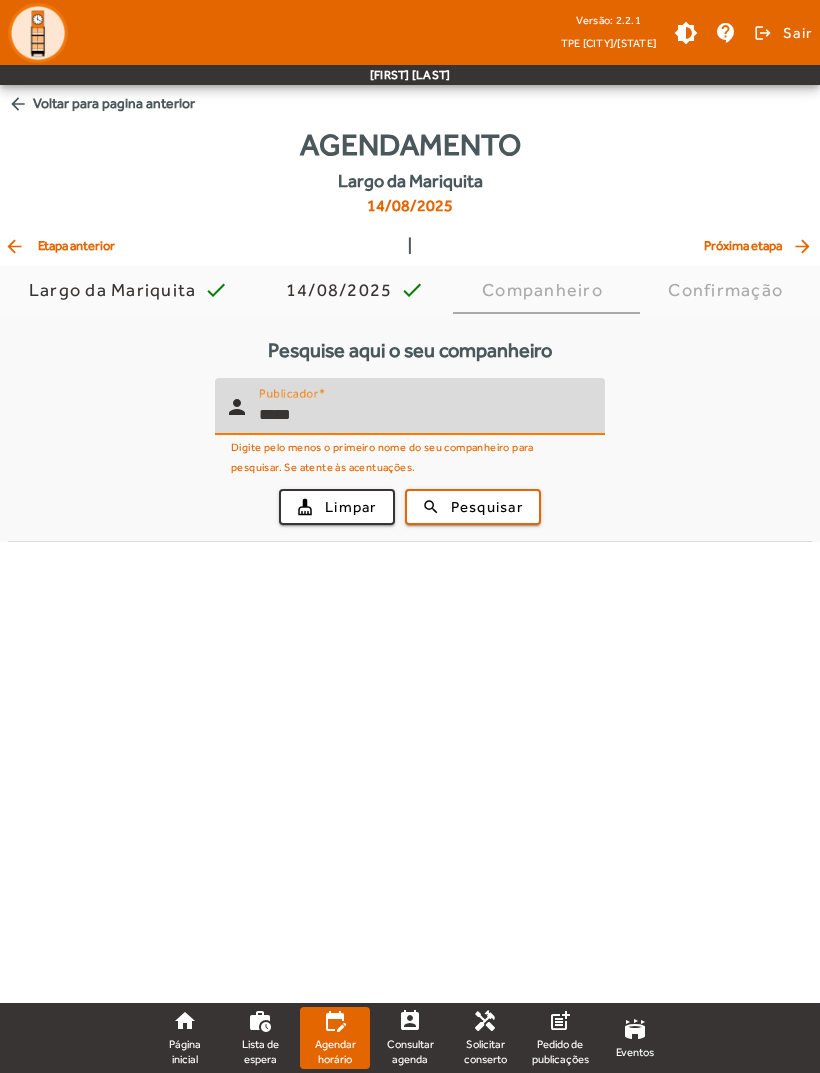 type on "*****" 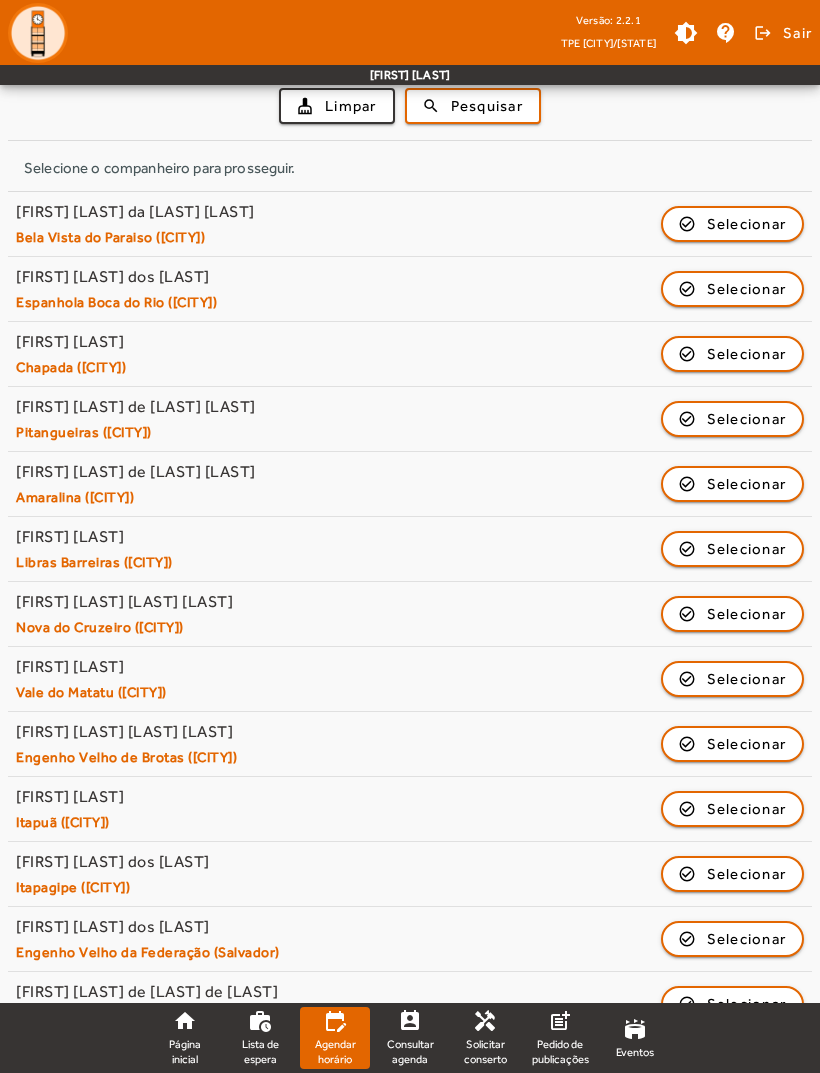 scroll, scrollTop: 0, scrollLeft: 0, axis: both 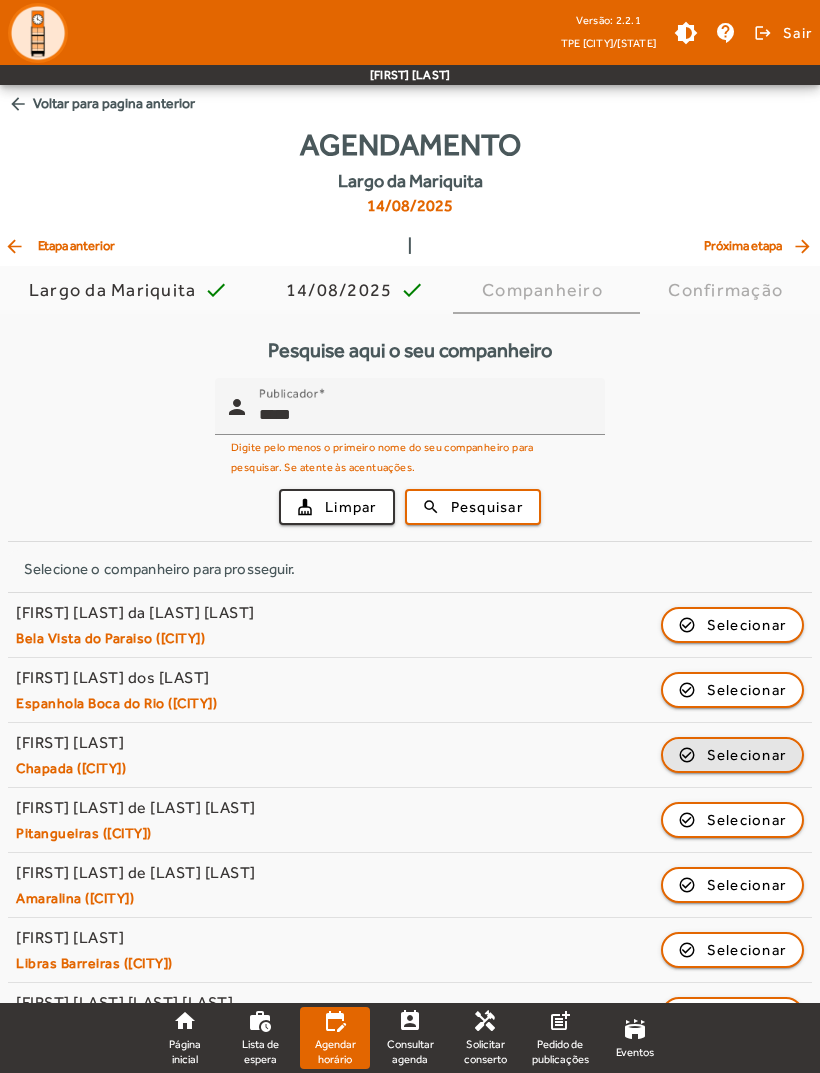 click on "Selecionar" at bounding box center [747, 820] 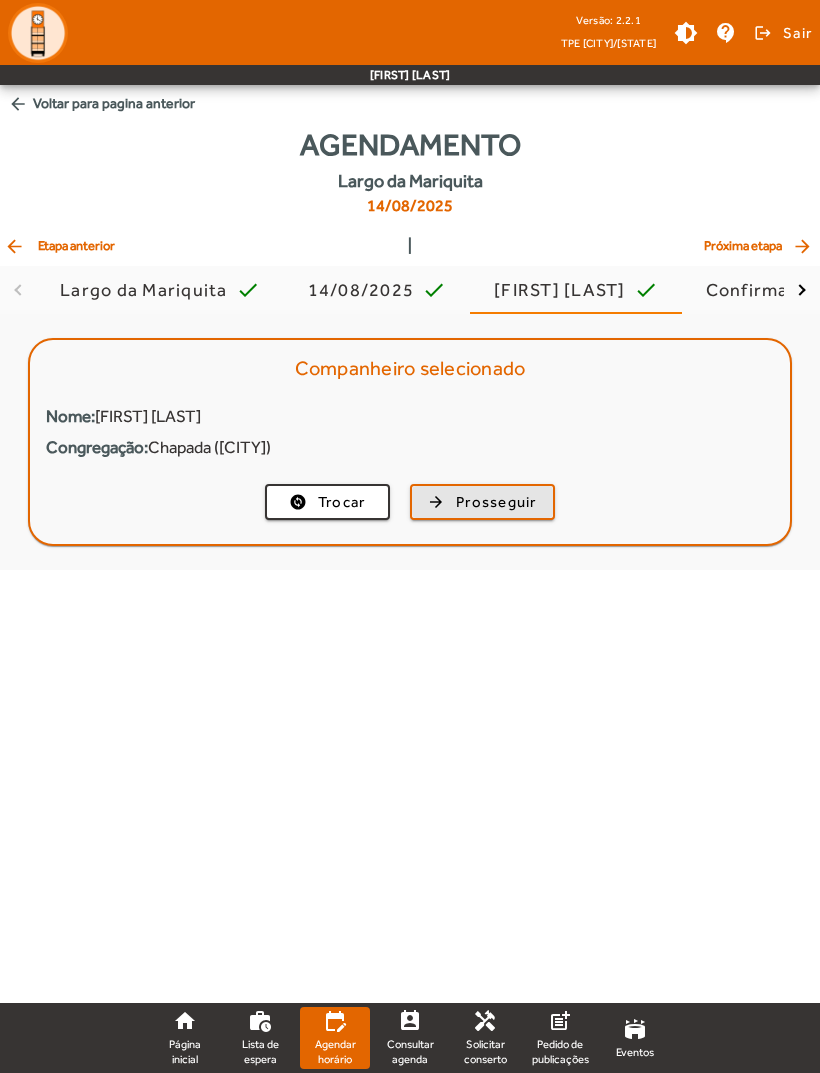 click on "Prosseguir" 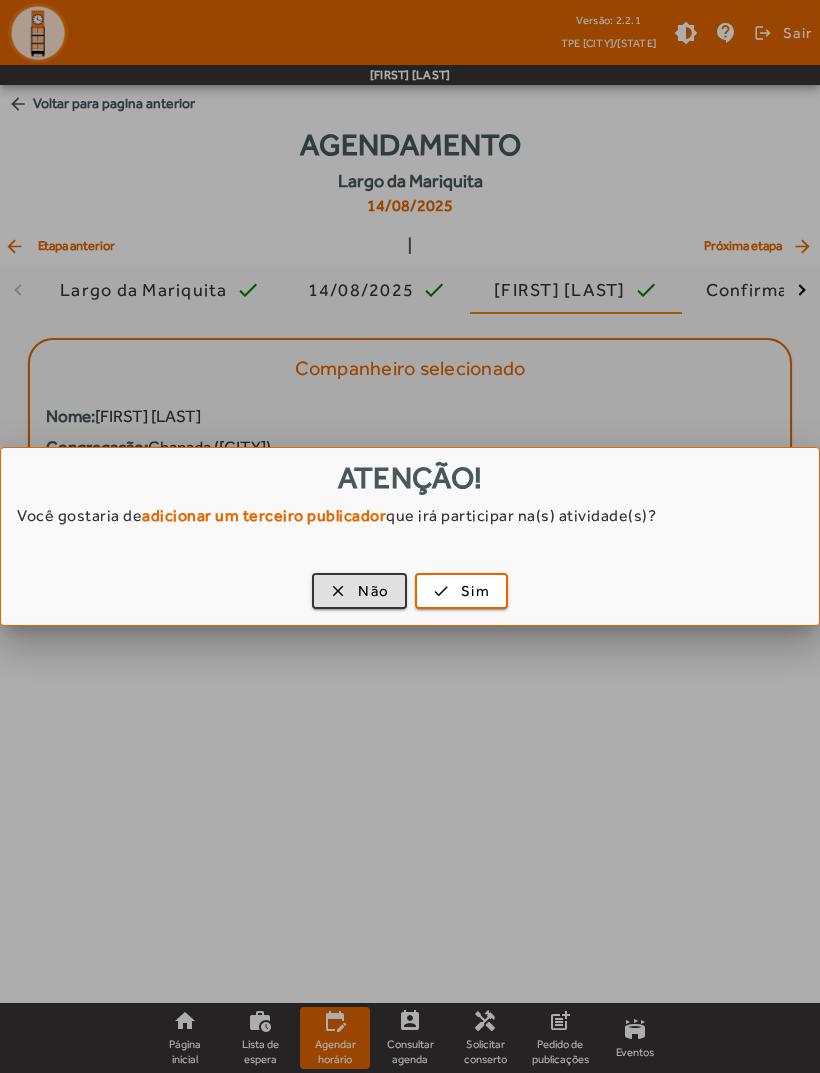 click at bounding box center [359, 591] 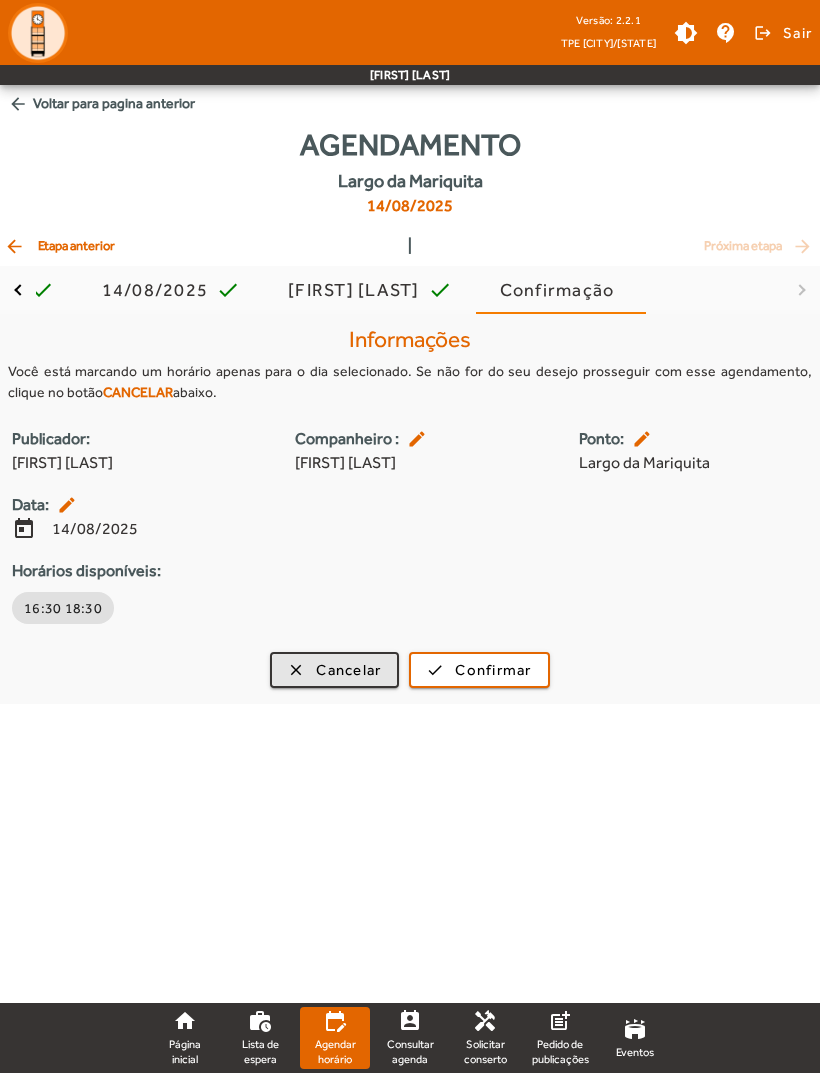 click on "Cancelar" at bounding box center (348, 670) 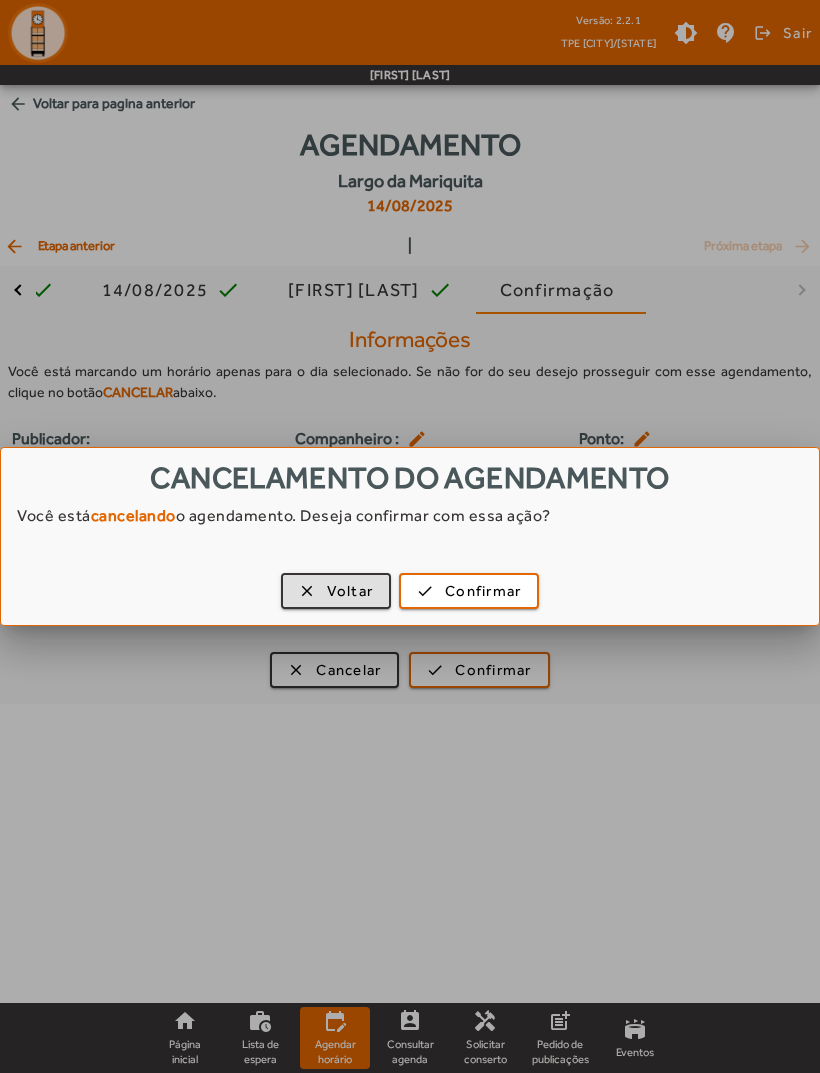 click on "Confirmar" at bounding box center [483, 591] 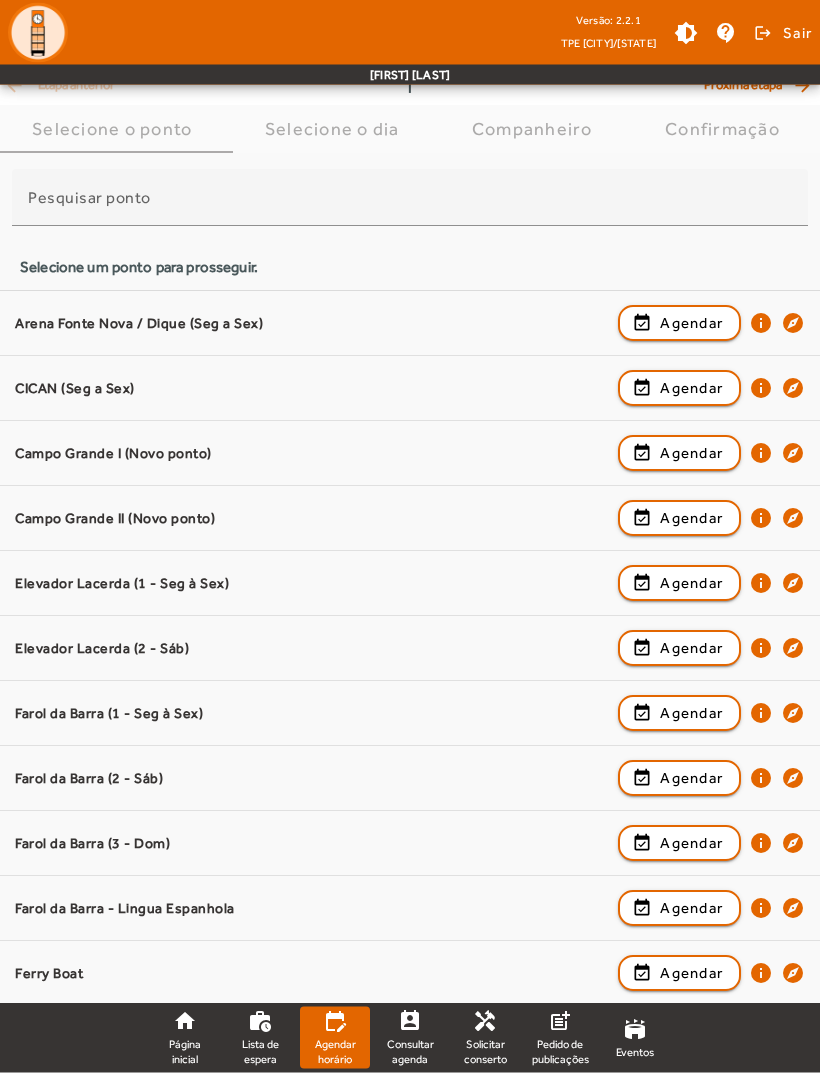 scroll, scrollTop: 30, scrollLeft: 0, axis: vertical 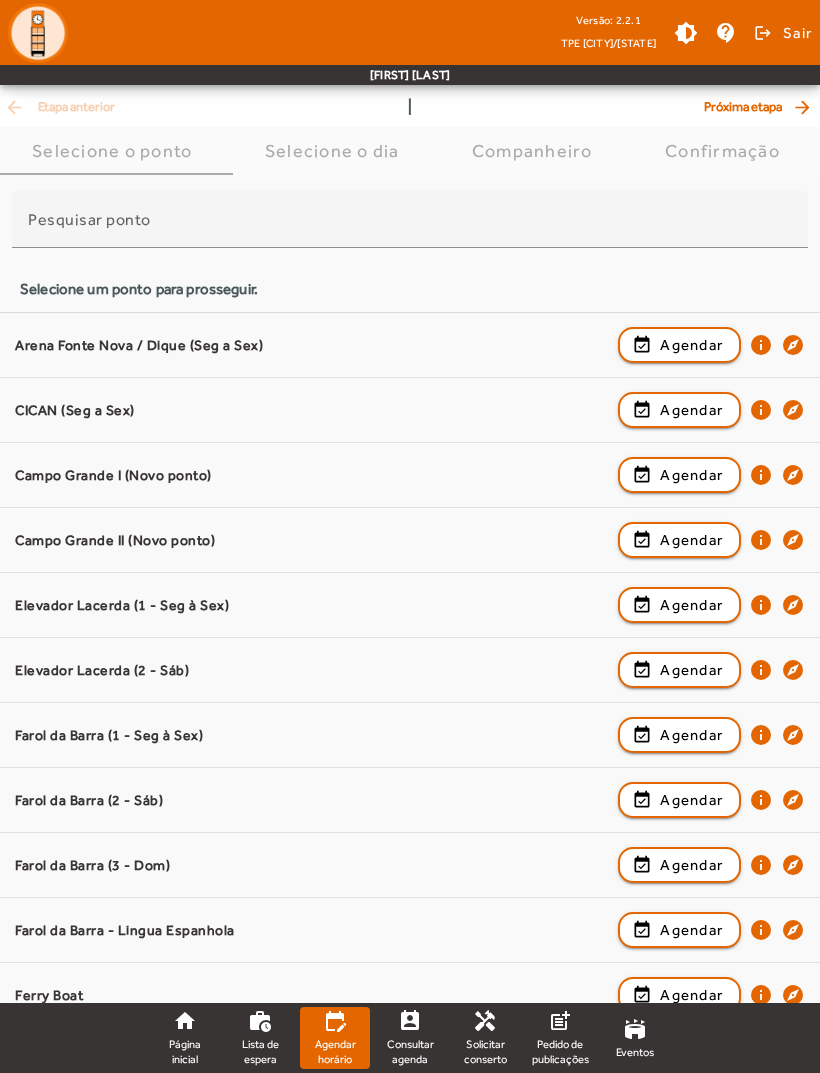 click on "Agendar" at bounding box center [691, 475] 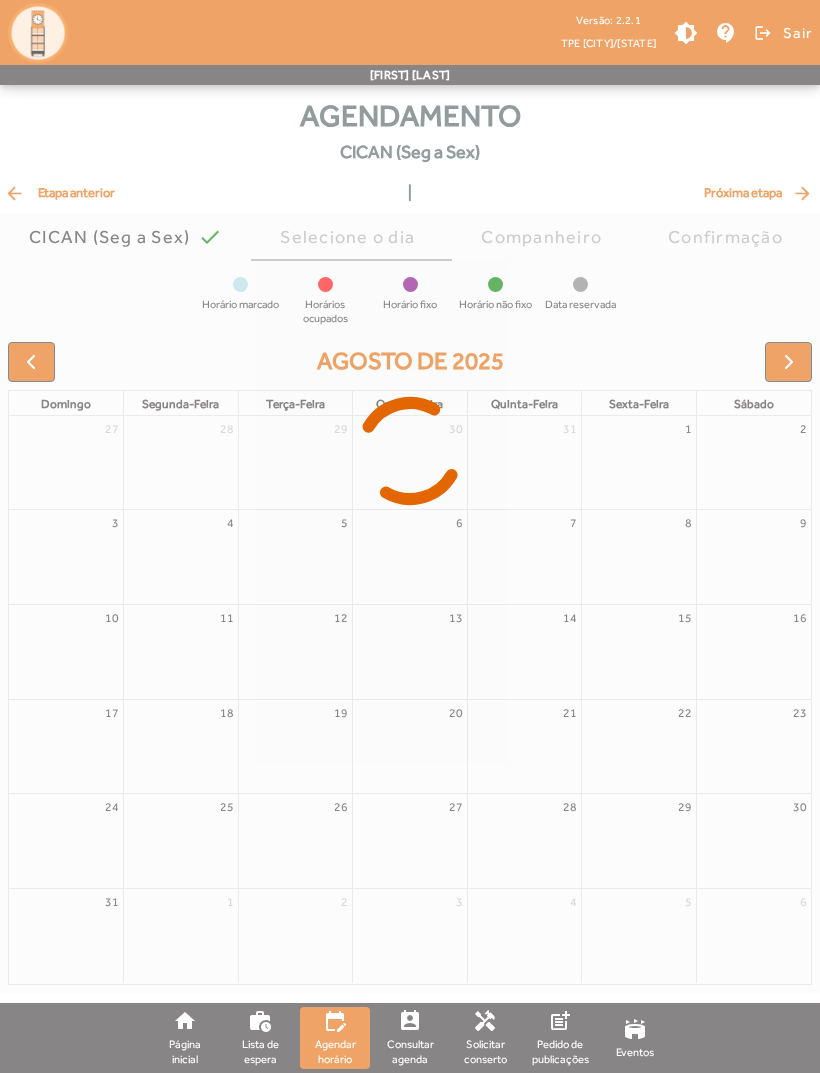 scroll, scrollTop: 0, scrollLeft: 0, axis: both 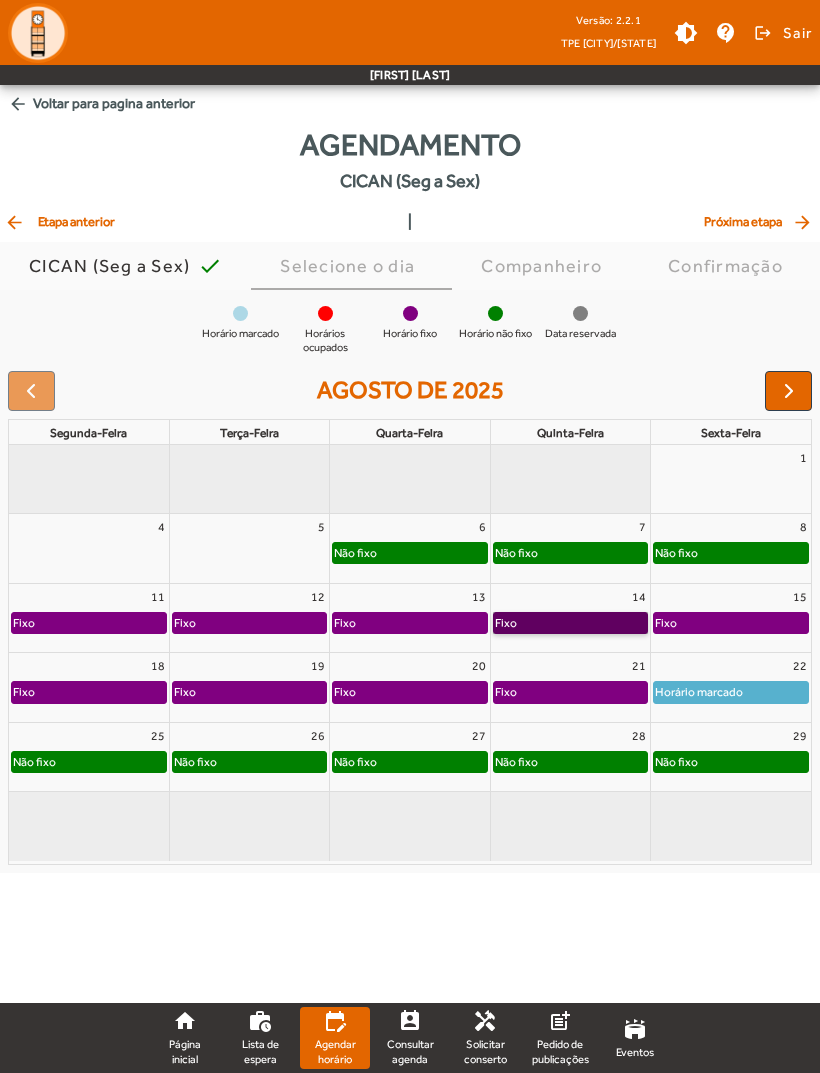 click on "Fixo" at bounding box center [570, 623] 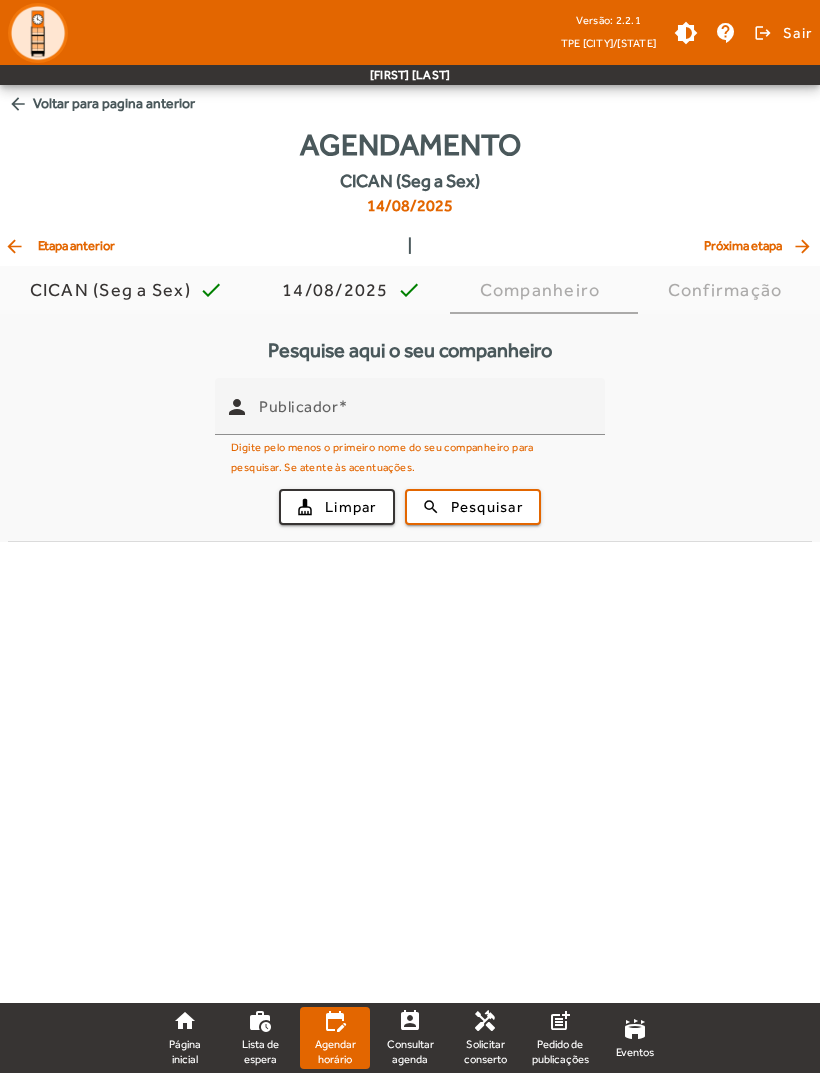 click on "Publicador" at bounding box center (424, 415) 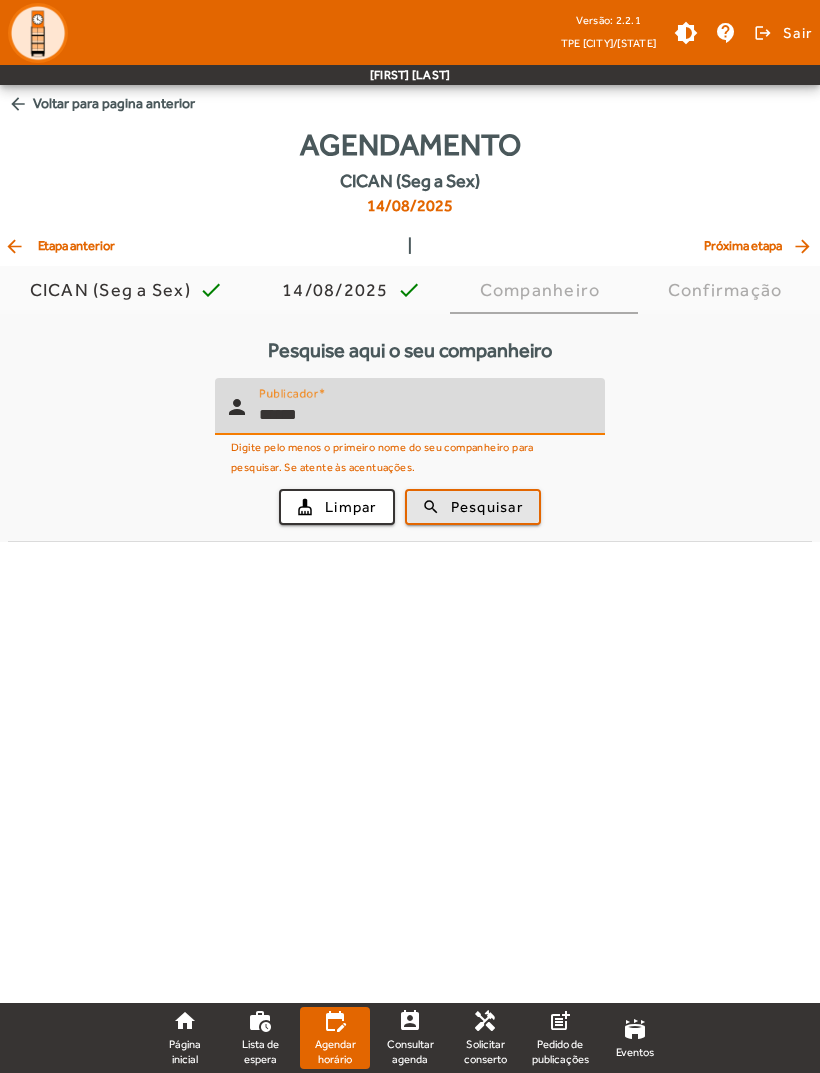 type on "*****" 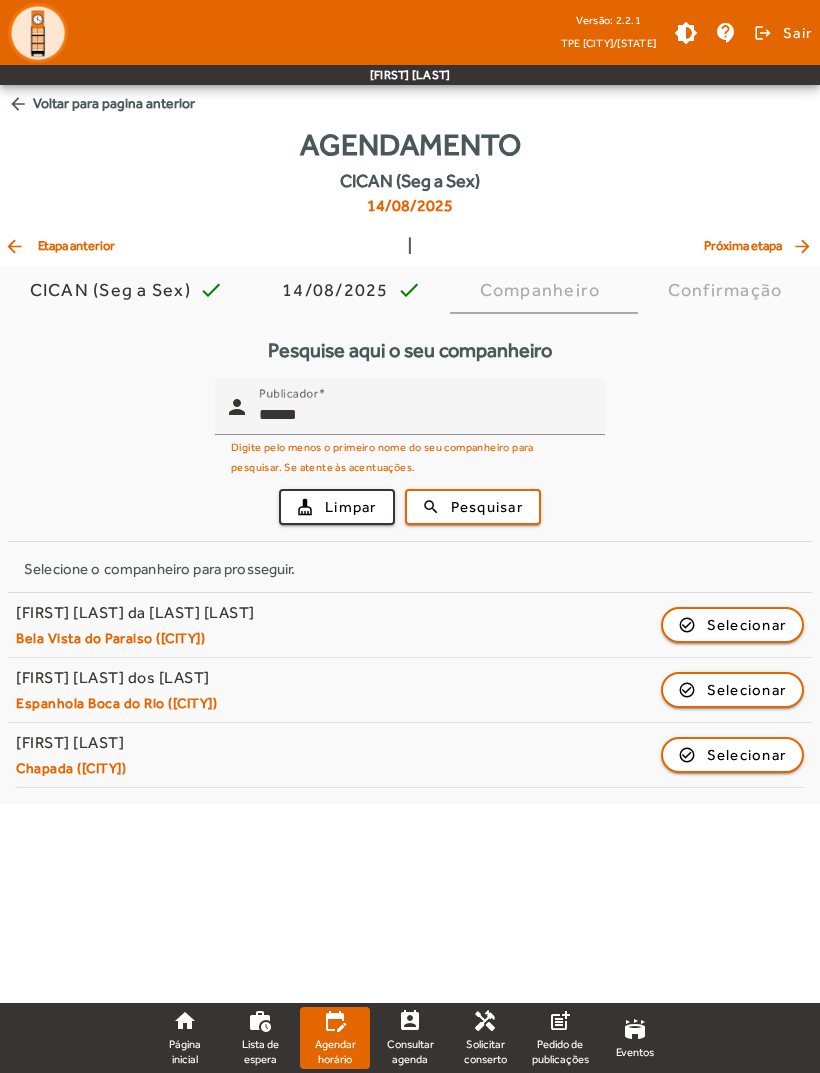 click on "Selecionar" 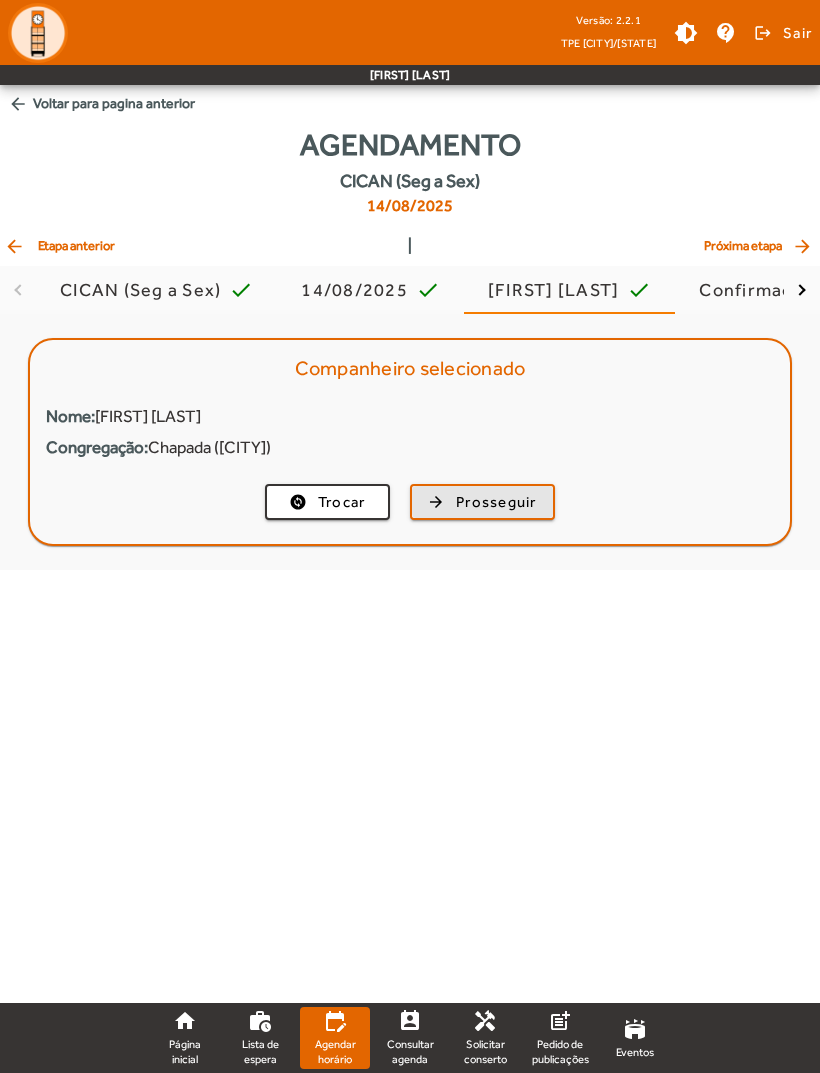 click on "Prosseguir" 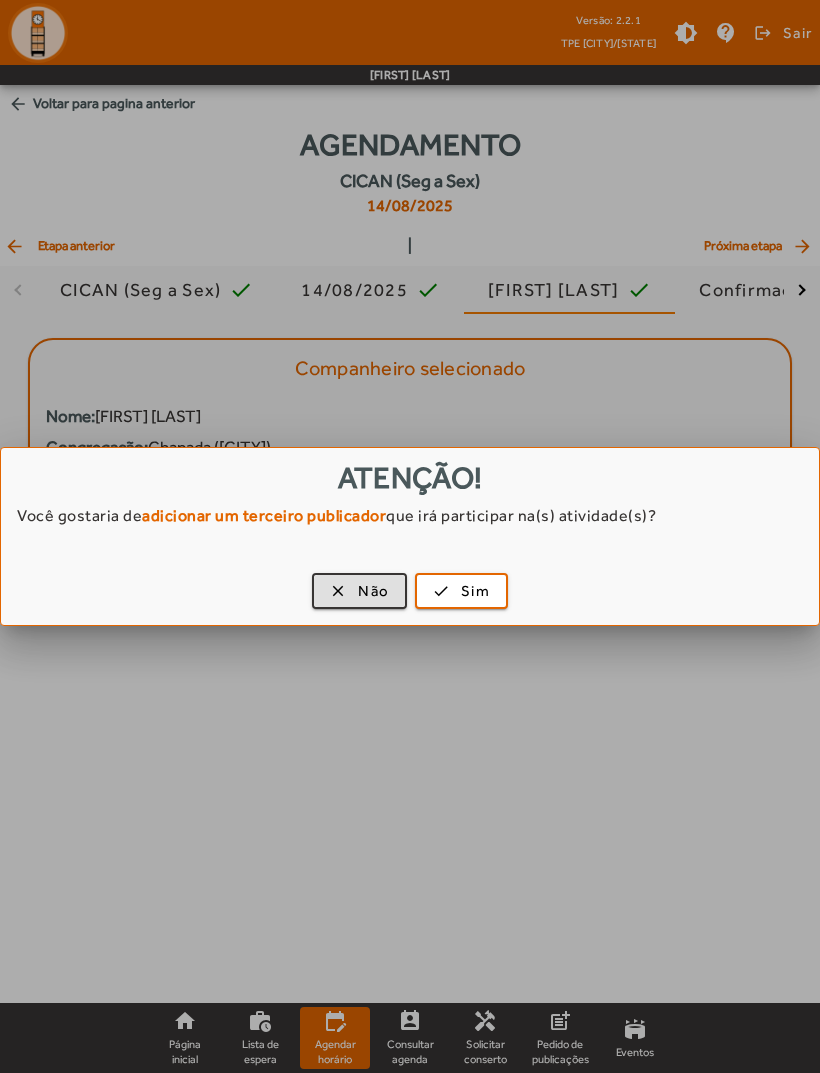 click at bounding box center [359, 591] 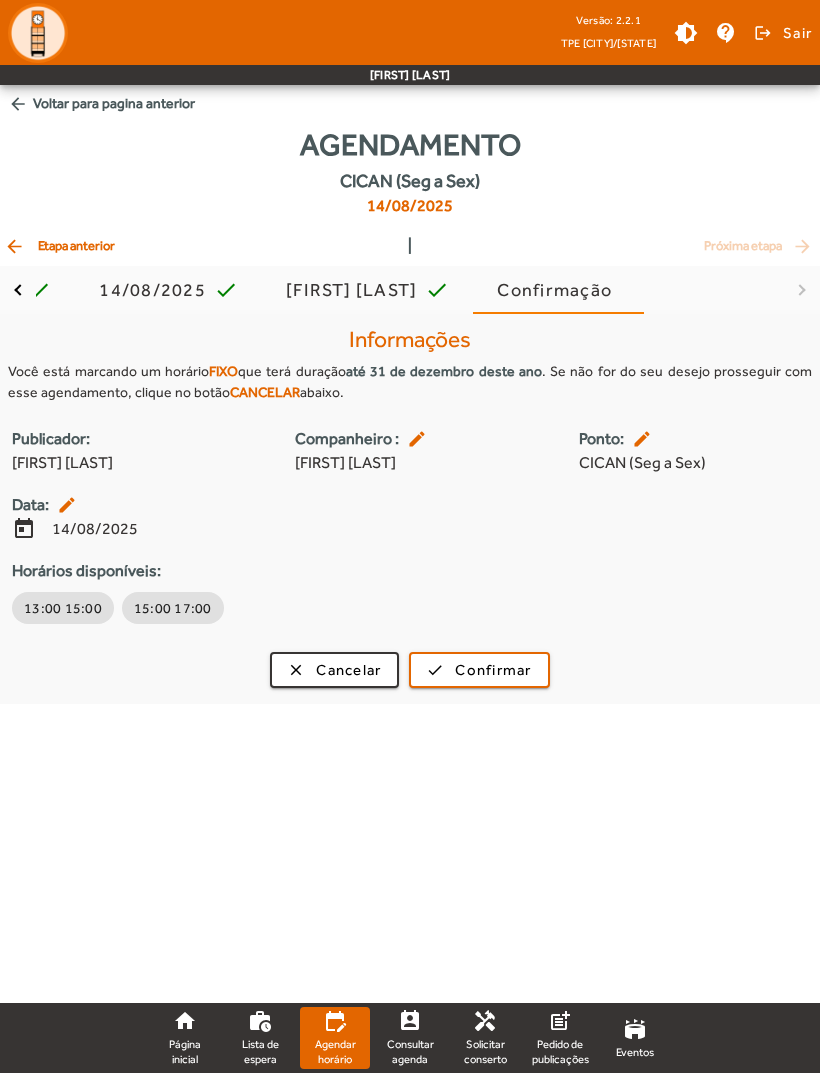 click on "Informações Você está marcando um horário  FIXO  que terá duração  até 31 de dezembro deste ano . Se não for do seu desejo prosseguir com esse agendamento, clique no botão  CANCELAR  abaixo. Publicador: Arjuna Saldanha Rocha Companheiro : edit  Julia Macedo Souza Costa Ponto: edit  CICAN (Seg a Sex) Data: edit today 14/08/2025 Horários disponíveis:  13:00 15:00  15:00 17:00 clear  Cancelar  check  Confirmar" at bounding box center [410, 509] 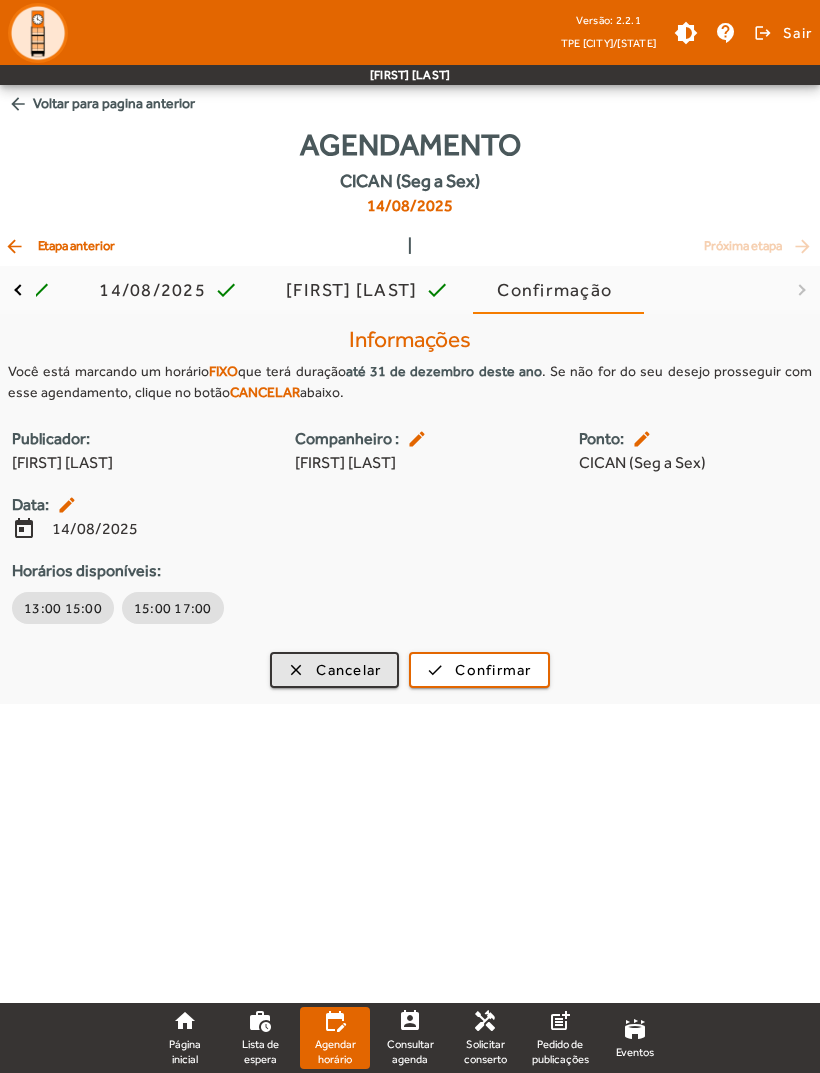 click on "Cancelar" at bounding box center [348, 670] 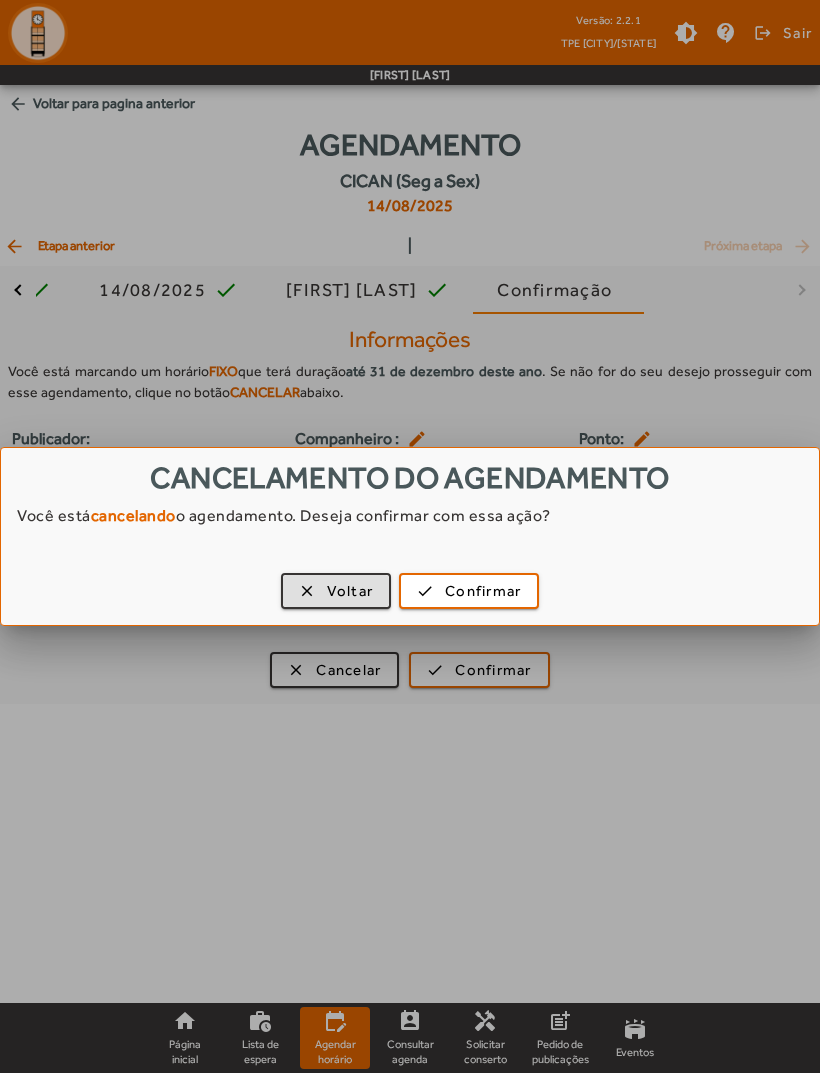 click on "Confirmar" at bounding box center [483, 591] 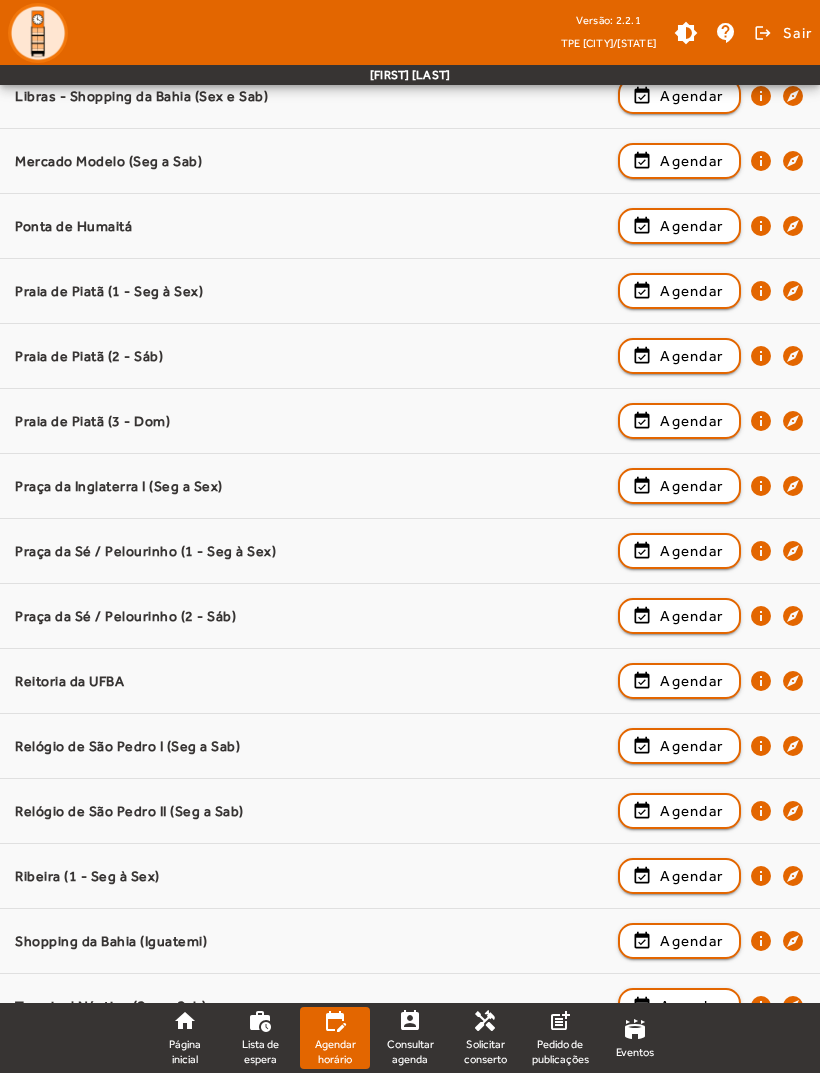 scroll, scrollTop: 1488, scrollLeft: 0, axis: vertical 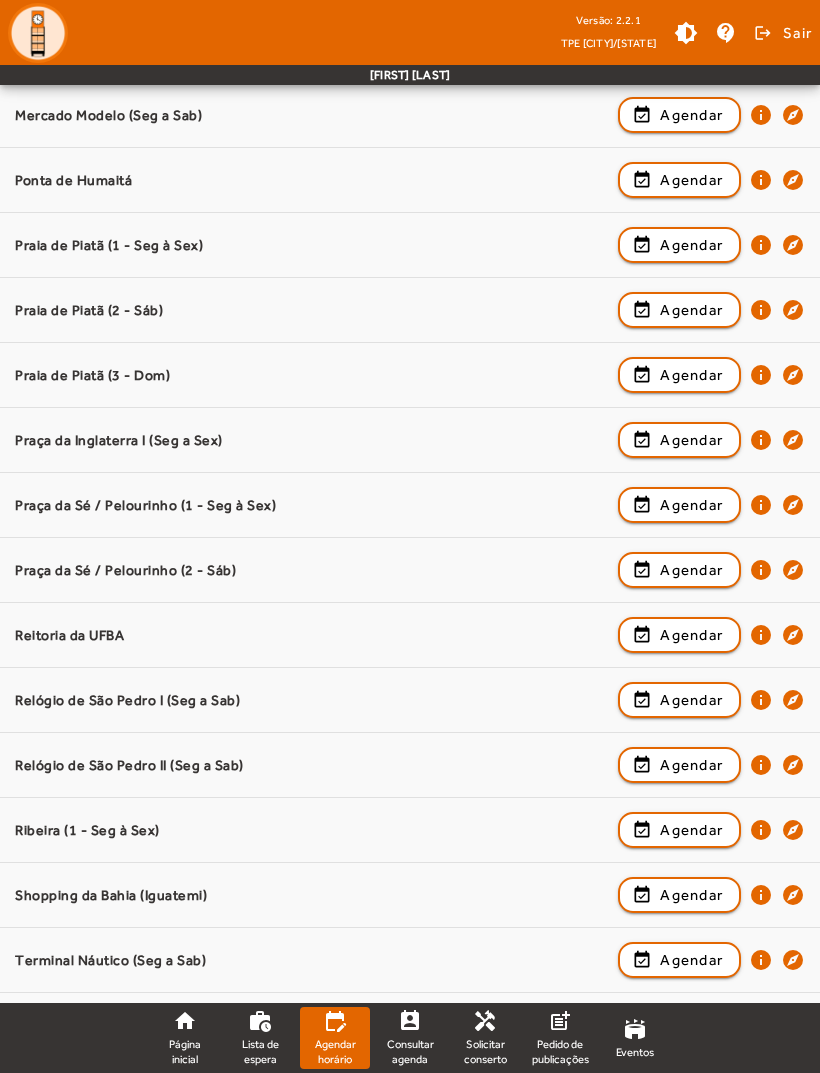 click on "Agendar" at bounding box center (691, 1025) 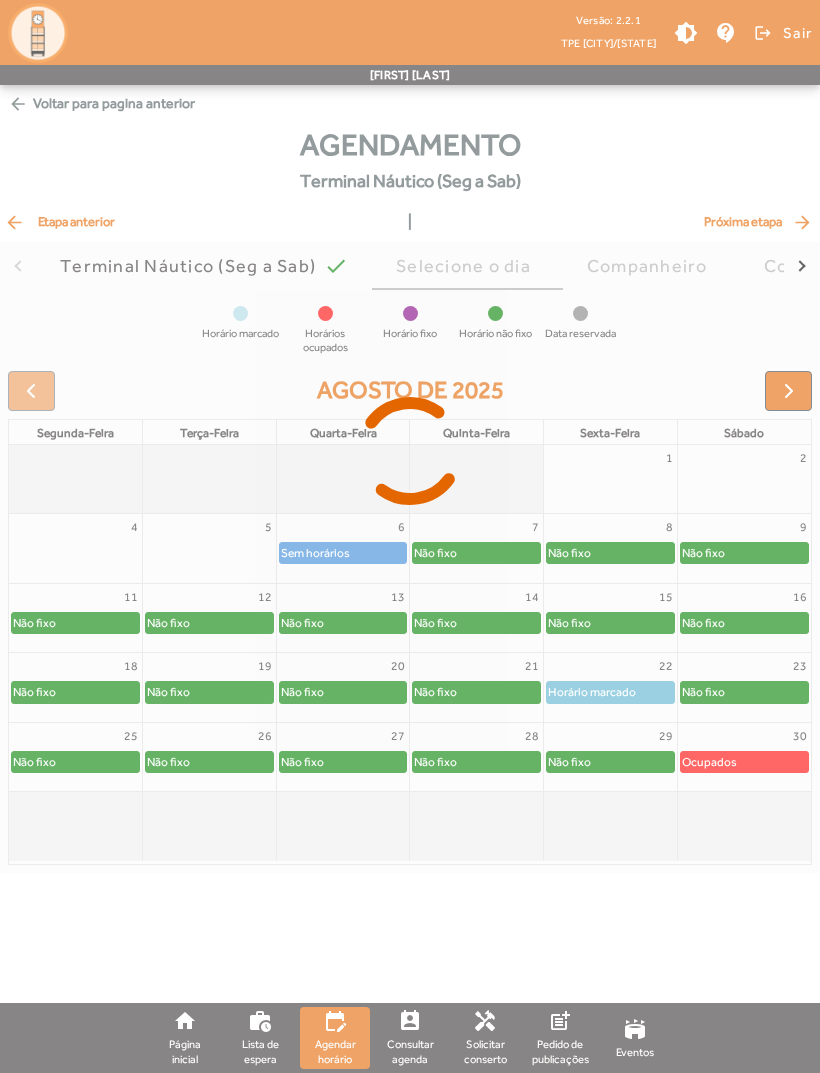 scroll, scrollTop: 0, scrollLeft: 0, axis: both 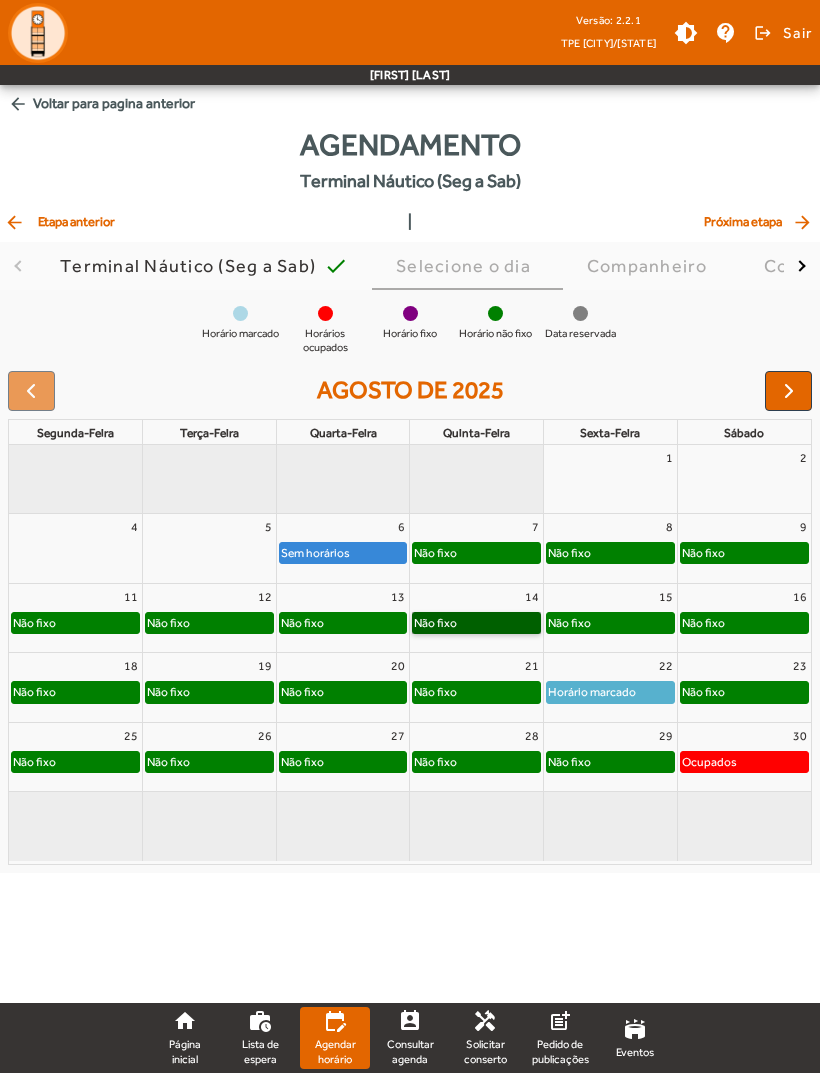 click on "Não fixo" at bounding box center [476, 623] 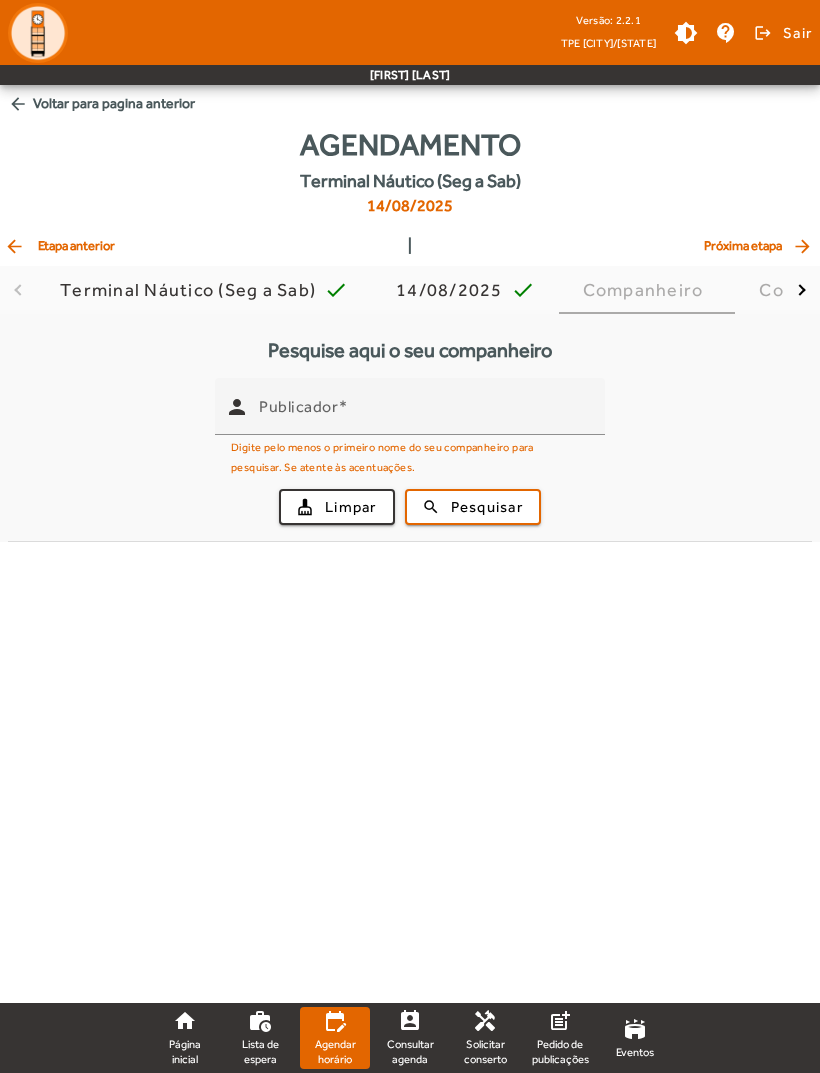 click on "Publicador" at bounding box center [424, 415] 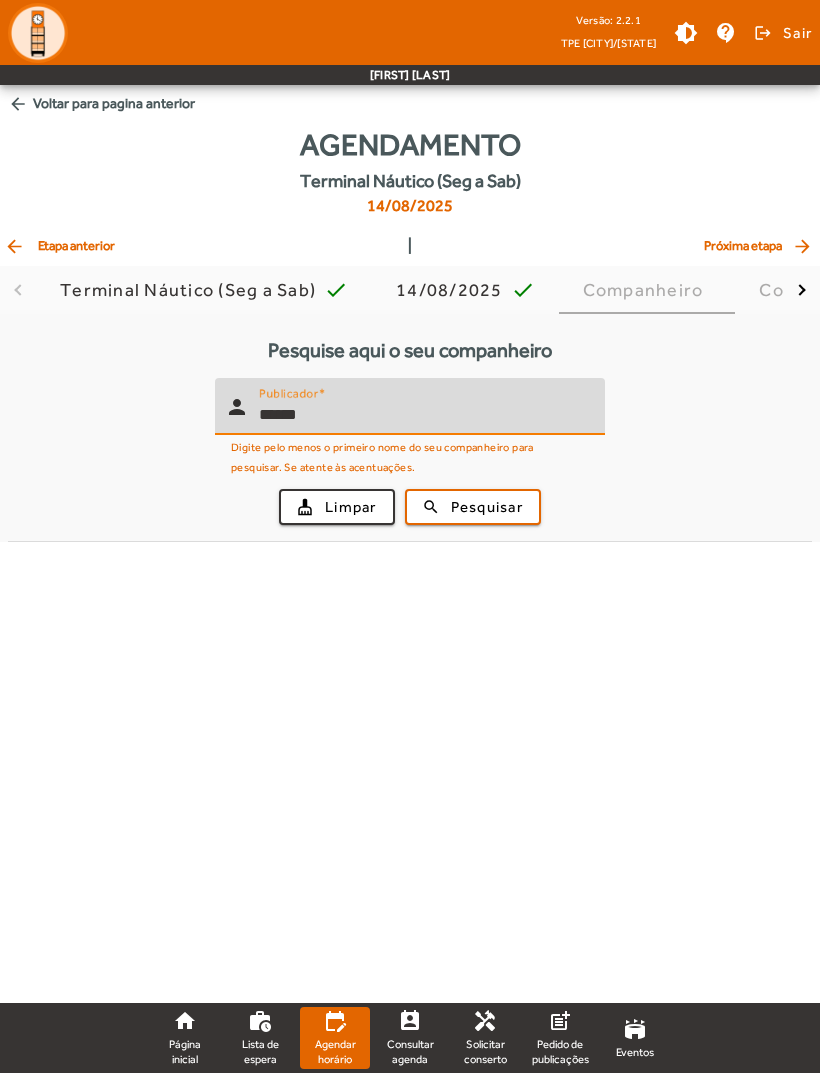 type on "*****" 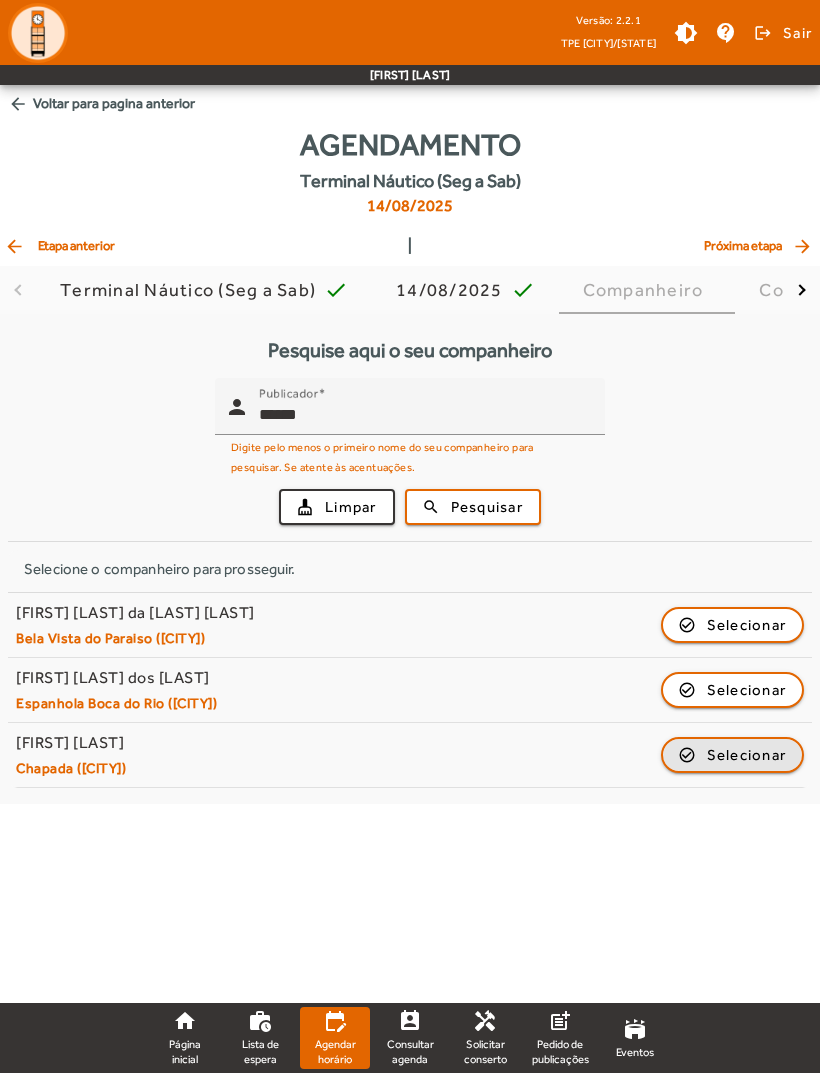 click on "Selecionar" 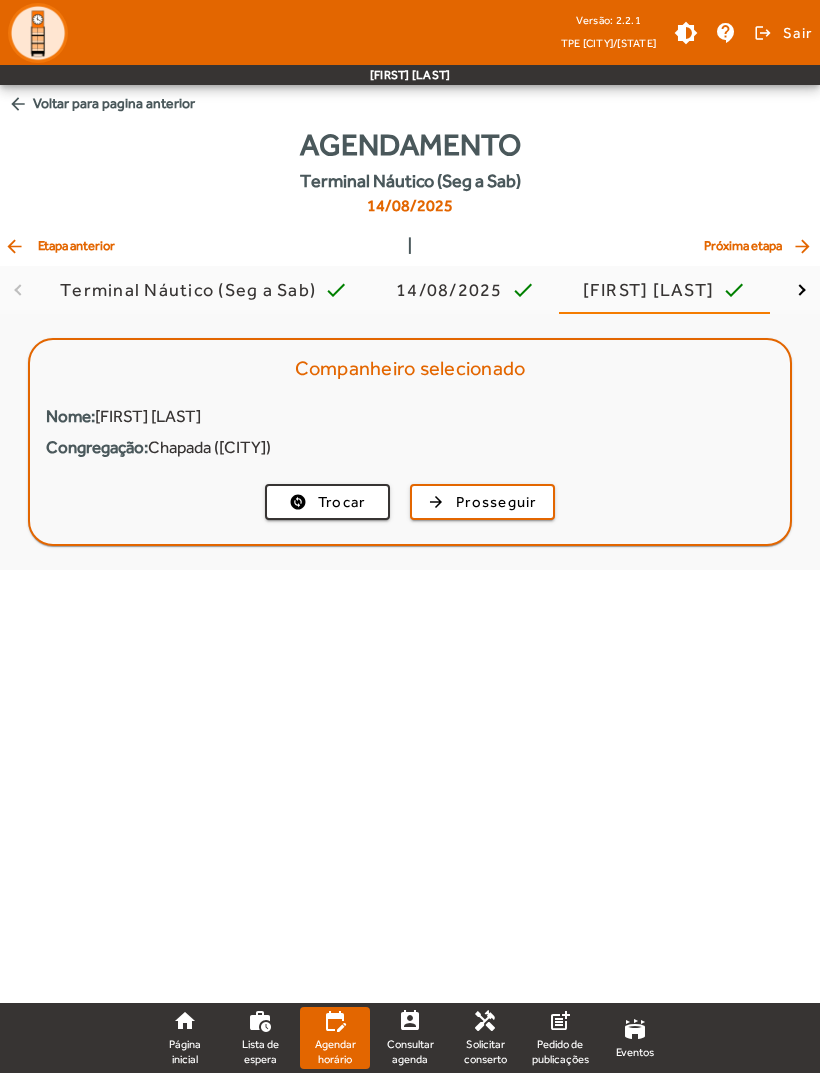 click 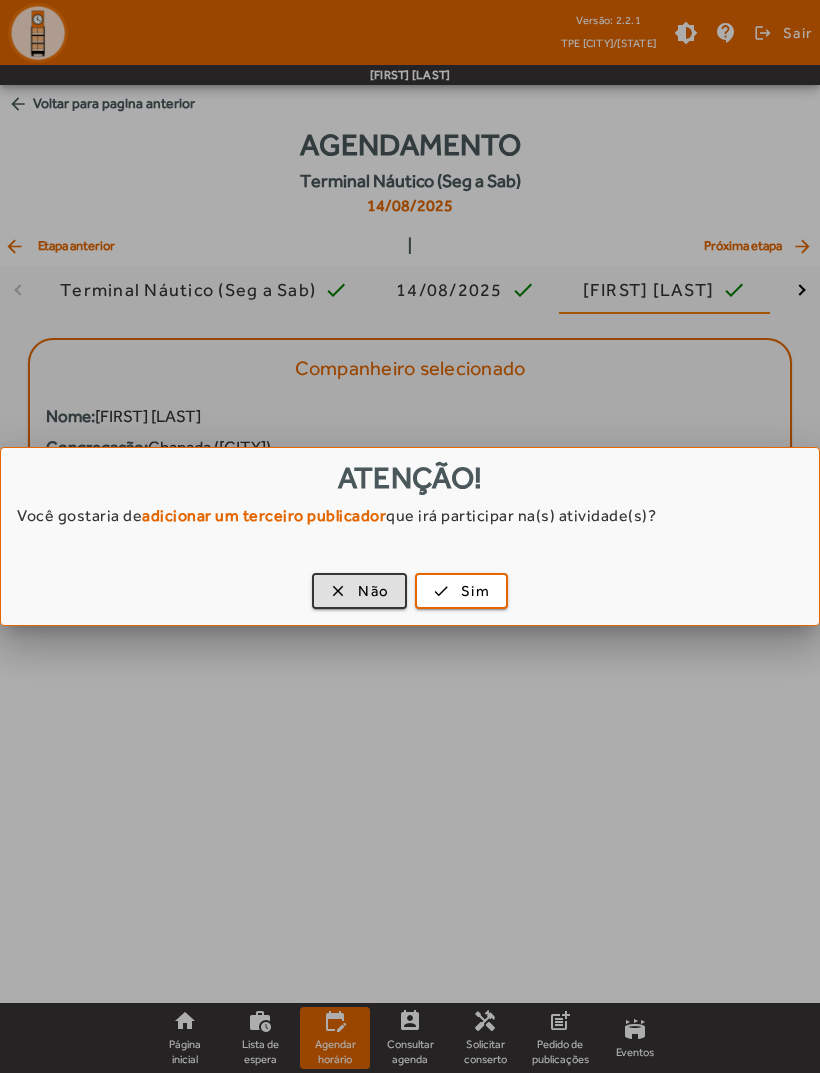 click at bounding box center [359, 591] 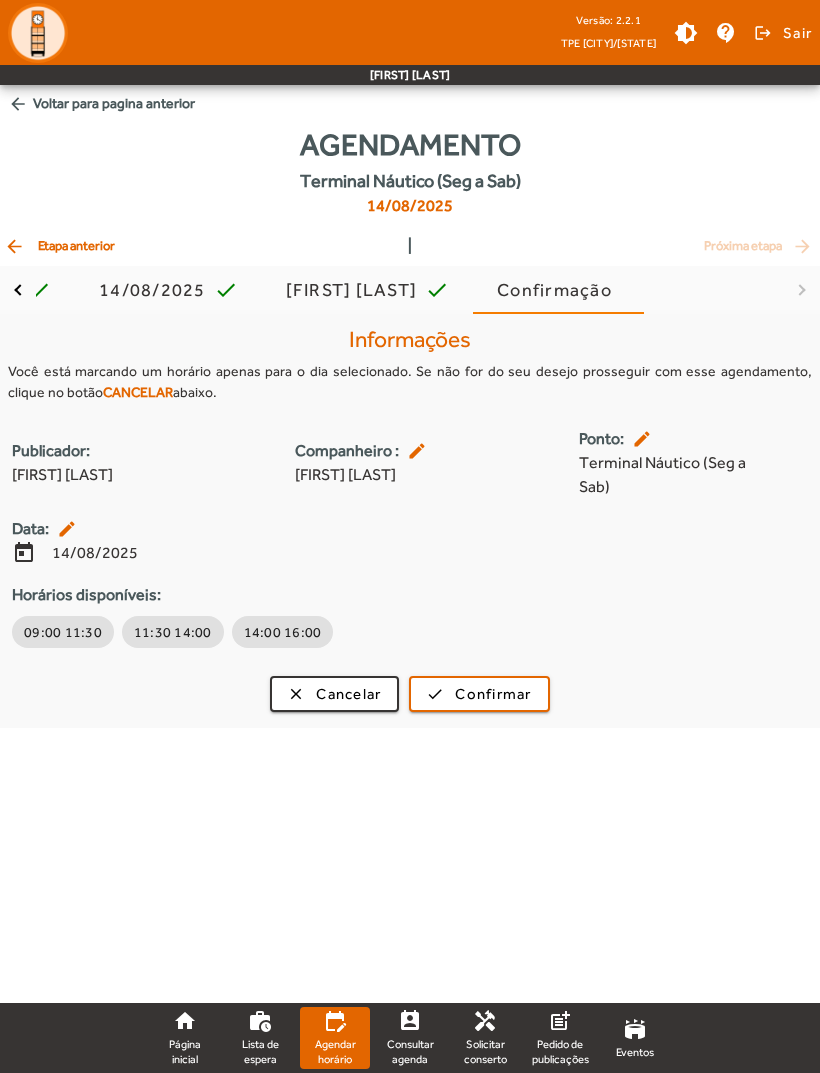 click on "Cancelar" at bounding box center [348, 694] 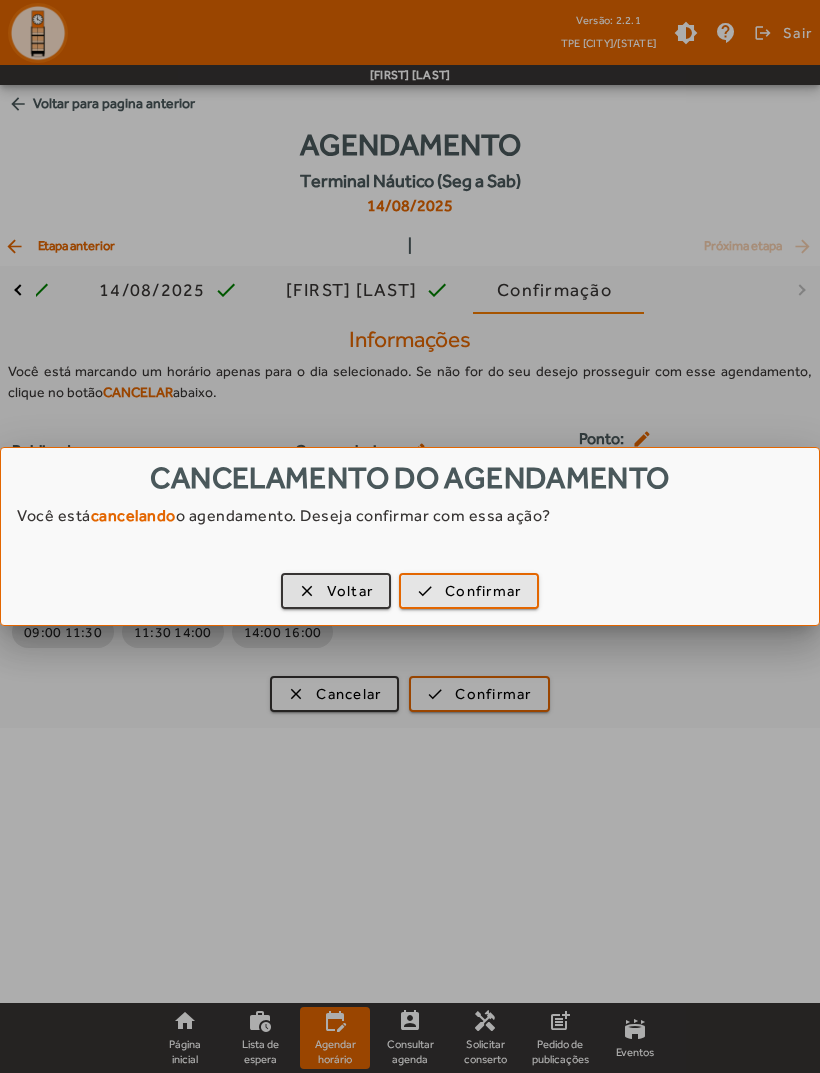 click on "Confirmar" at bounding box center [483, 591] 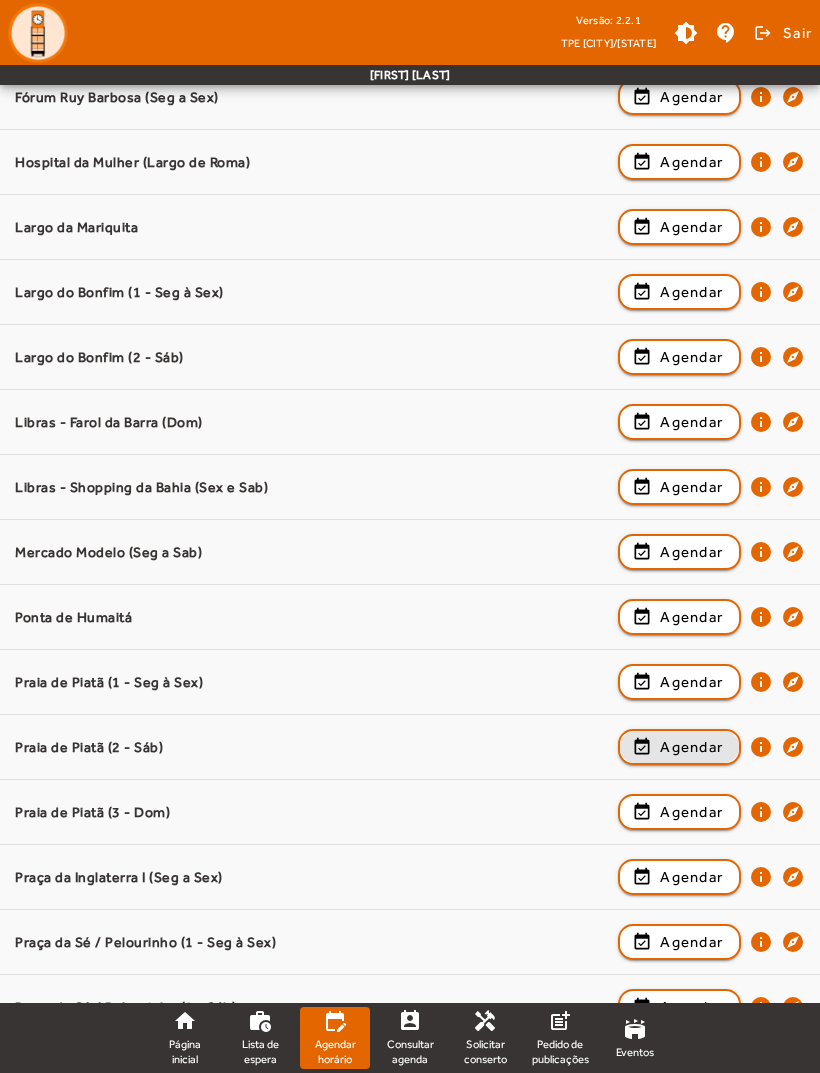 scroll, scrollTop: 1066, scrollLeft: 0, axis: vertical 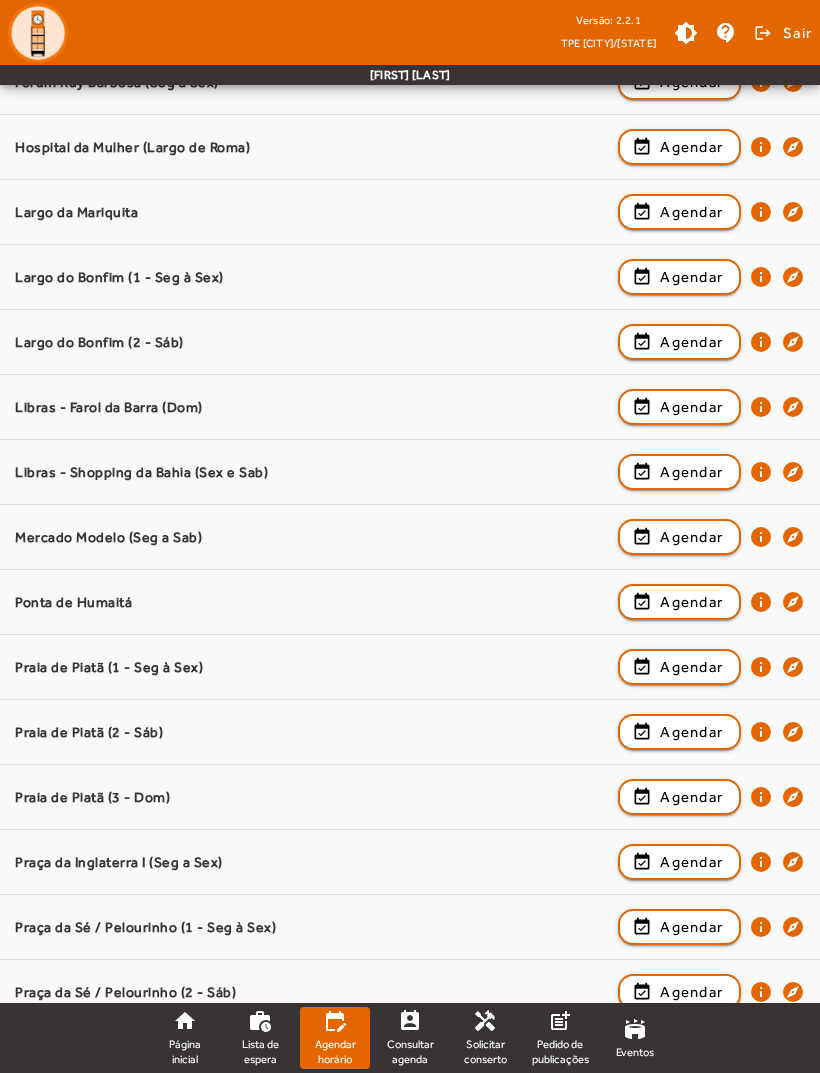 click on "Agendar" at bounding box center (691, 732) 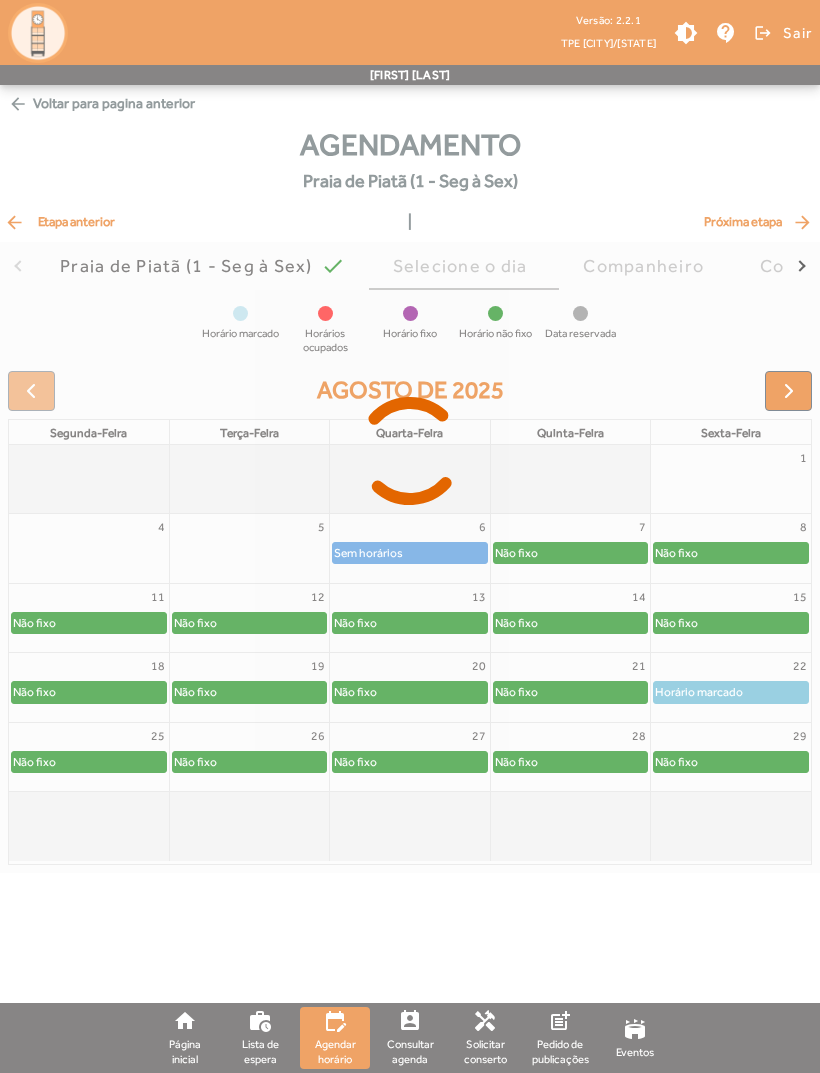 scroll, scrollTop: 0, scrollLeft: 0, axis: both 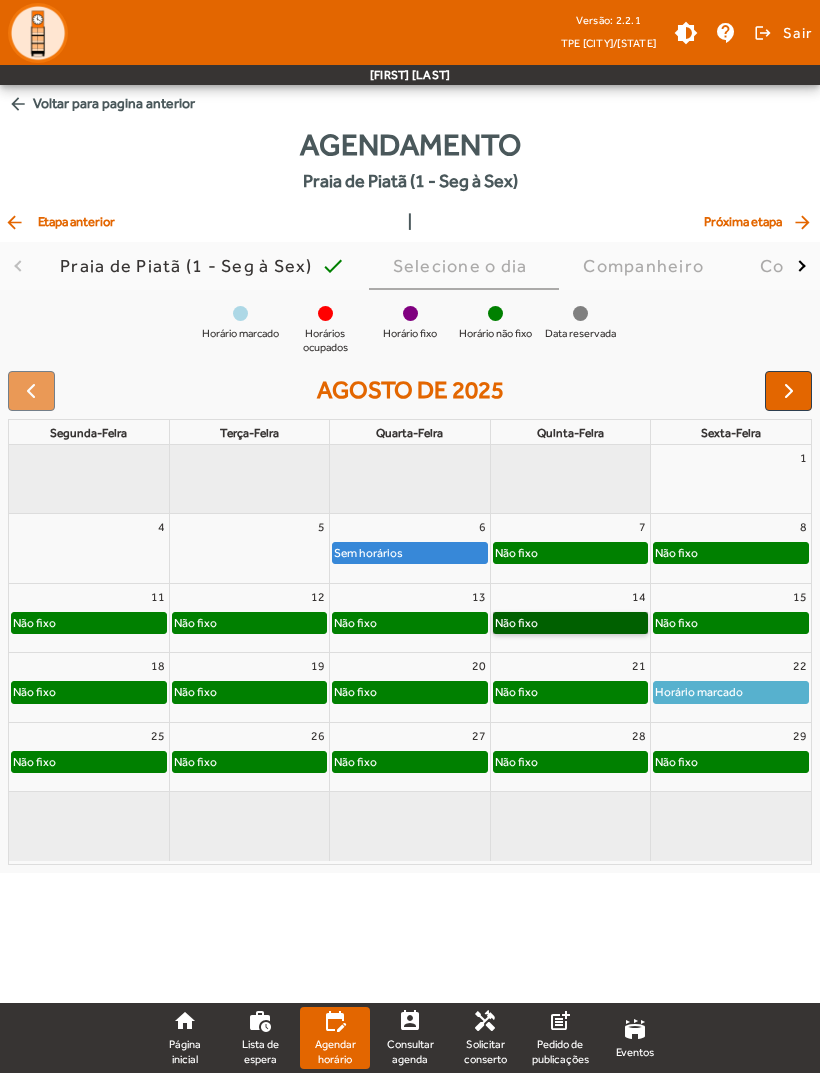 click on "Não fixo" at bounding box center (570, 623) 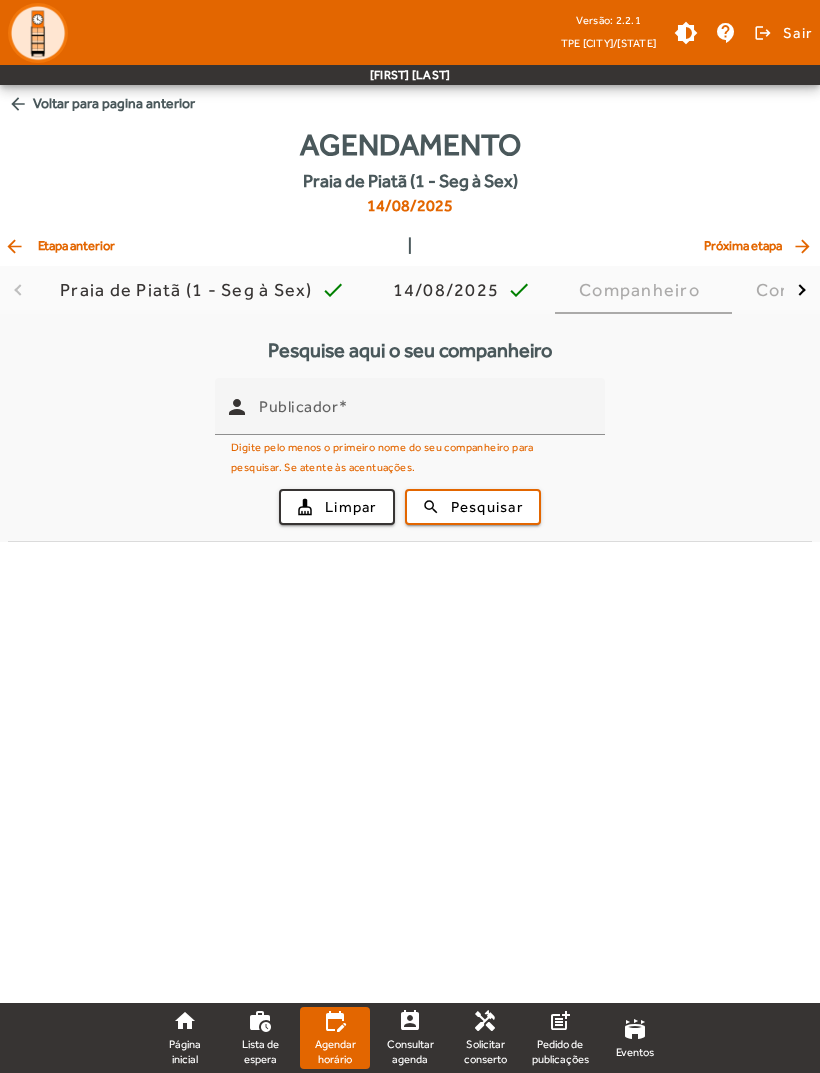 click on "Publicador" at bounding box center (424, 415) 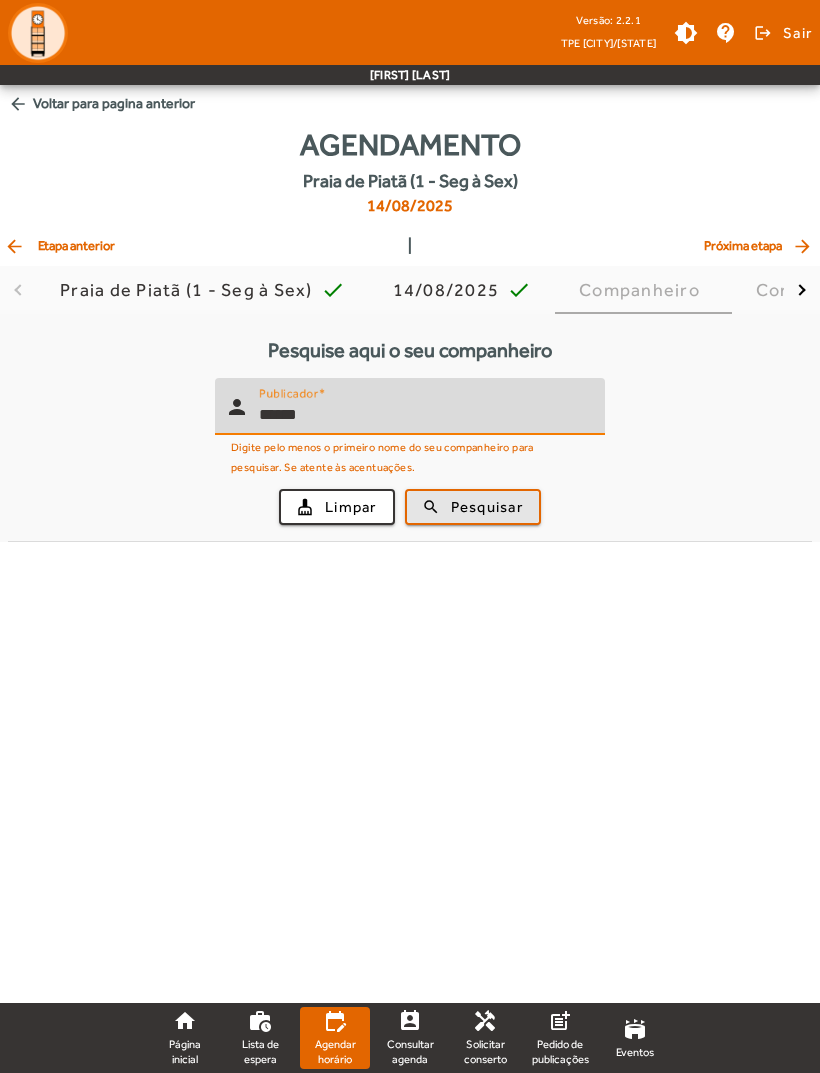type on "*****" 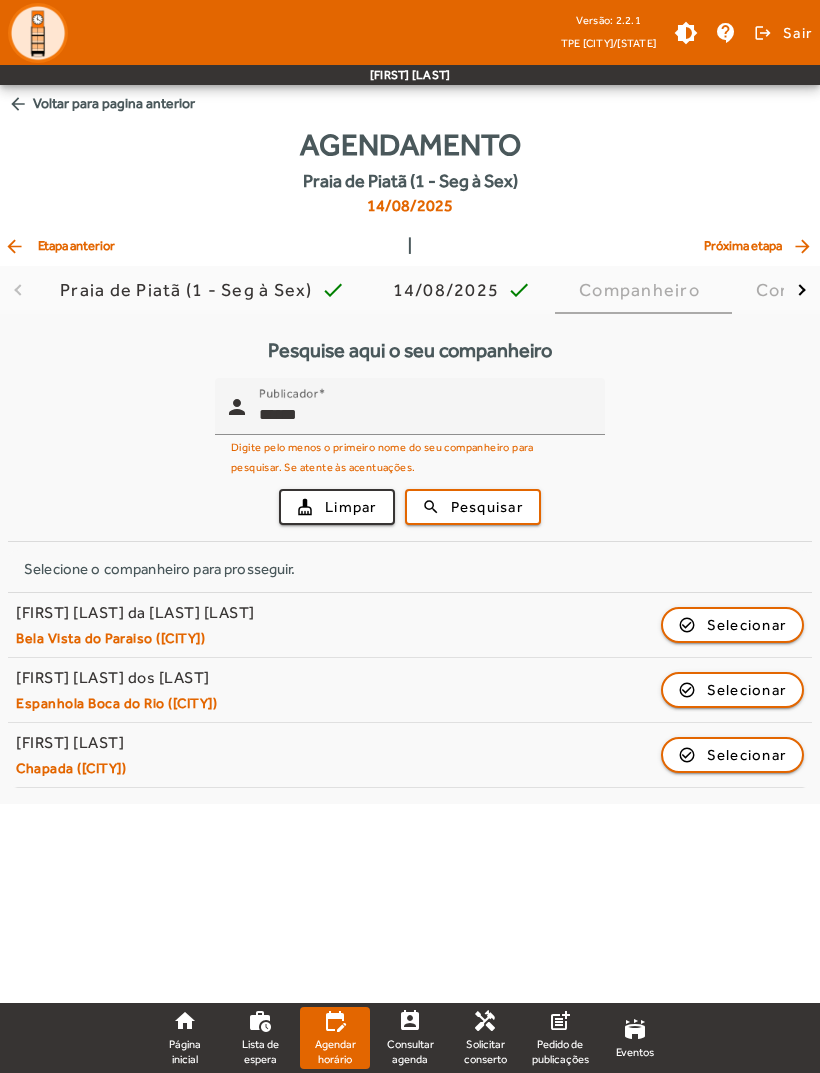 click on "Selecionar" 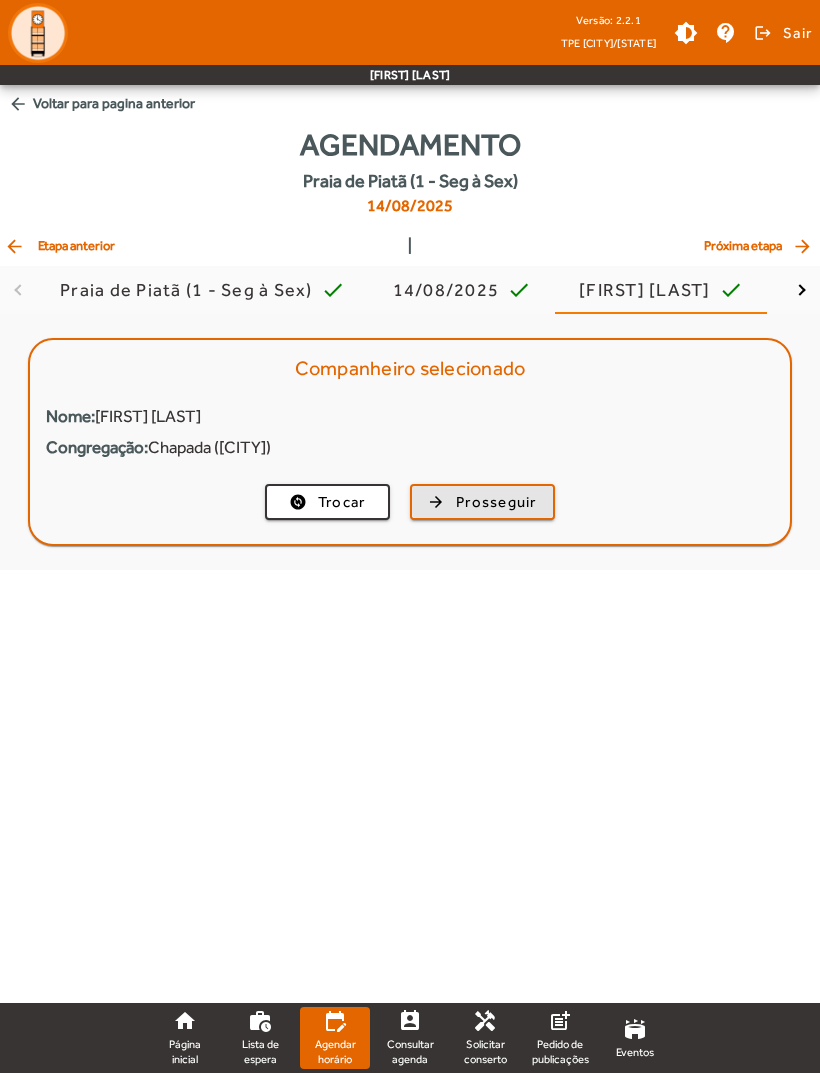 click on "Prosseguir" 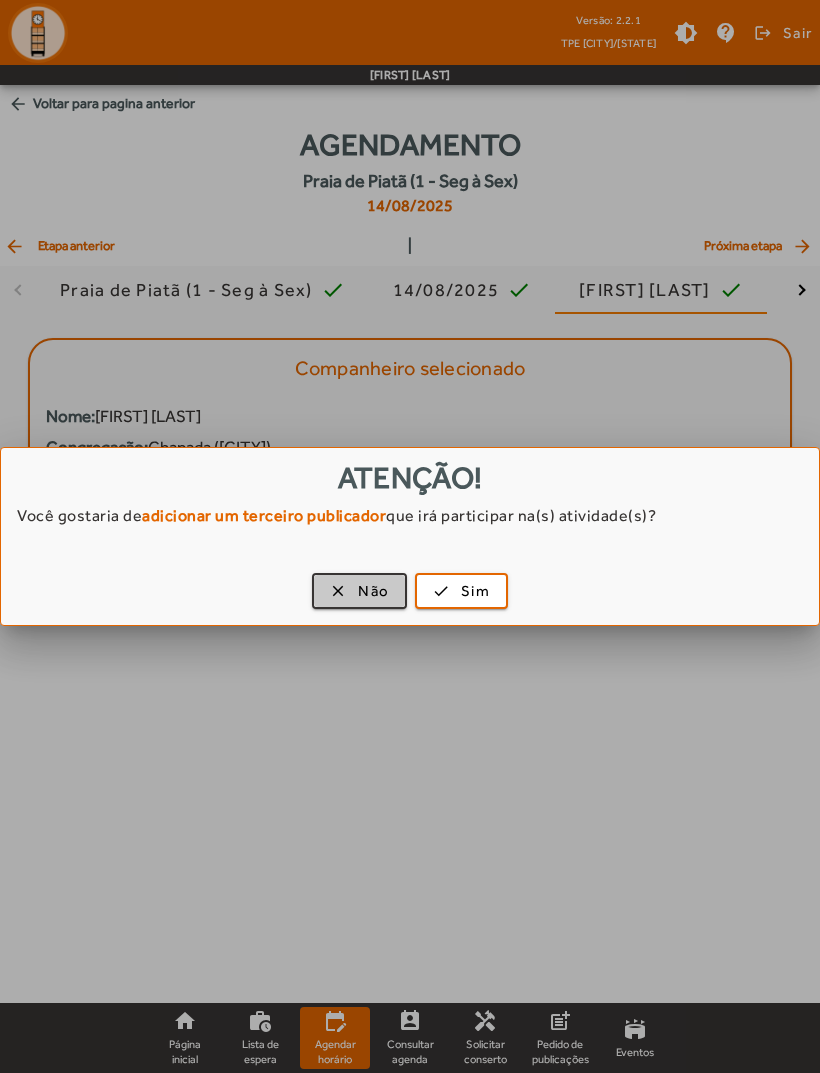 click on "Não" at bounding box center [373, 591] 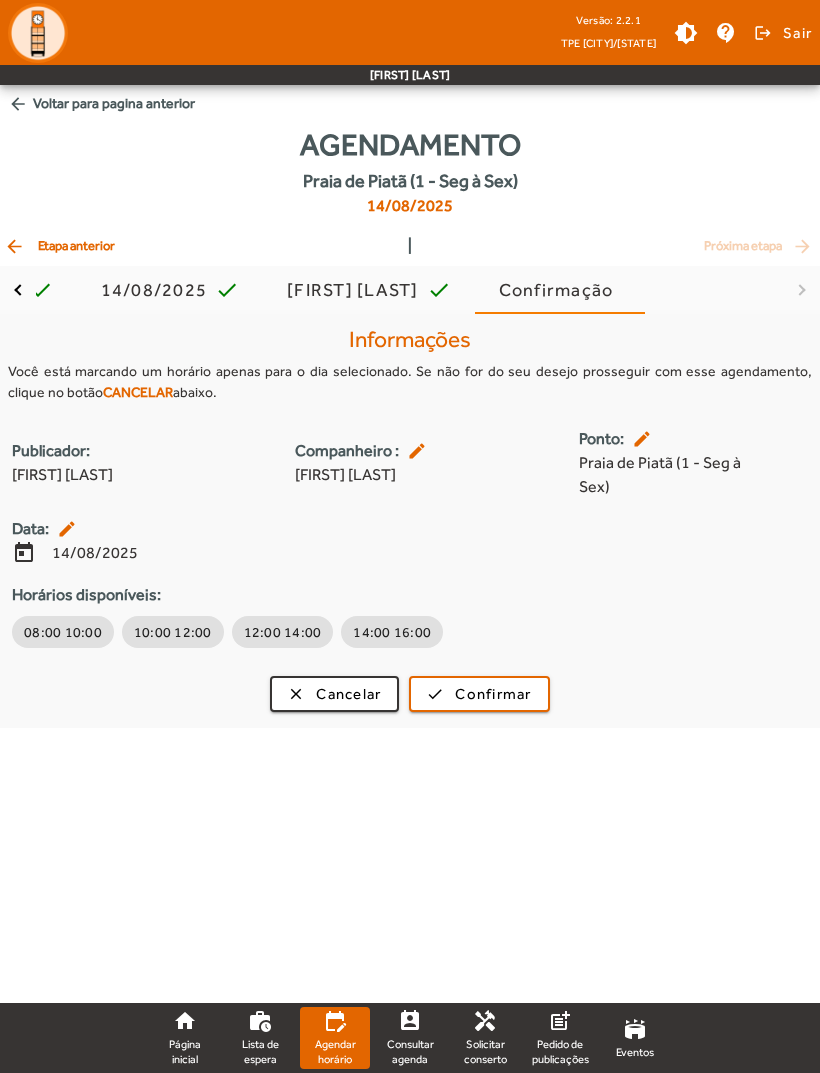 click on "Cancelar" at bounding box center (348, 694) 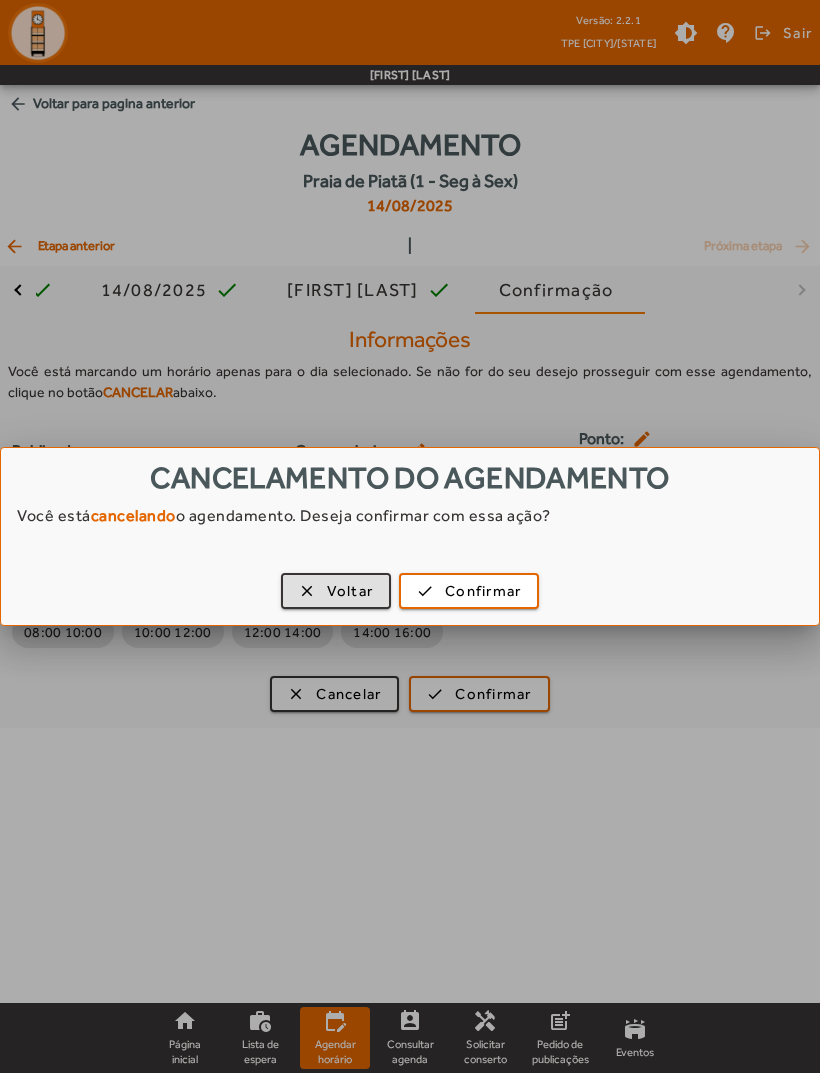 click on "Confirmar" at bounding box center [483, 591] 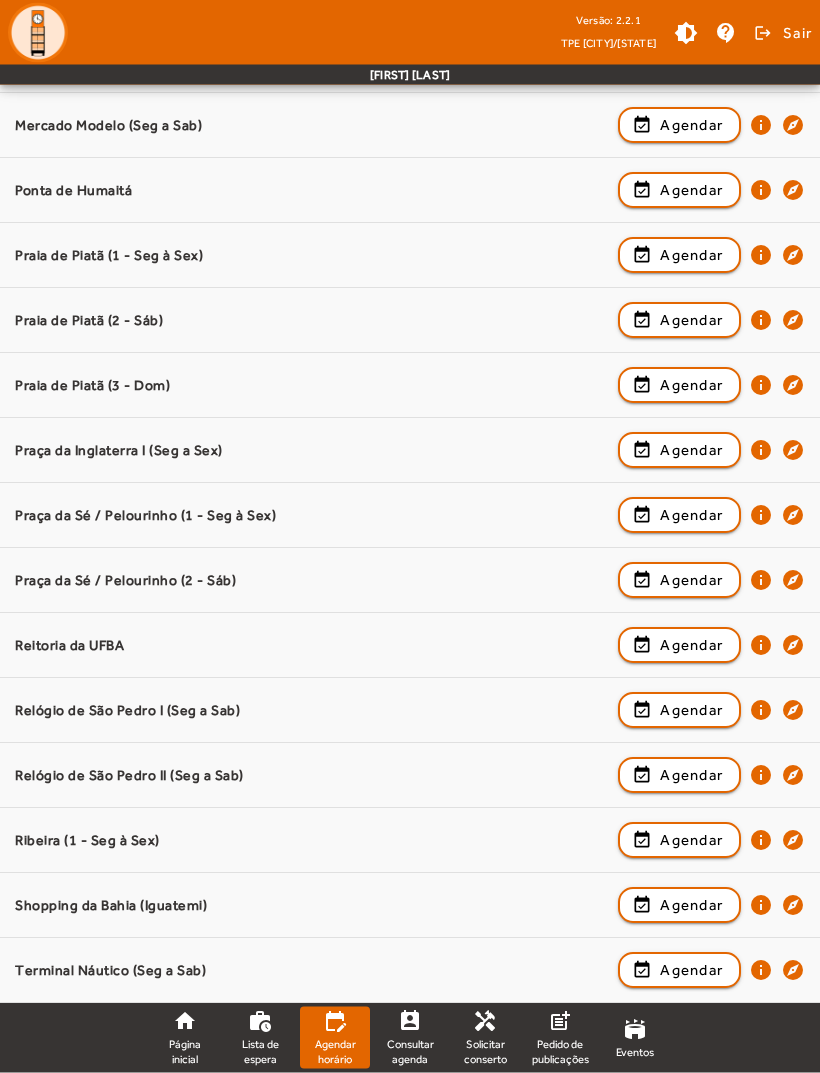 scroll, scrollTop: 1488, scrollLeft: 0, axis: vertical 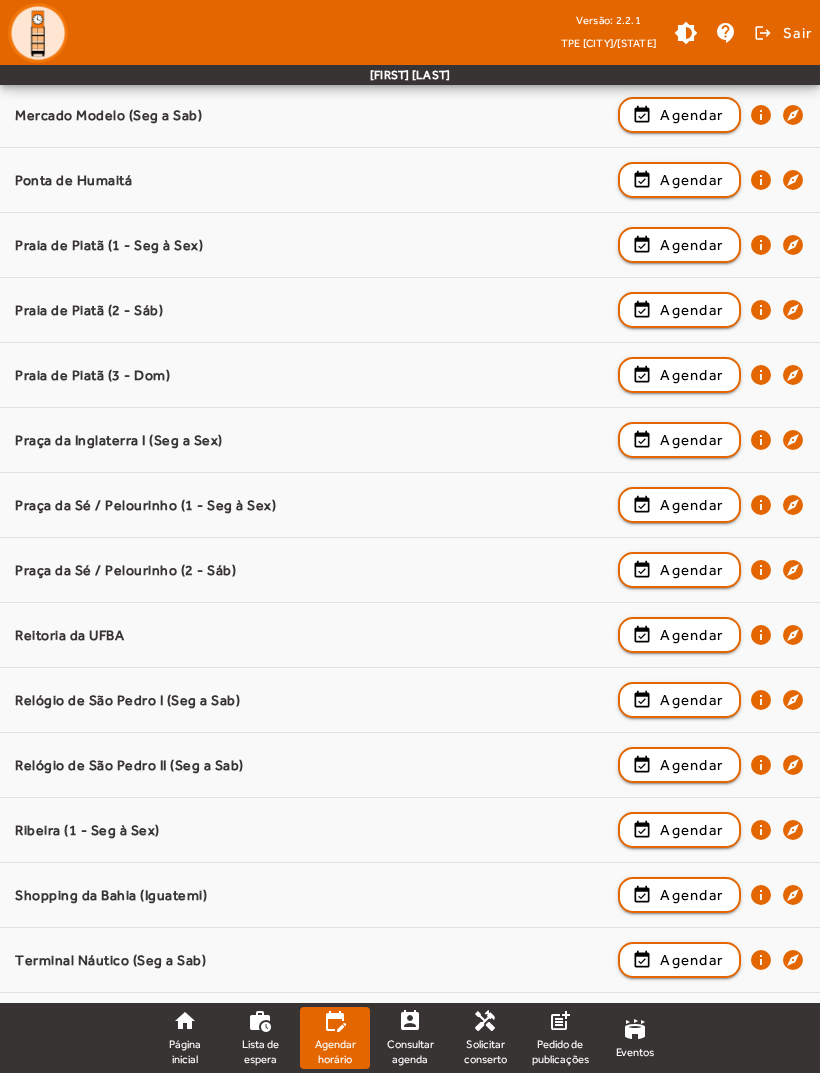 click on "Agendar" at bounding box center [691, 765] 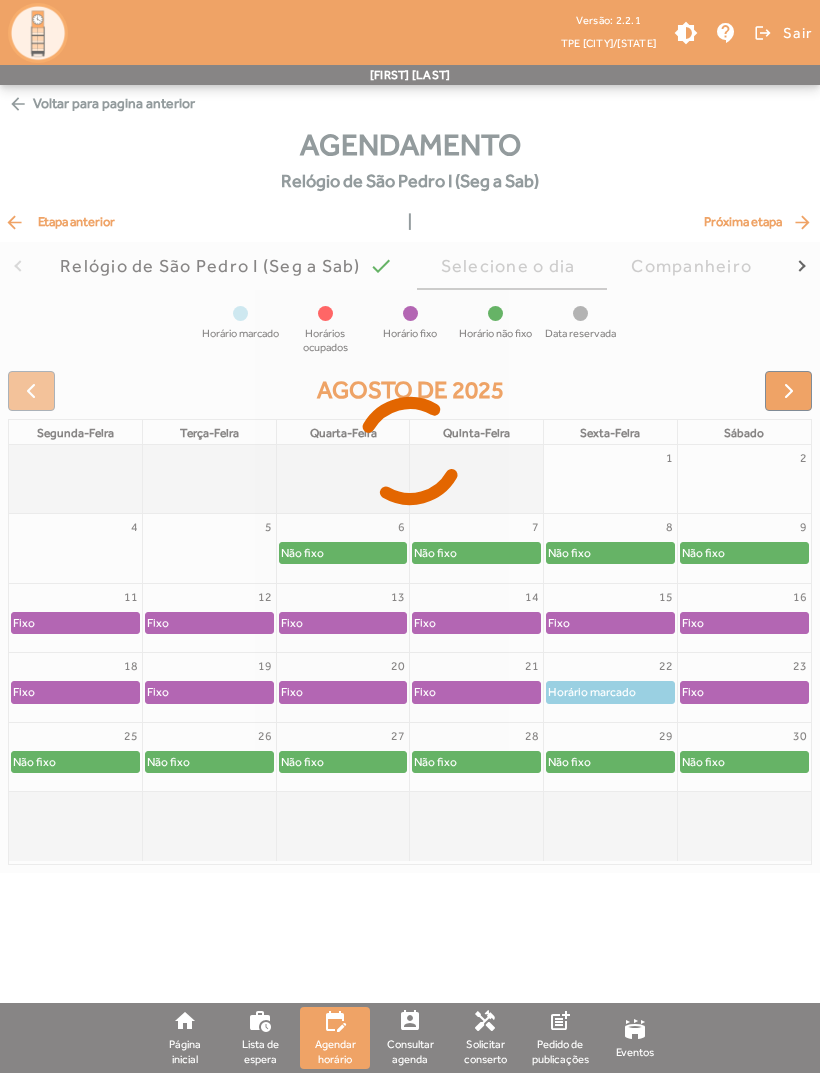 scroll, scrollTop: 0, scrollLeft: 0, axis: both 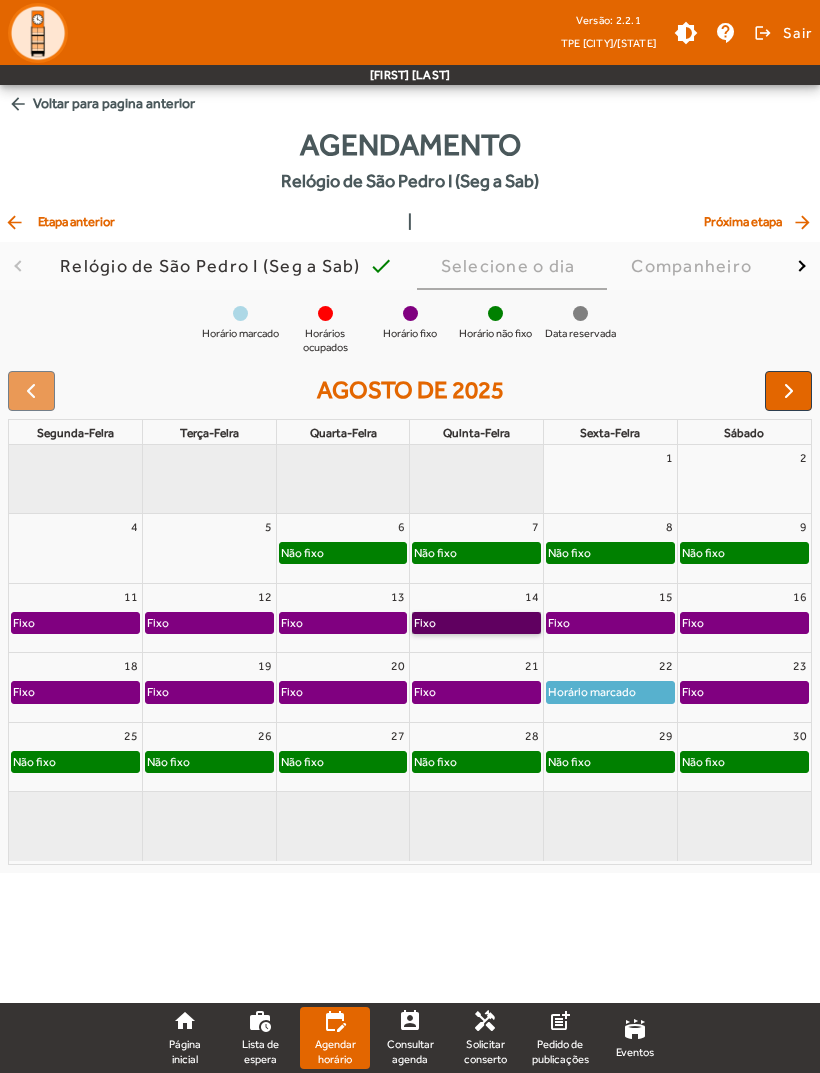 click on "Fixo" at bounding box center (476, 623) 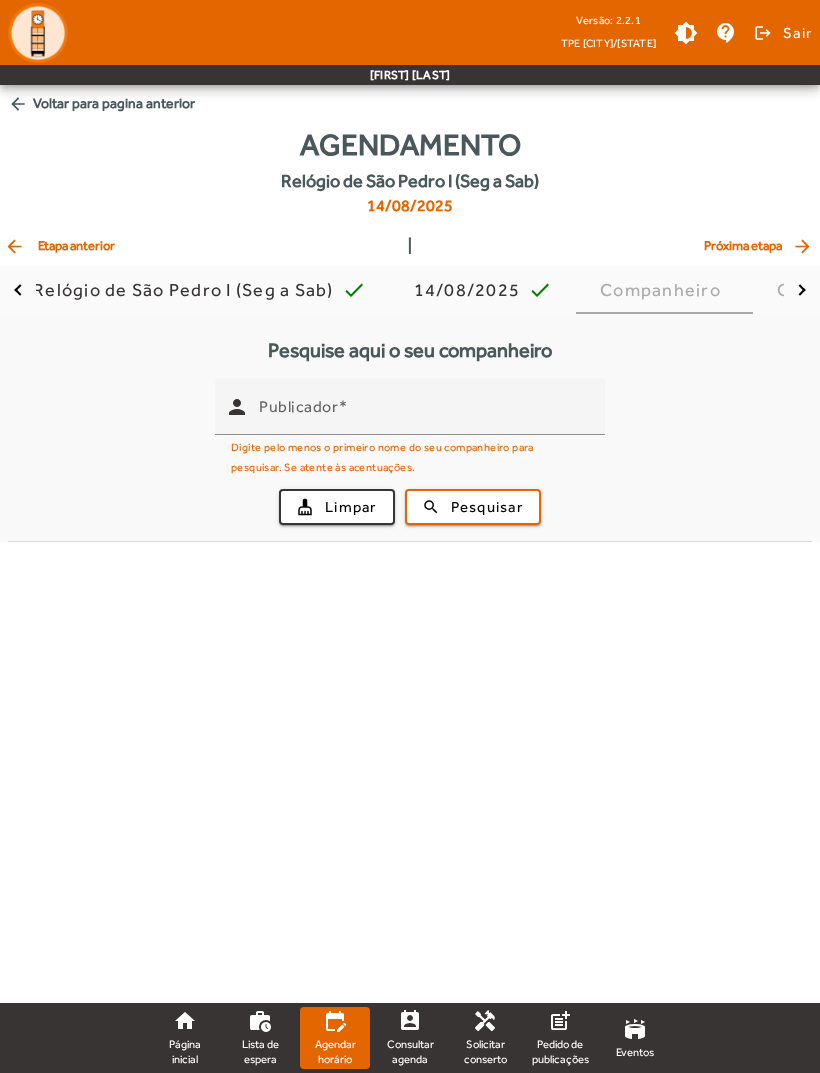 click on "Publicador" at bounding box center [424, 415] 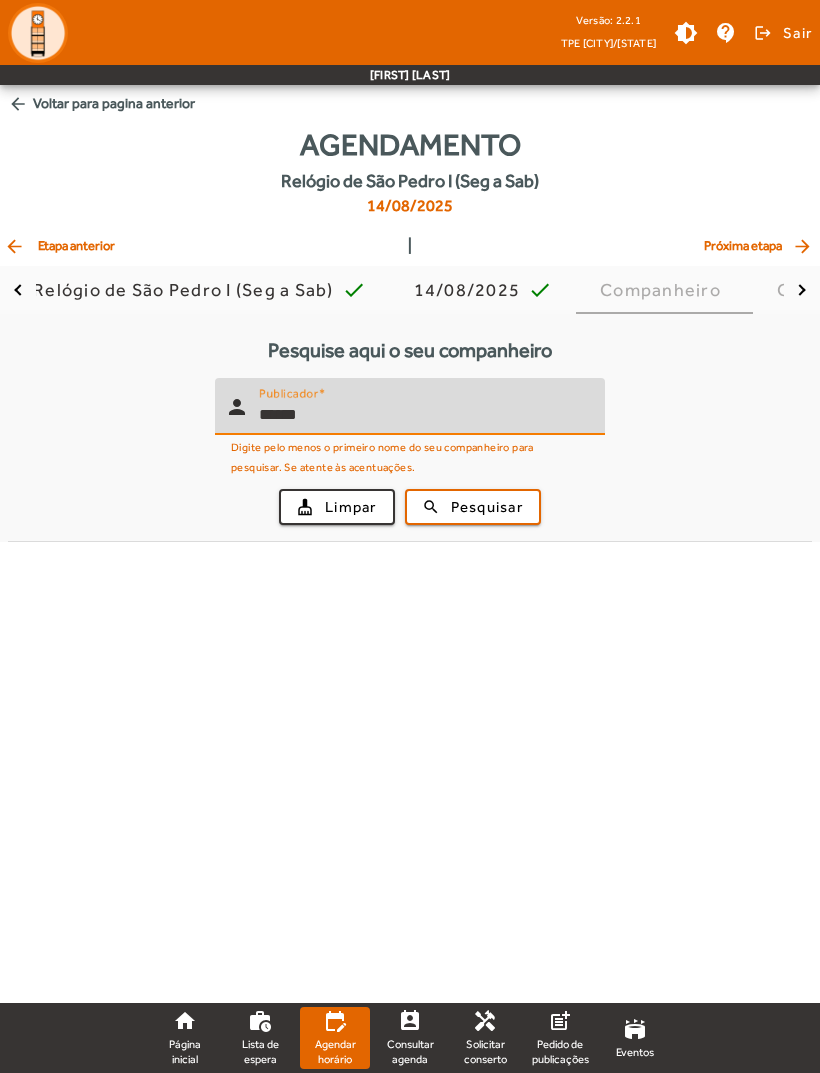 type on "*****" 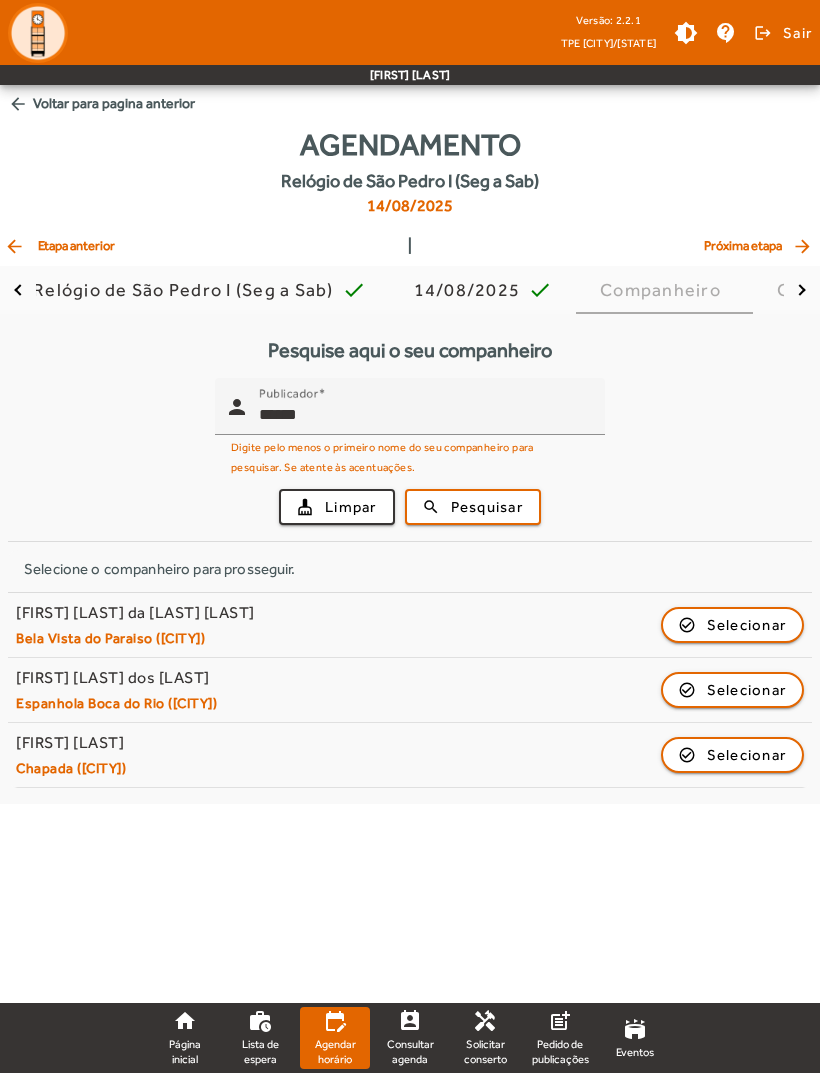 click on "Selecionar" 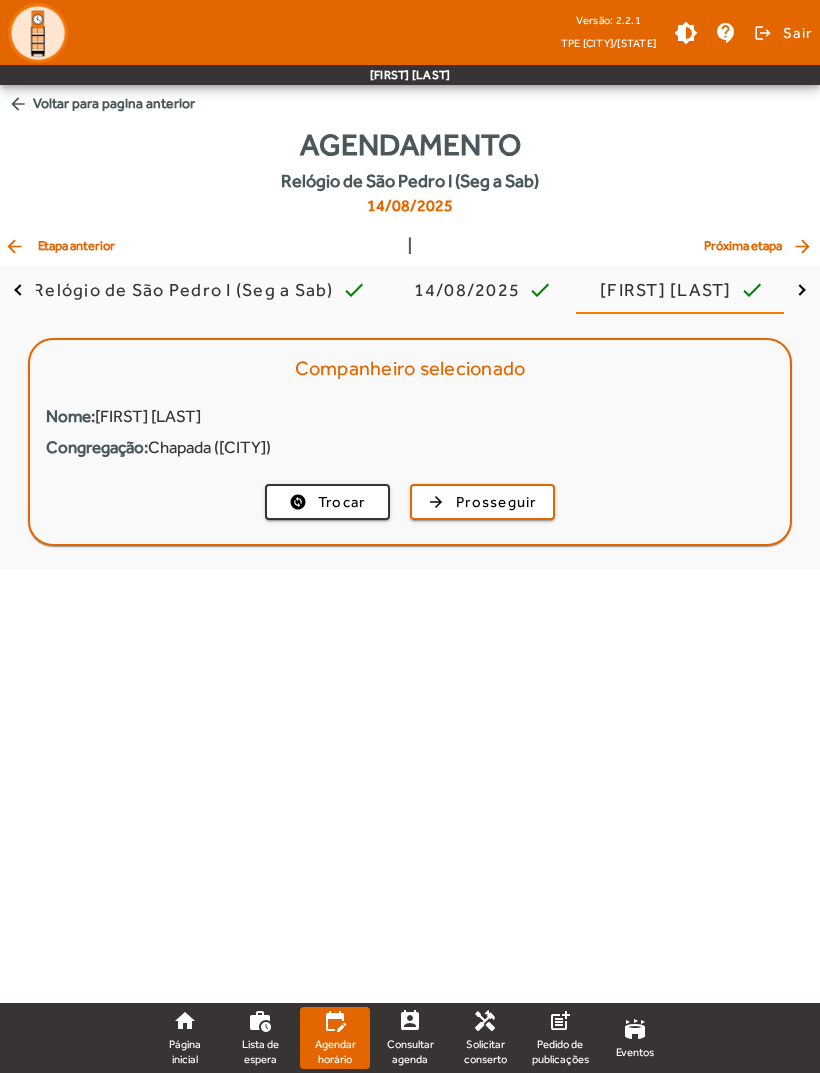 click on "Prosseguir" 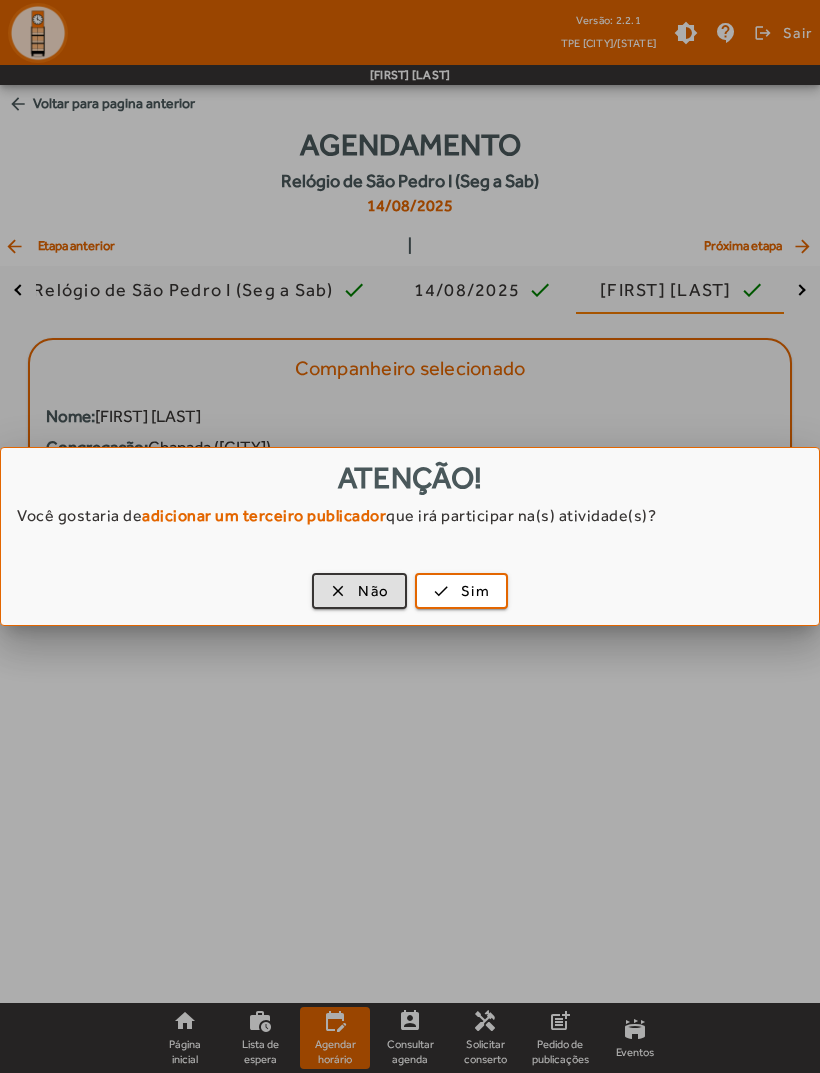 click on "Não" at bounding box center [373, 591] 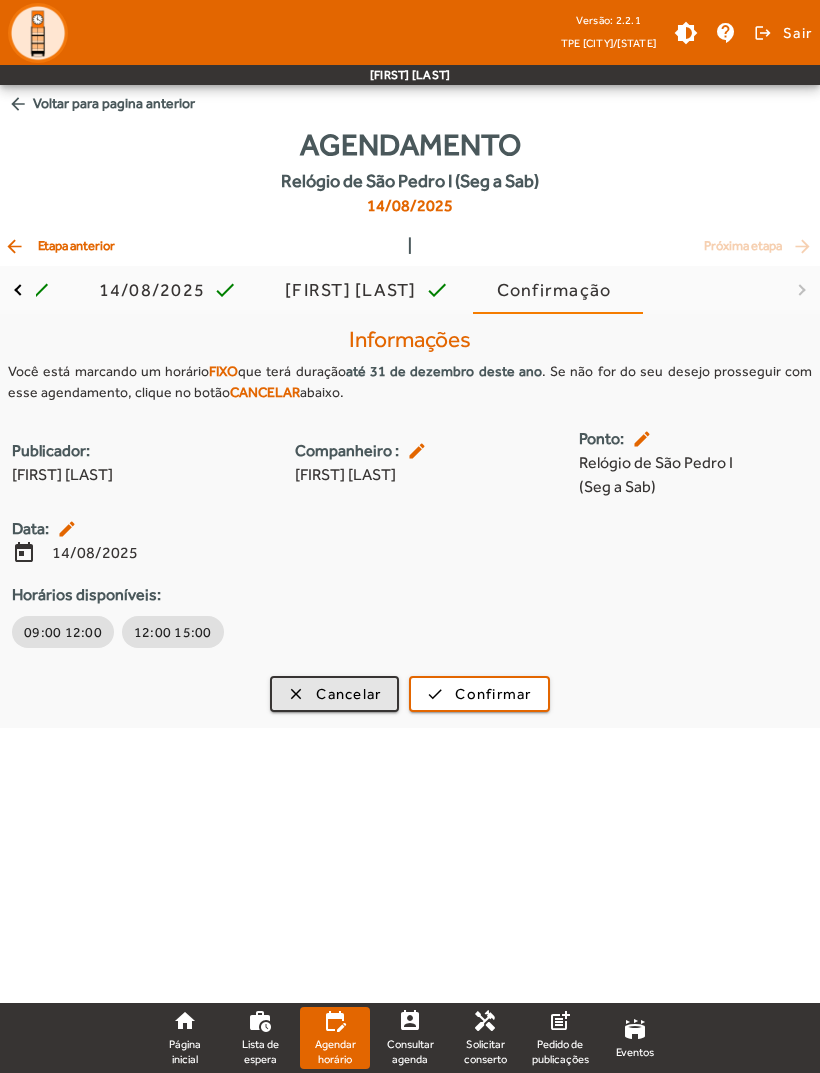 click on "Cancelar" at bounding box center (348, 694) 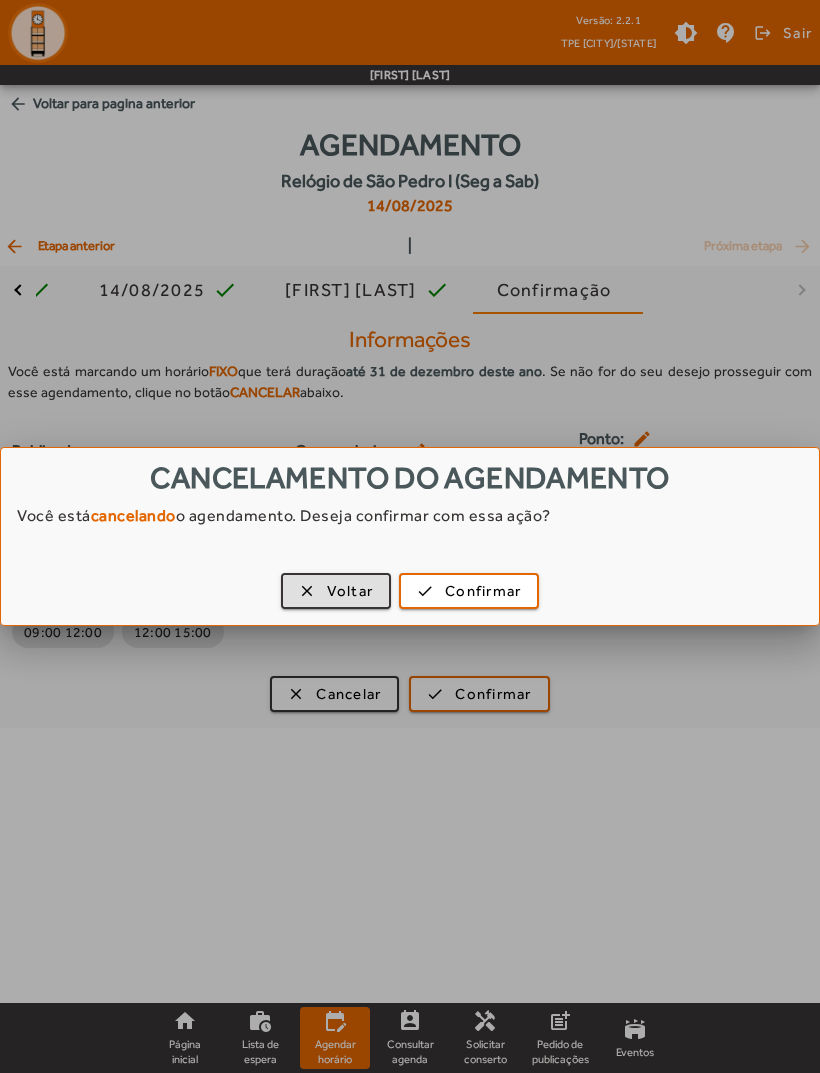click on "Confirmar" at bounding box center [483, 591] 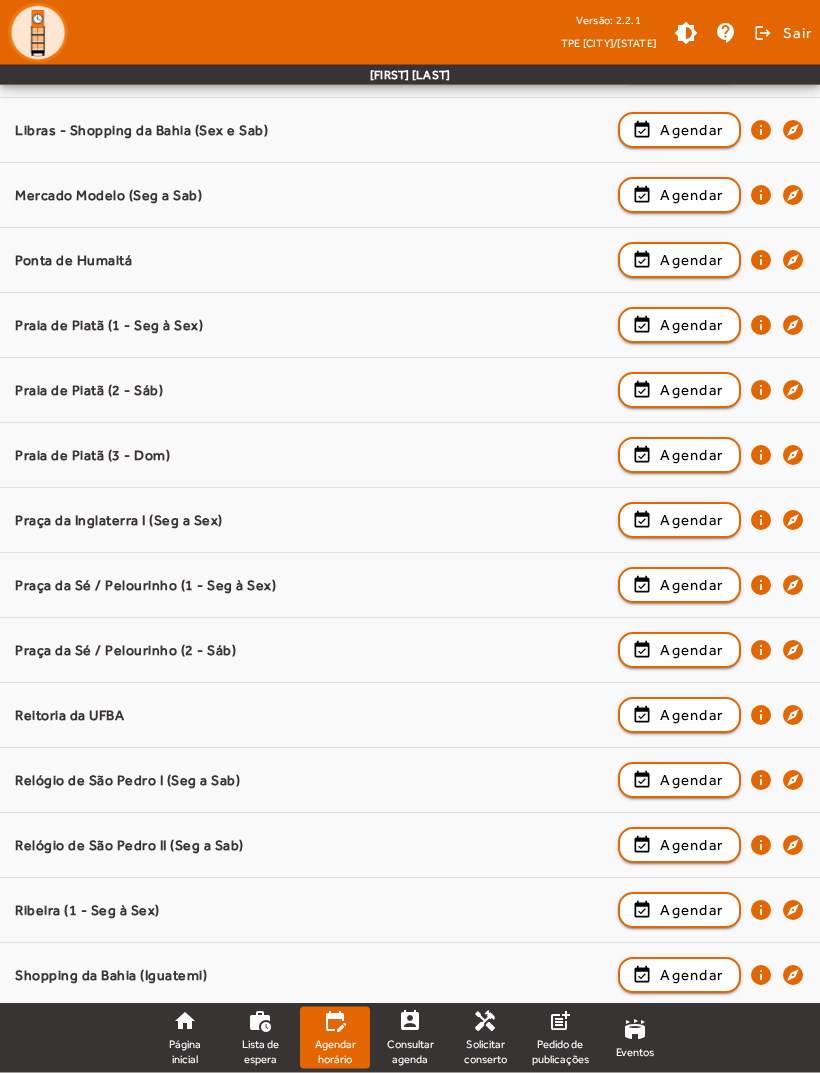 scroll, scrollTop: 1488, scrollLeft: 0, axis: vertical 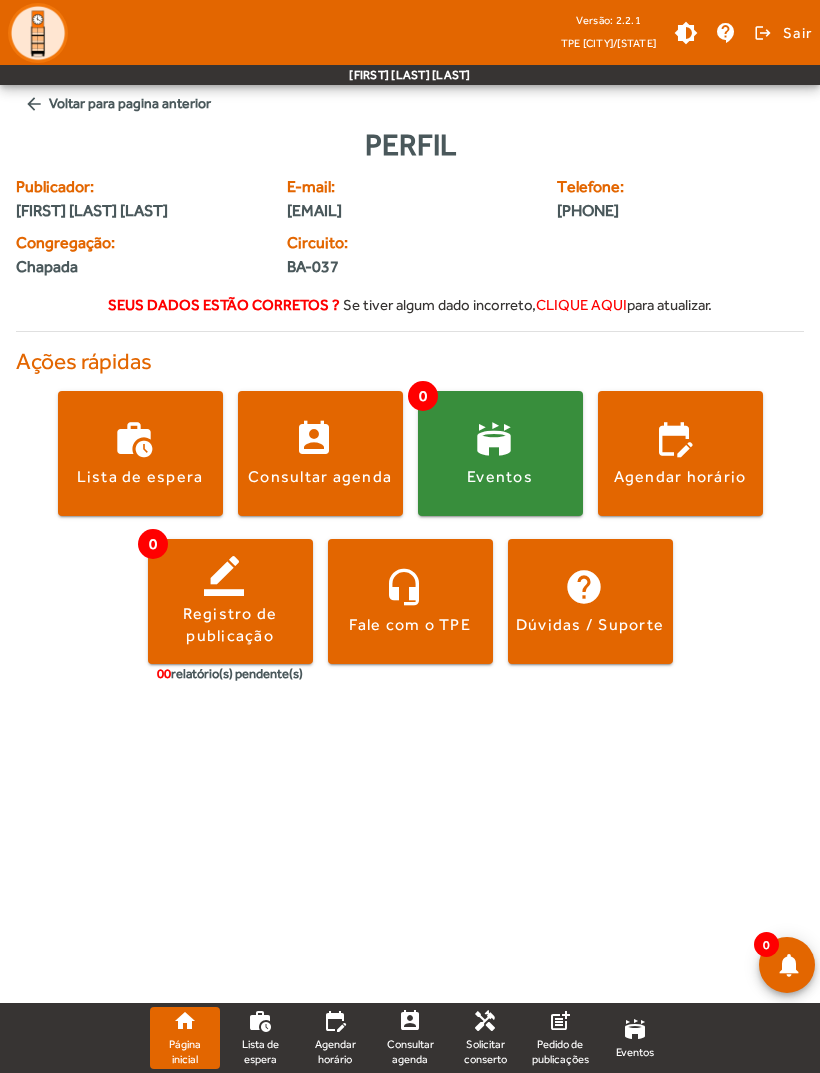 click on "Agendar horário" 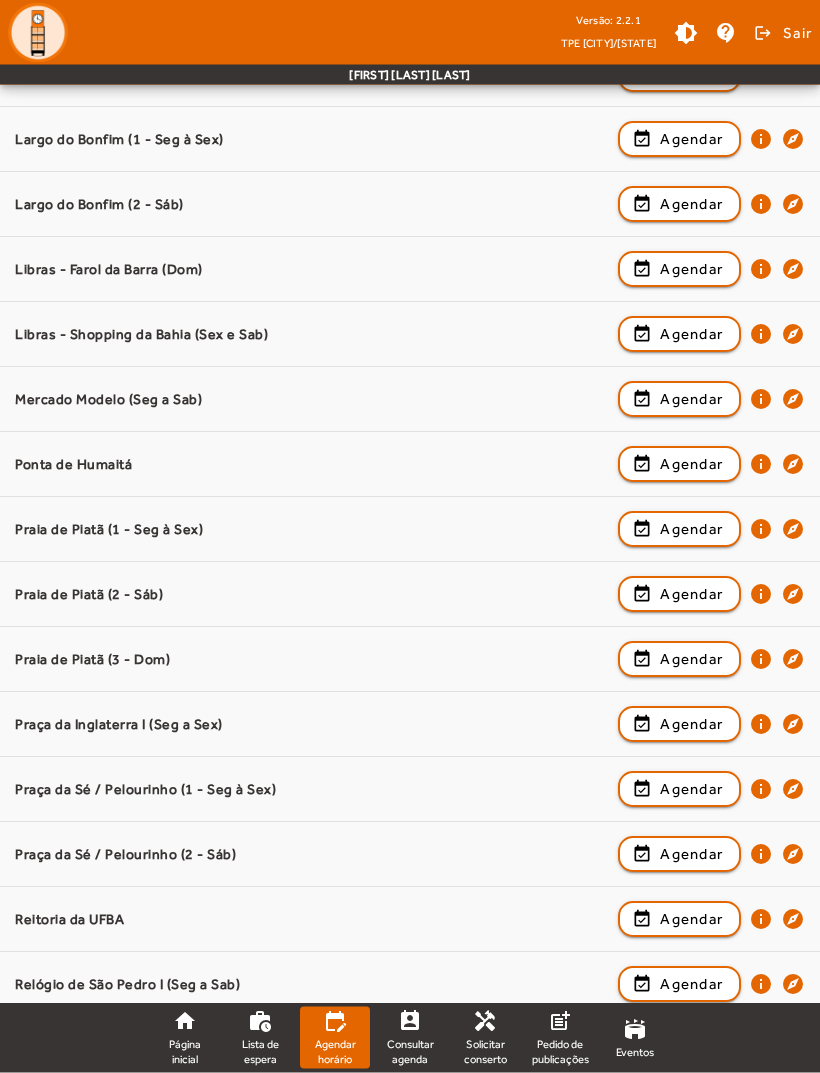 scroll, scrollTop: 1205, scrollLeft: 0, axis: vertical 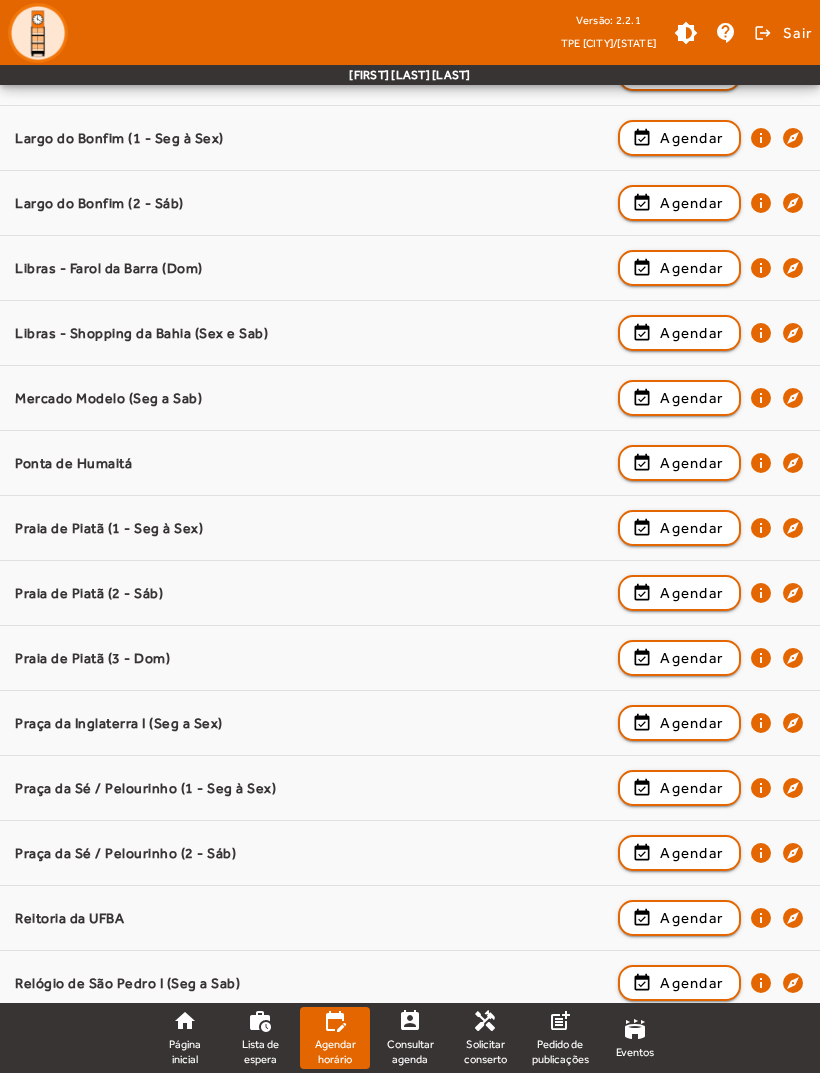 click on "Agendar" at bounding box center (691, 658) 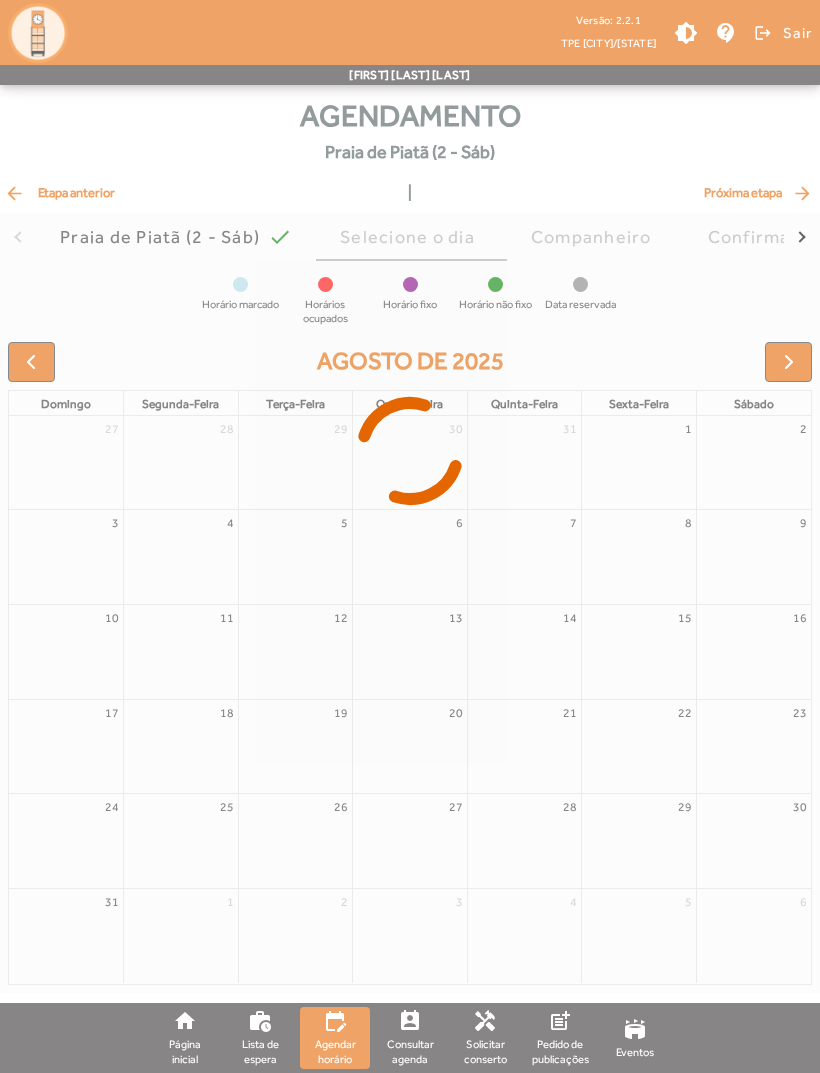 scroll, scrollTop: 0, scrollLeft: 0, axis: both 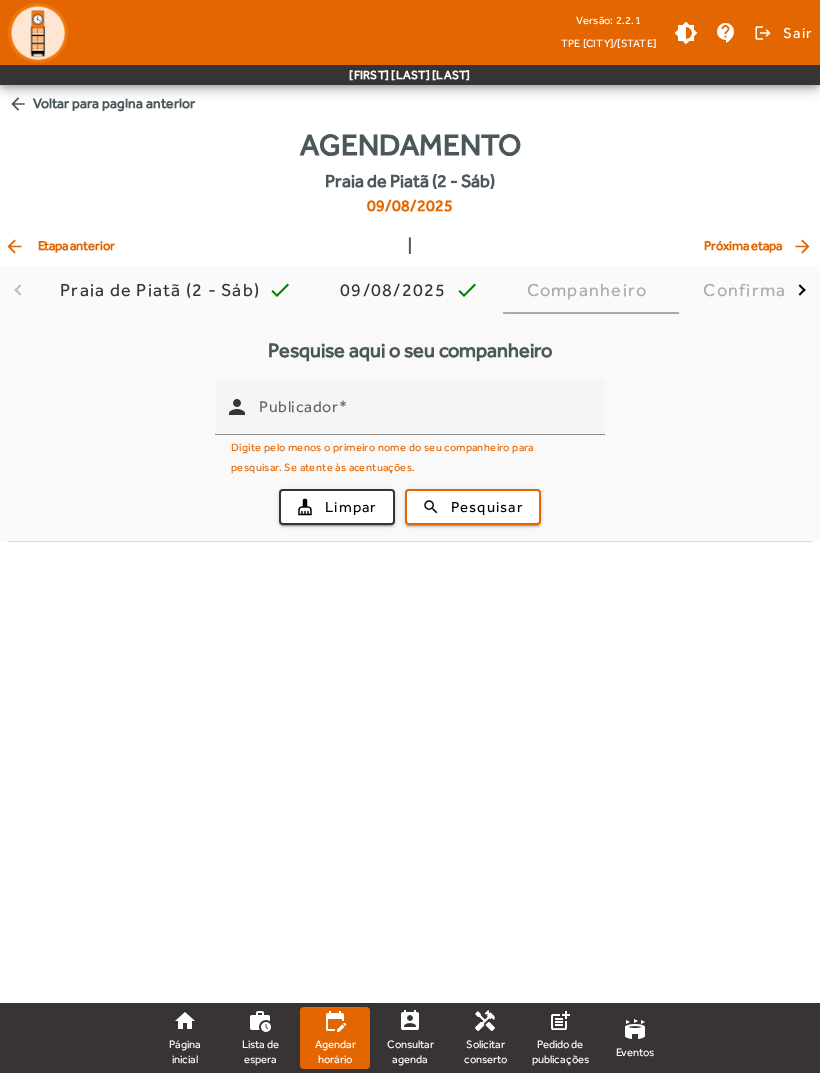 click on "Praia de Piatã (2 - Sáb)  check" at bounding box center (176, 290) 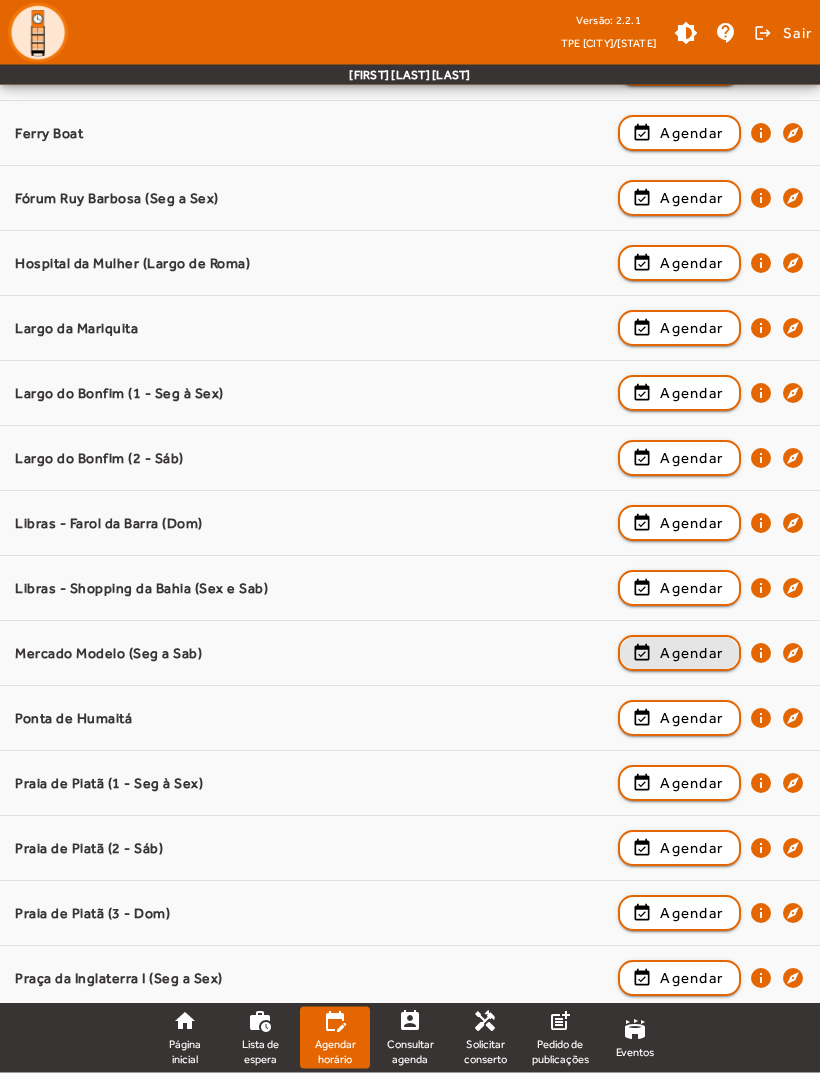 scroll, scrollTop: 1031, scrollLeft: 0, axis: vertical 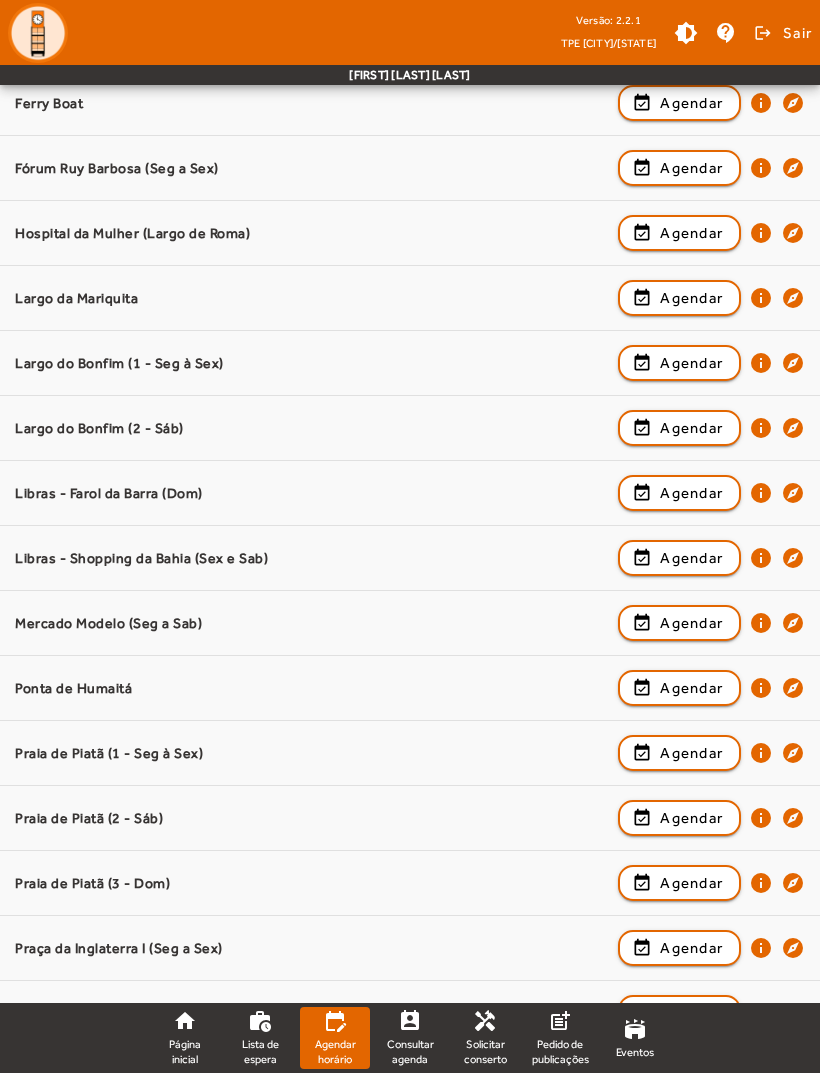 click on "Agendar" 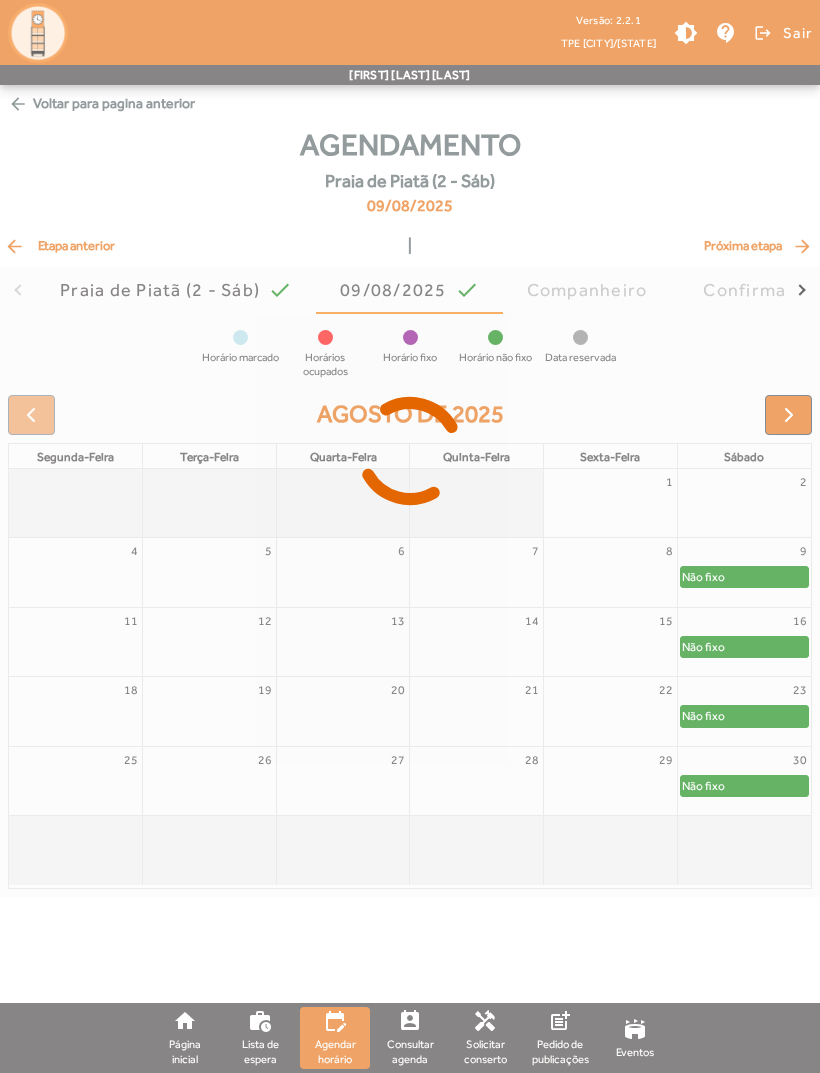 scroll, scrollTop: 0, scrollLeft: 0, axis: both 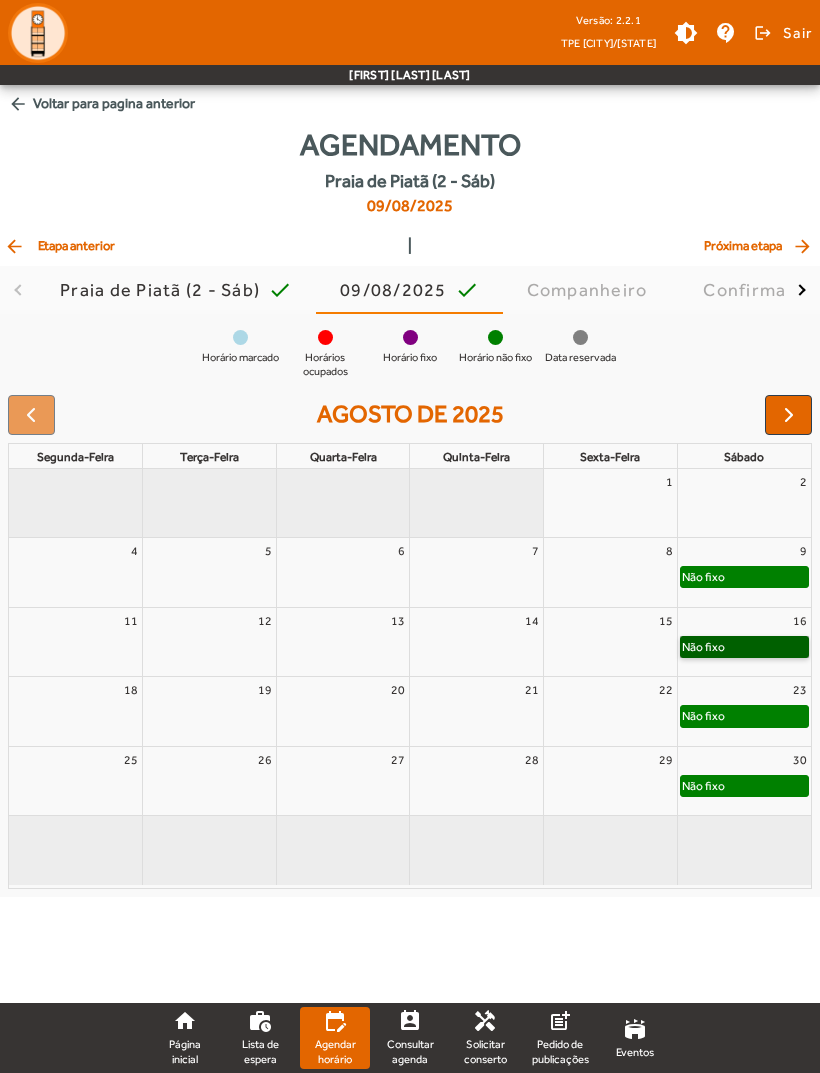 click on "Não fixo" at bounding box center (744, 647) 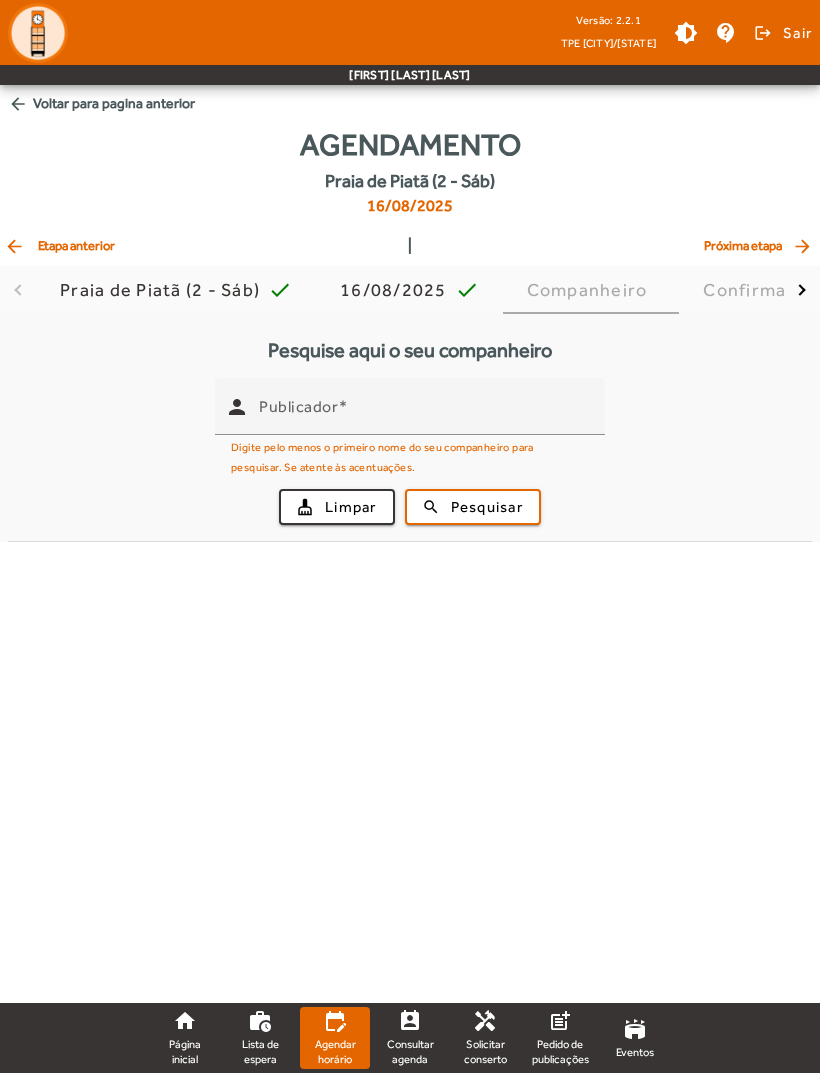 click on "Publicador" at bounding box center [424, 415] 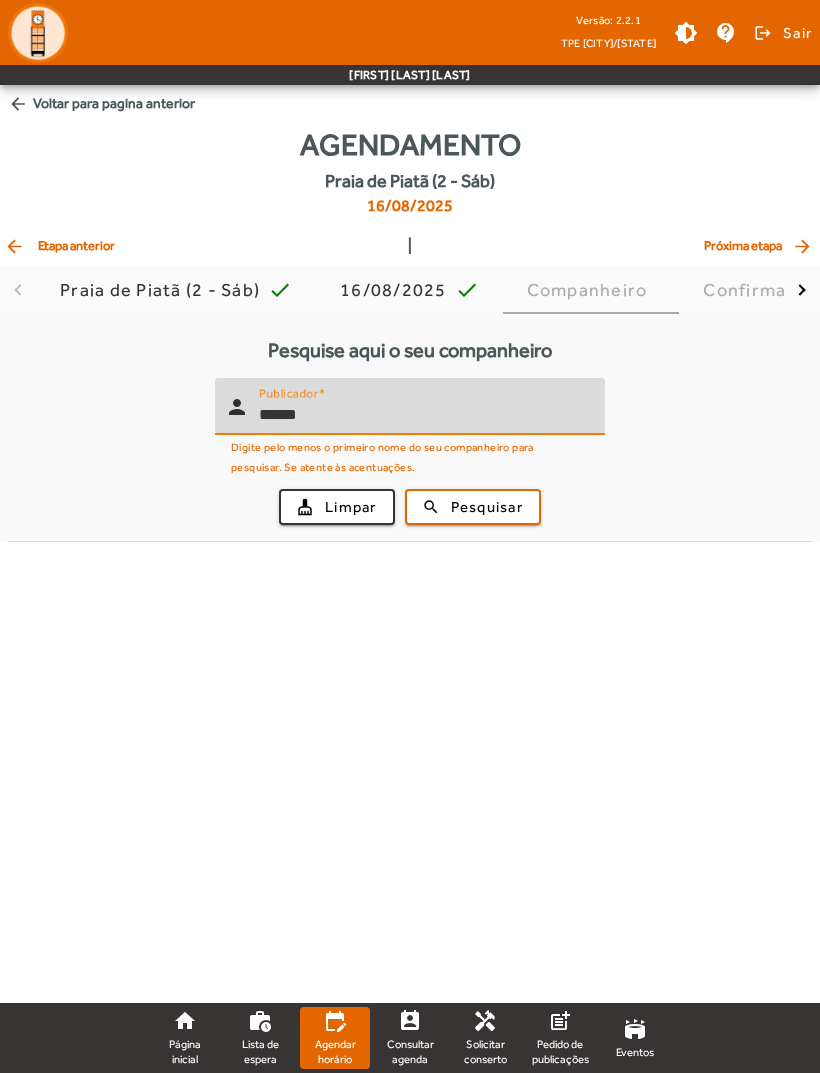 type on "*****" 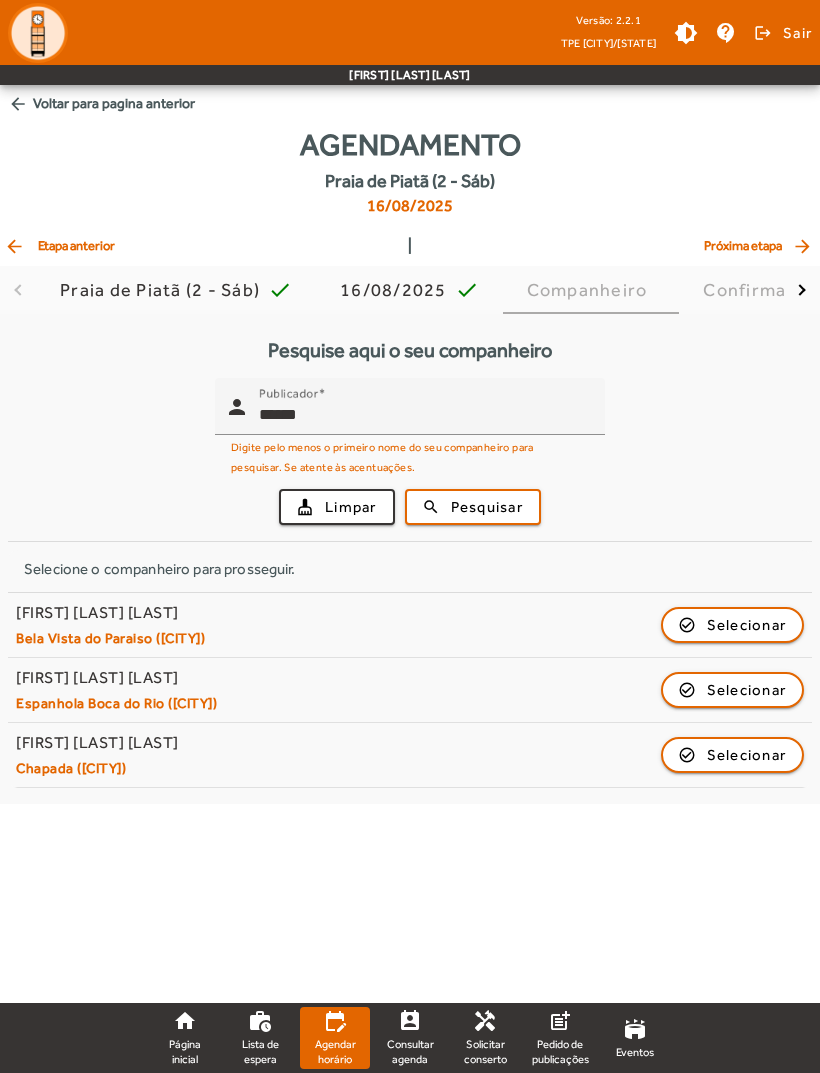 click on "Selecionar" 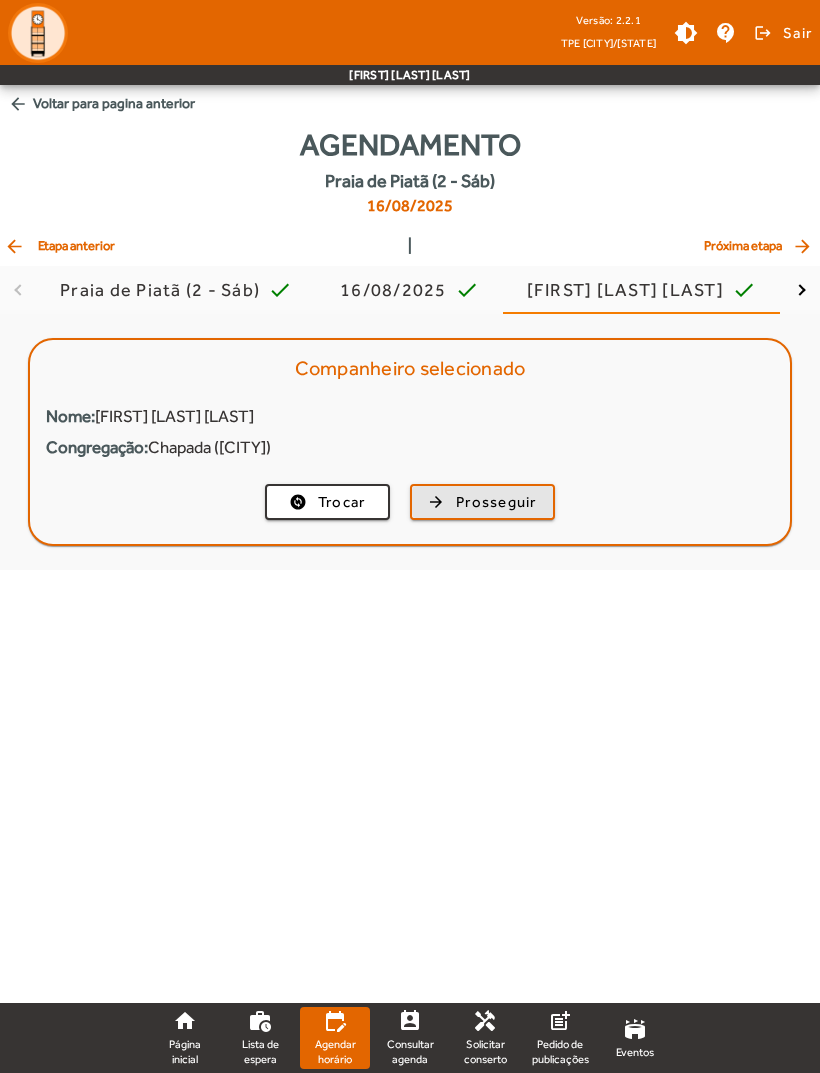 click on "Prosseguir" 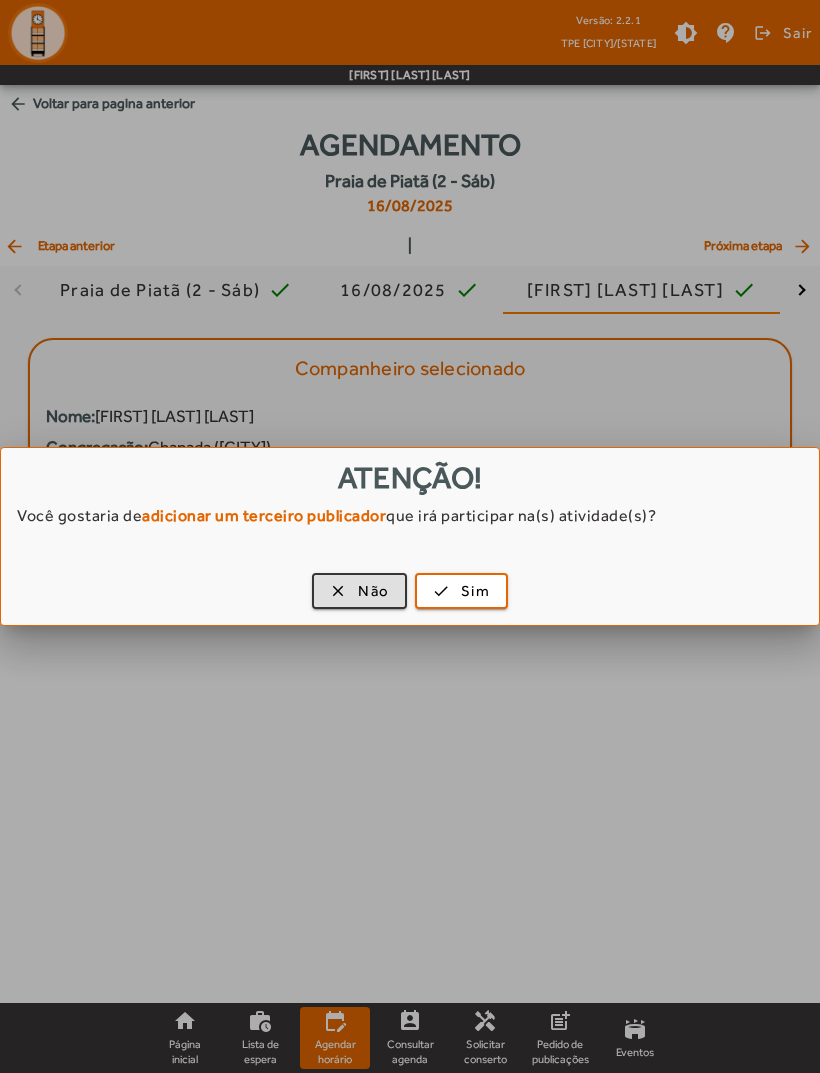 click at bounding box center [359, 591] 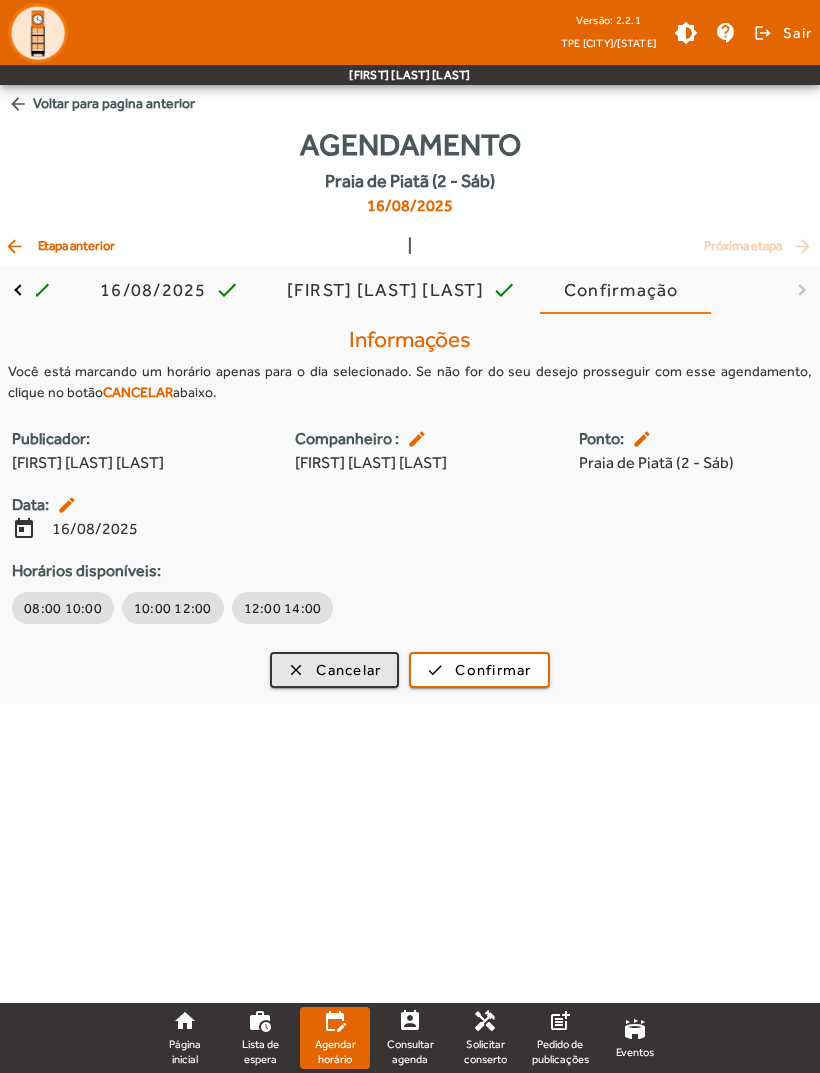 click on "Cancelar" at bounding box center [348, 670] 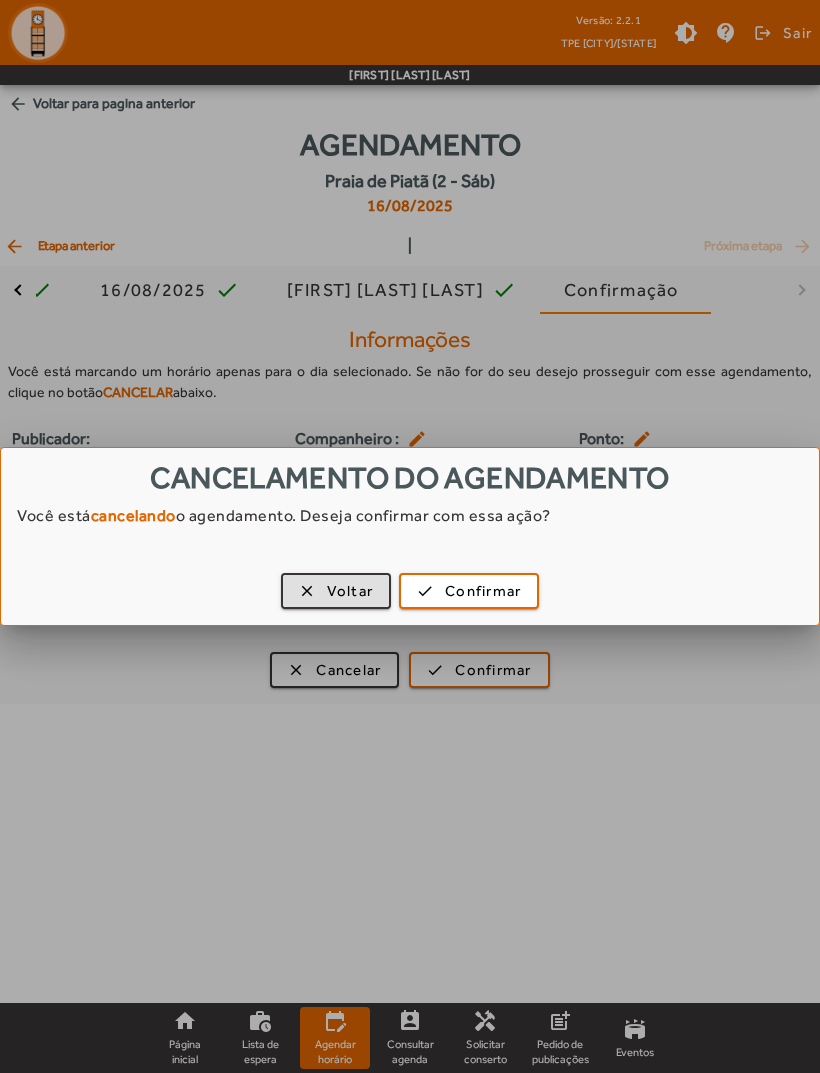 click on "Confirmar" at bounding box center [483, 591] 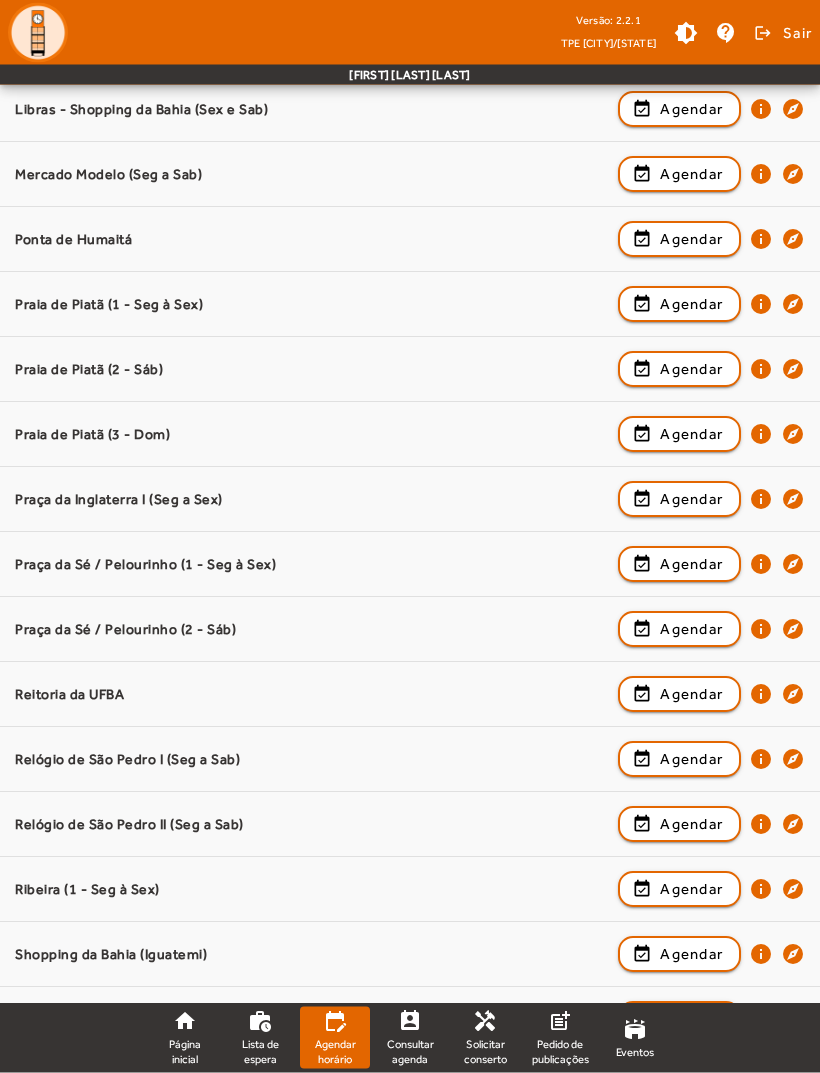 scroll, scrollTop: 1488, scrollLeft: 0, axis: vertical 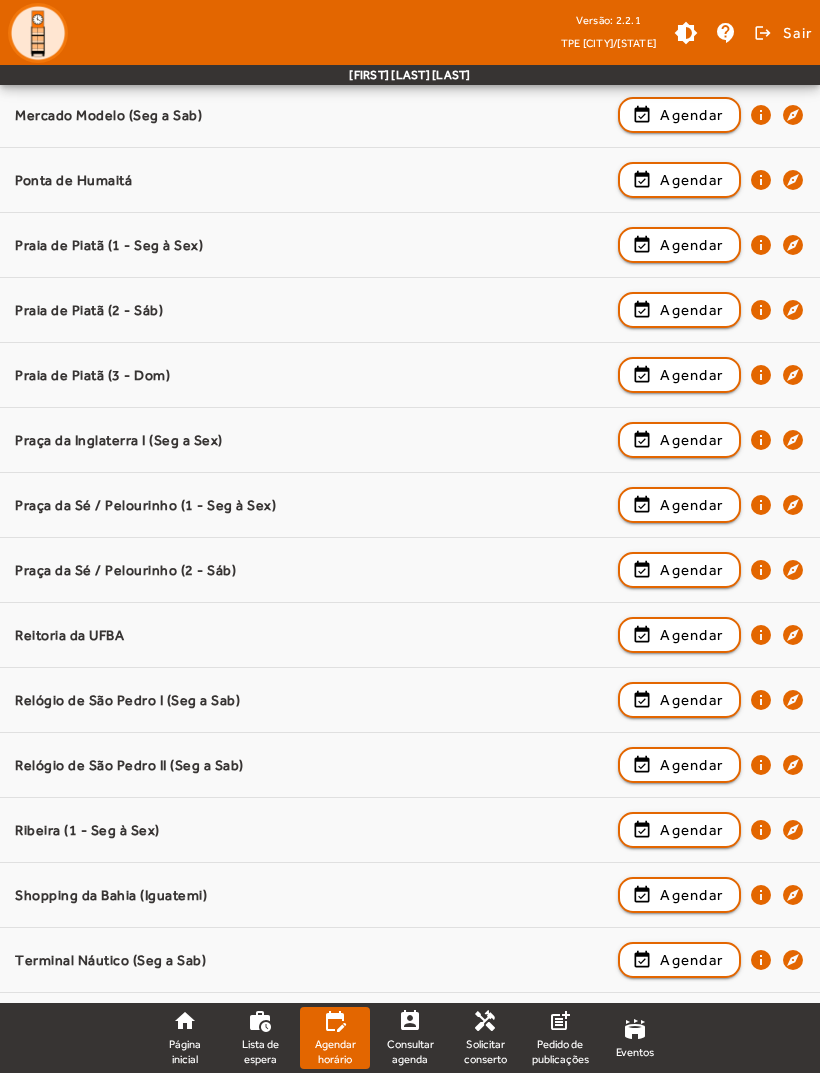 click on "Agendar" at bounding box center [691, 765] 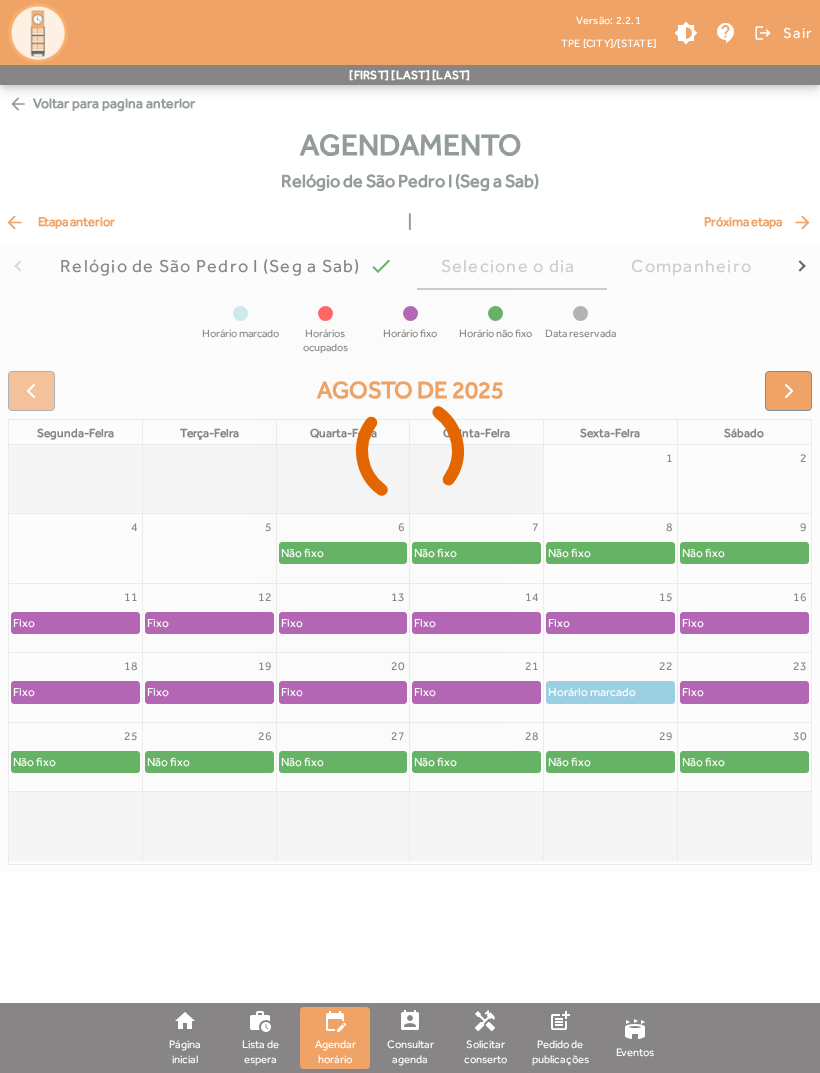 scroll, scrollTop: 0, scrollLeft: 0, axis: both 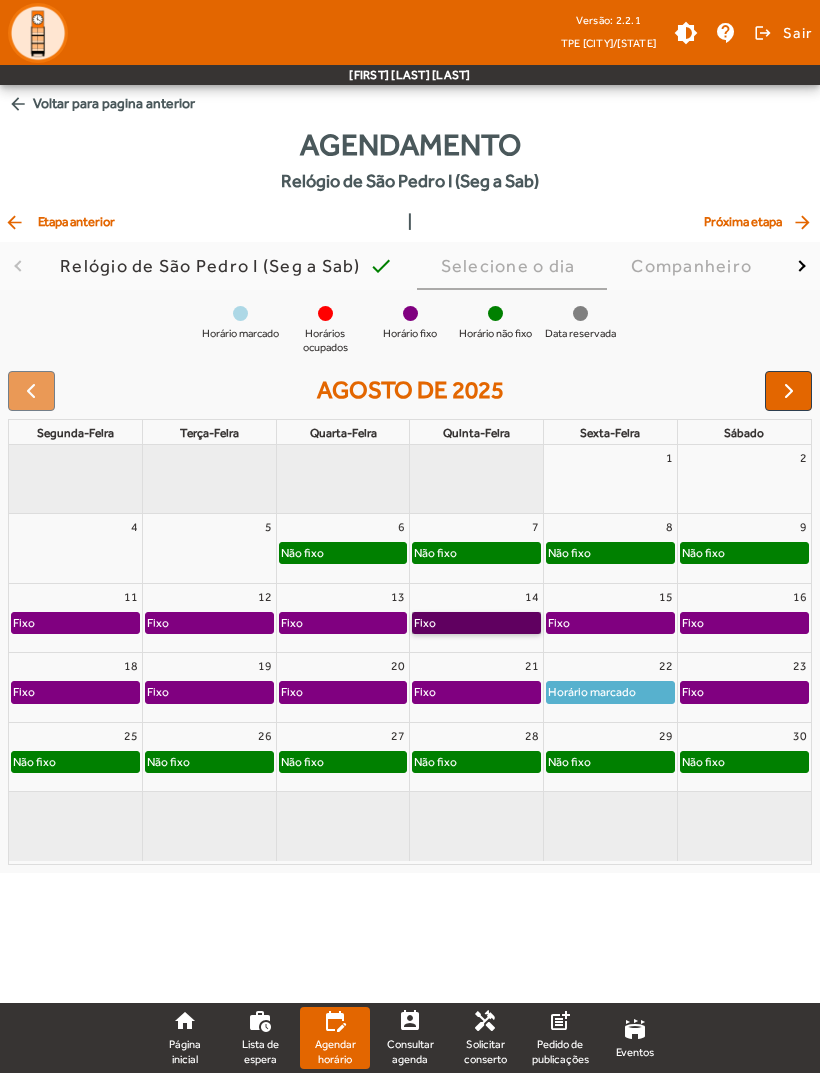 click on "Fixo" at bounding box center (476, 623) 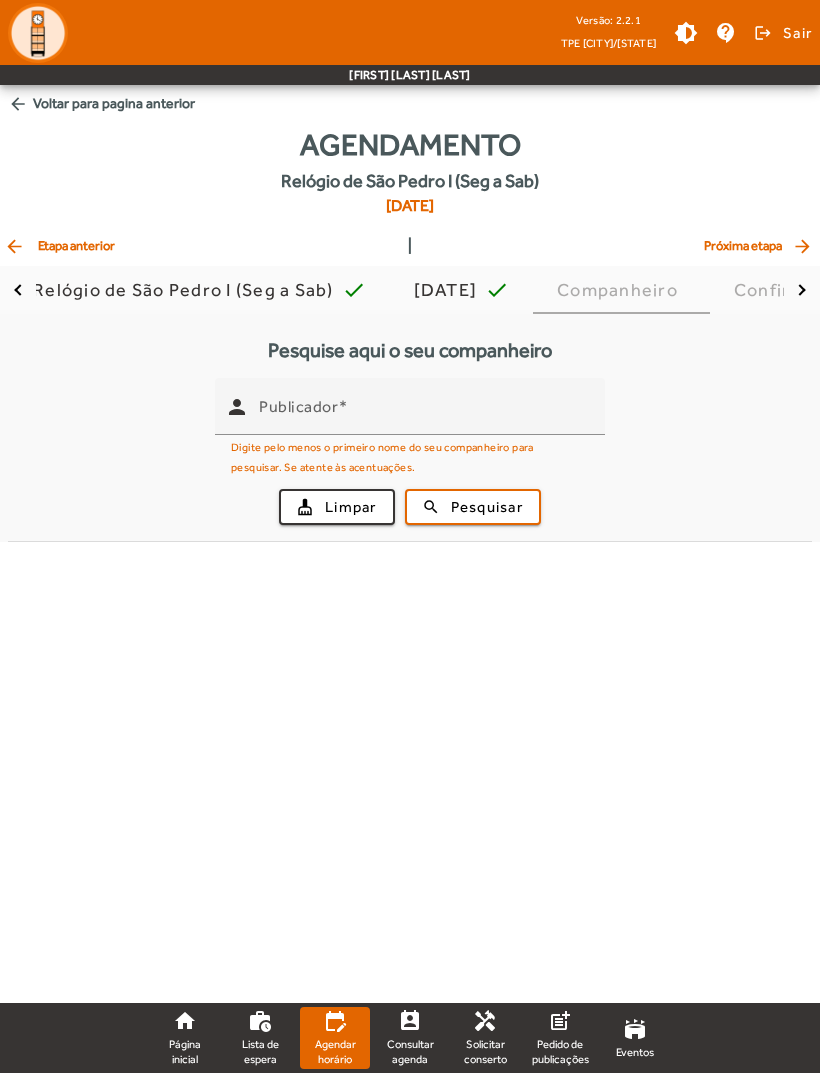 click on "Publicador" at bounding box center [424, 415] 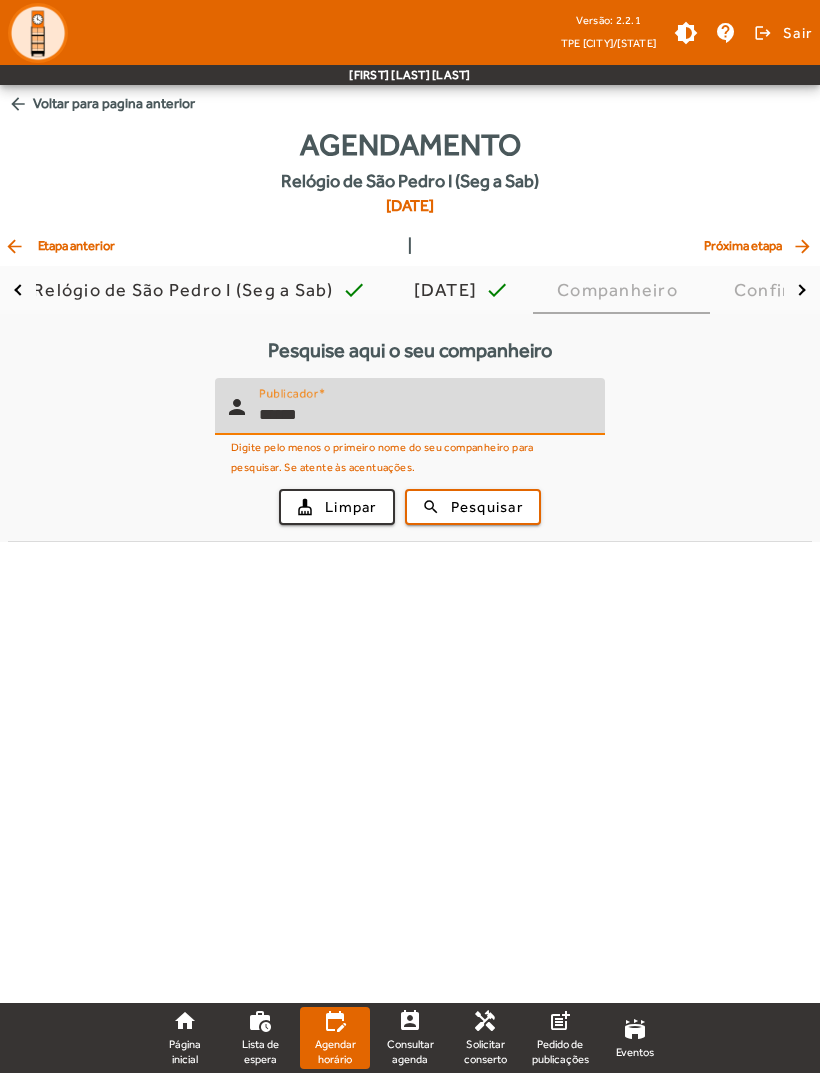 type on "*****" 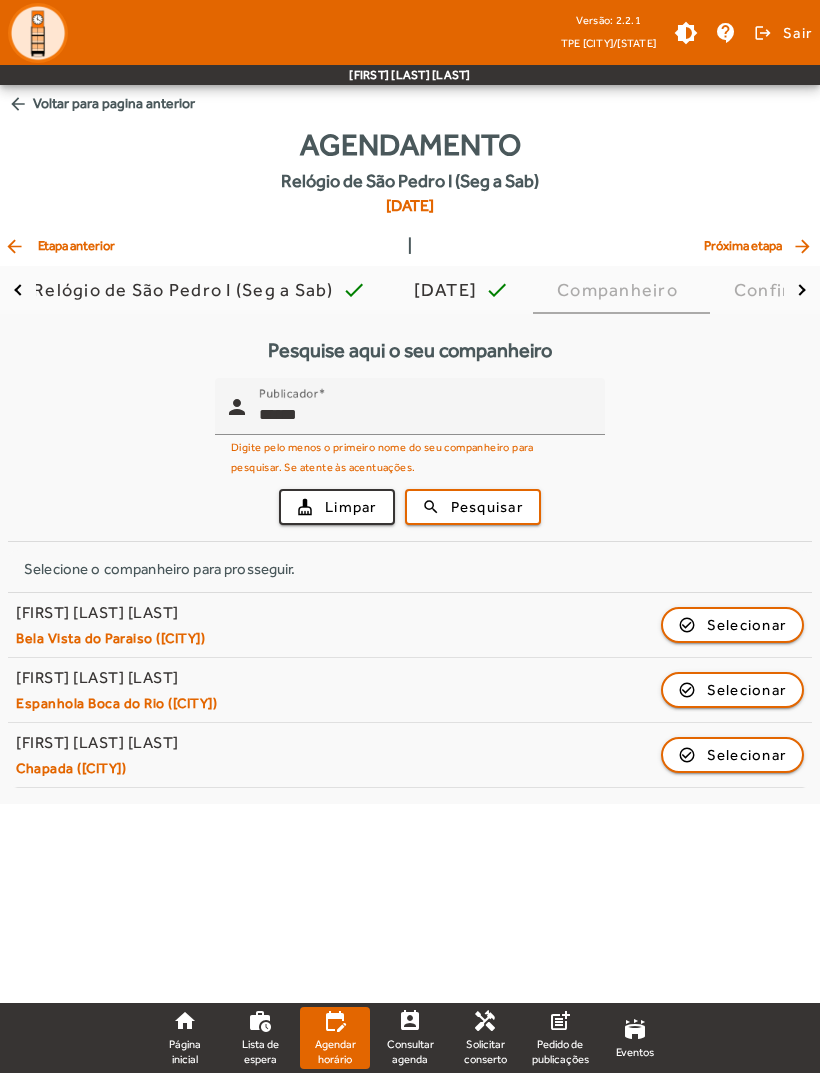 click on "Selecionar" 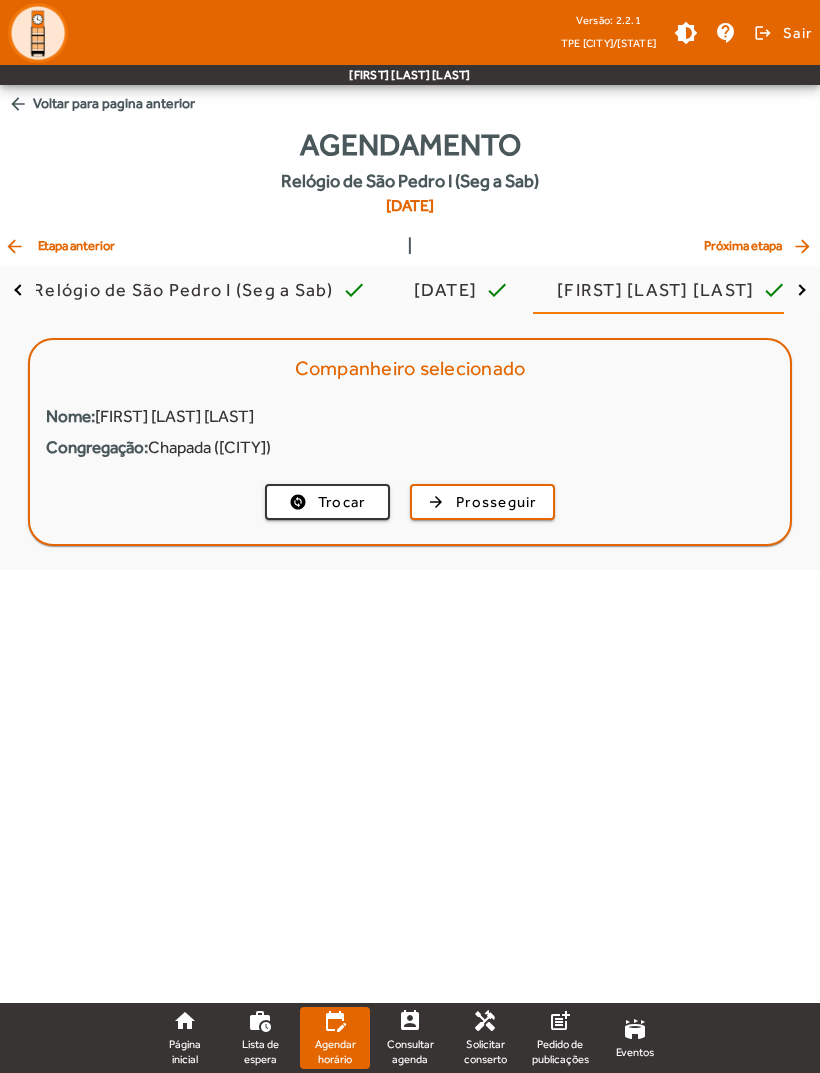 click on "Prosseguir" 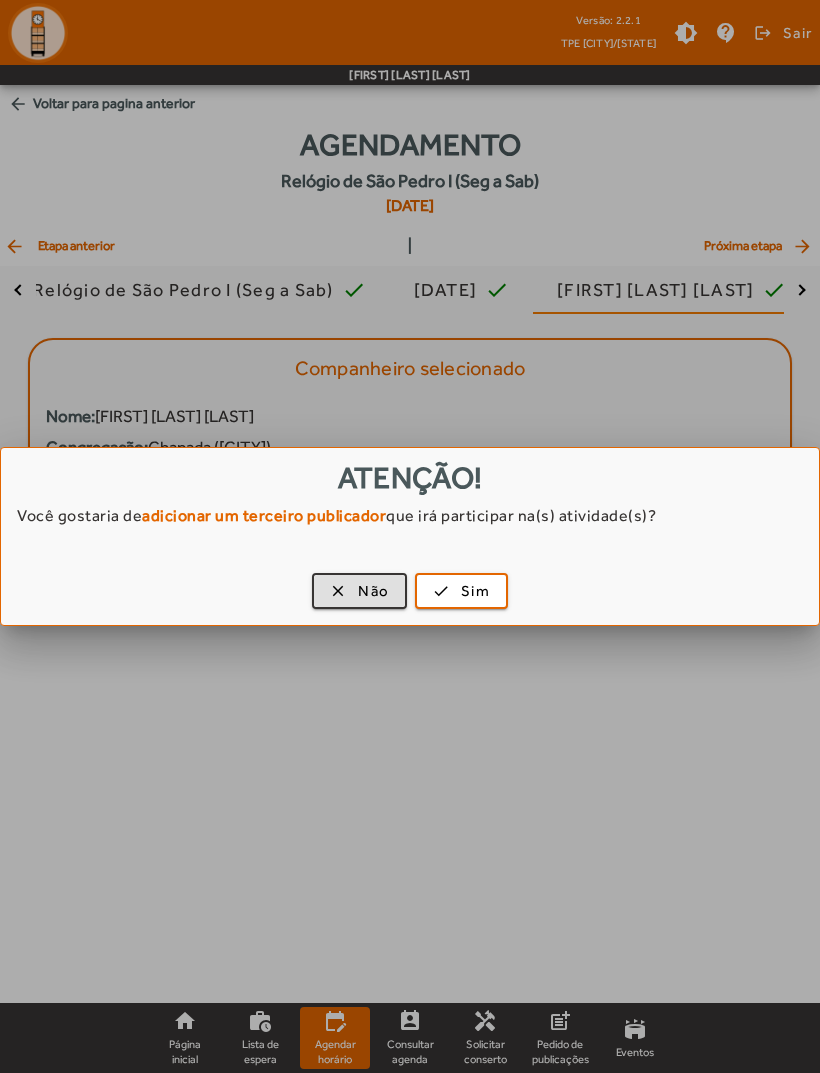 click at bounding box center [359, 591] 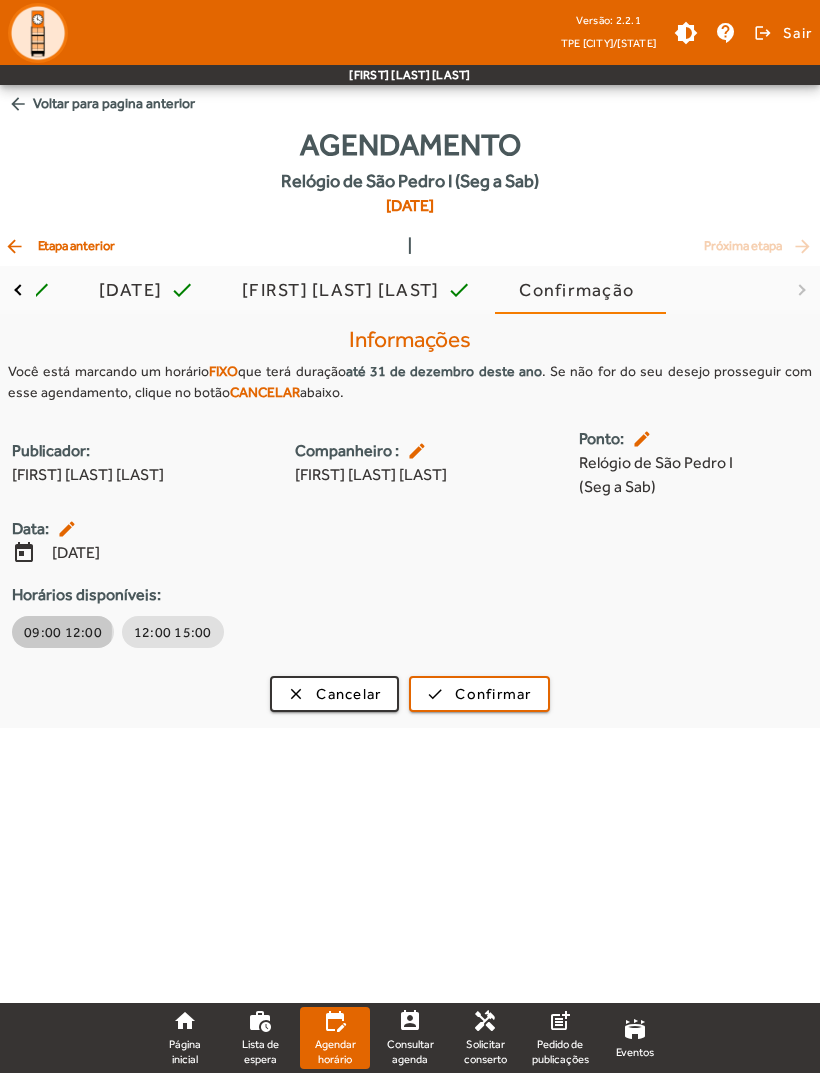 click on "09:00 12:00" at bounding box center (63, 632) 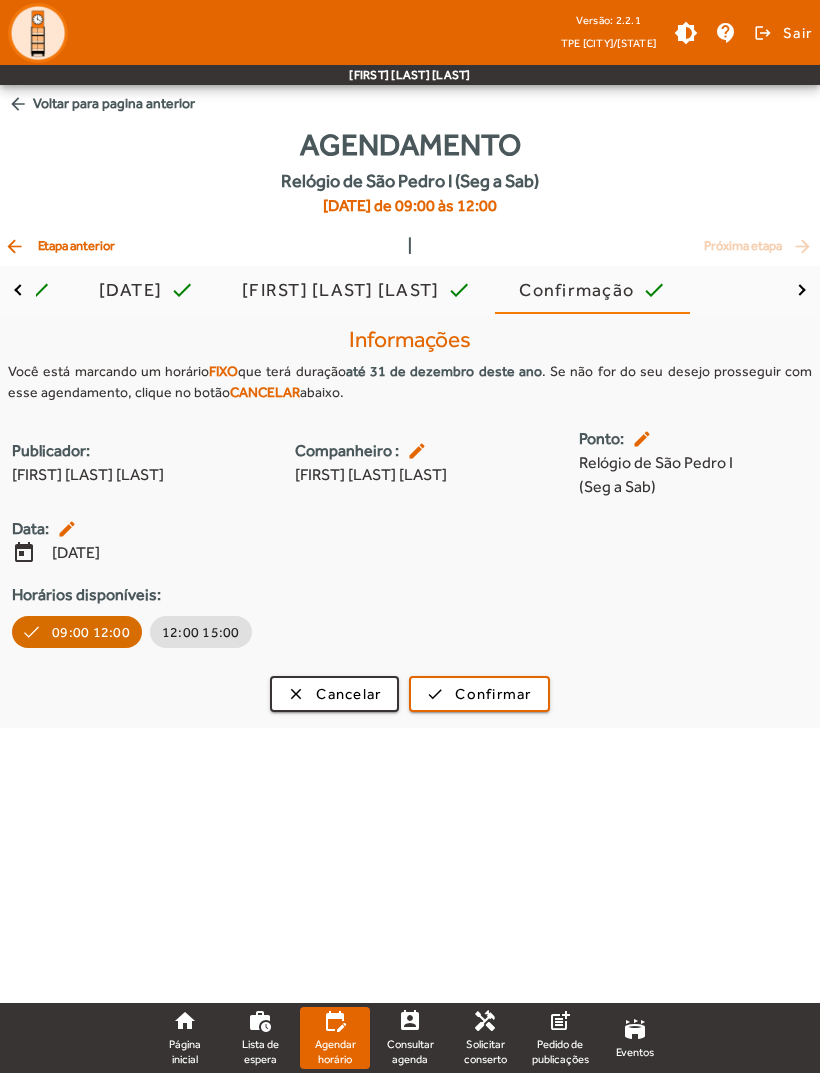 click on "Confirmar" at bounding box center (493, 694) 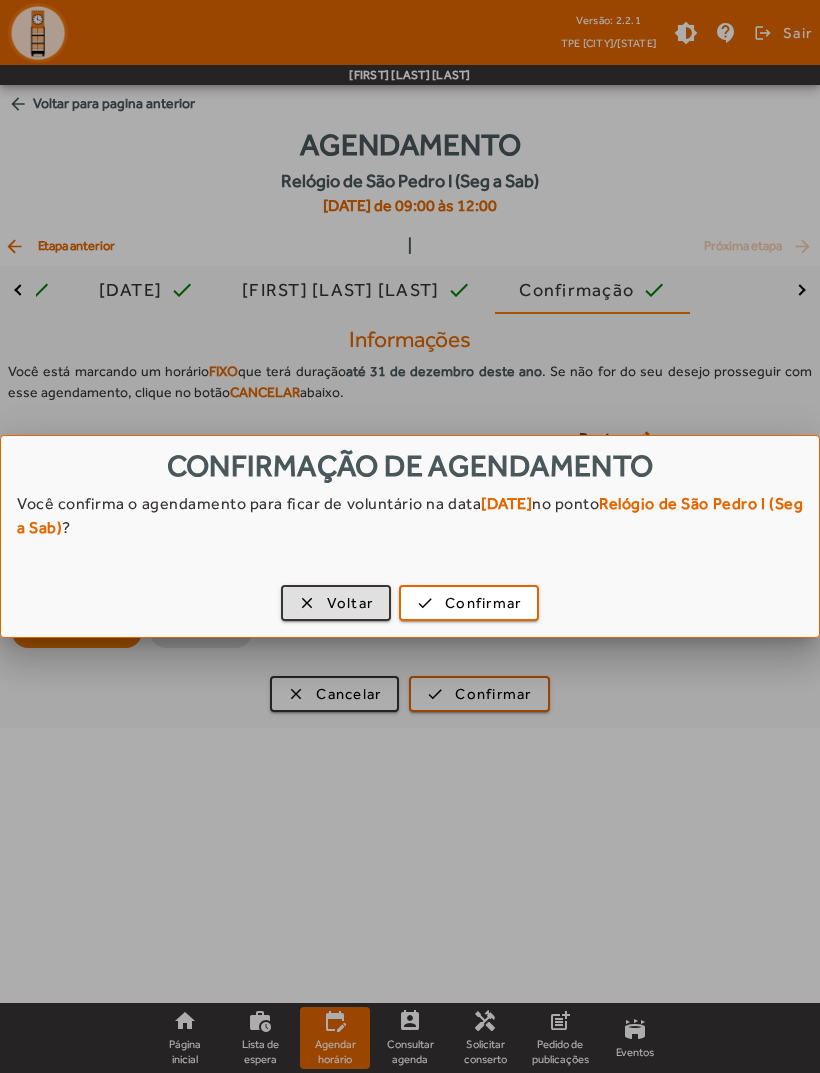 click on "Confirmar" at bounding box center (483, 603) 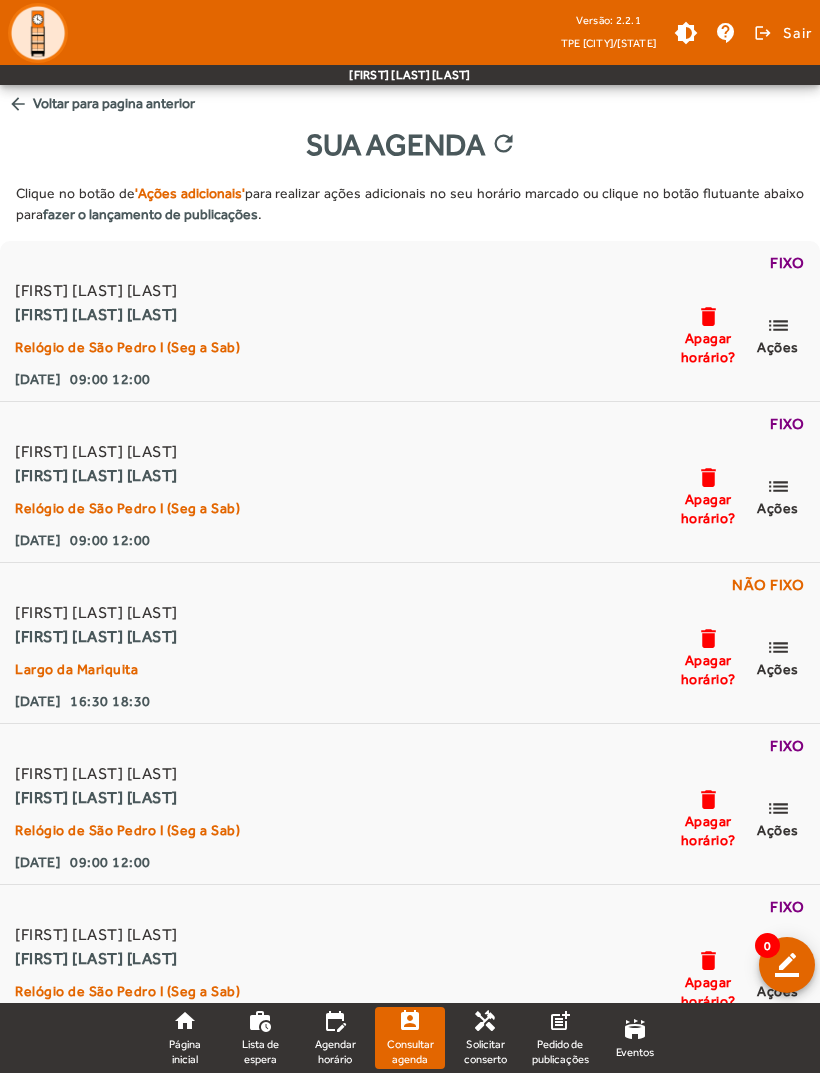 click on "delete" 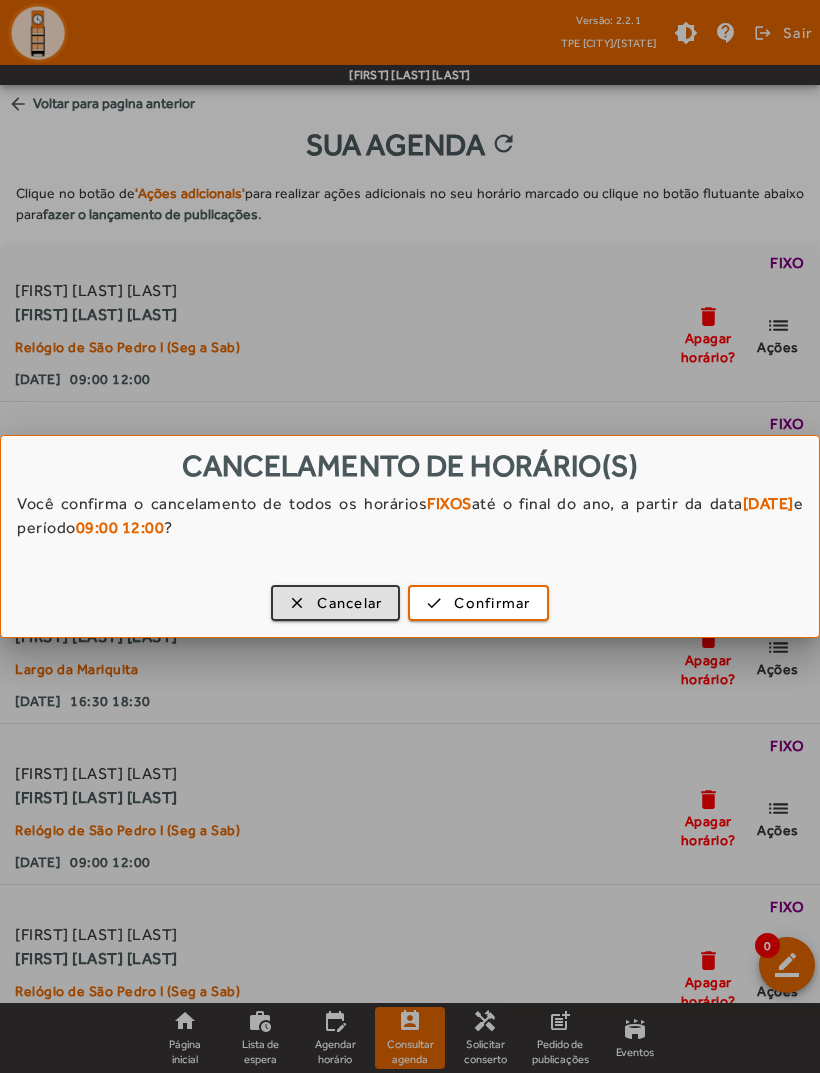 click on "Confirmar" at bounding box center [492, 603] 